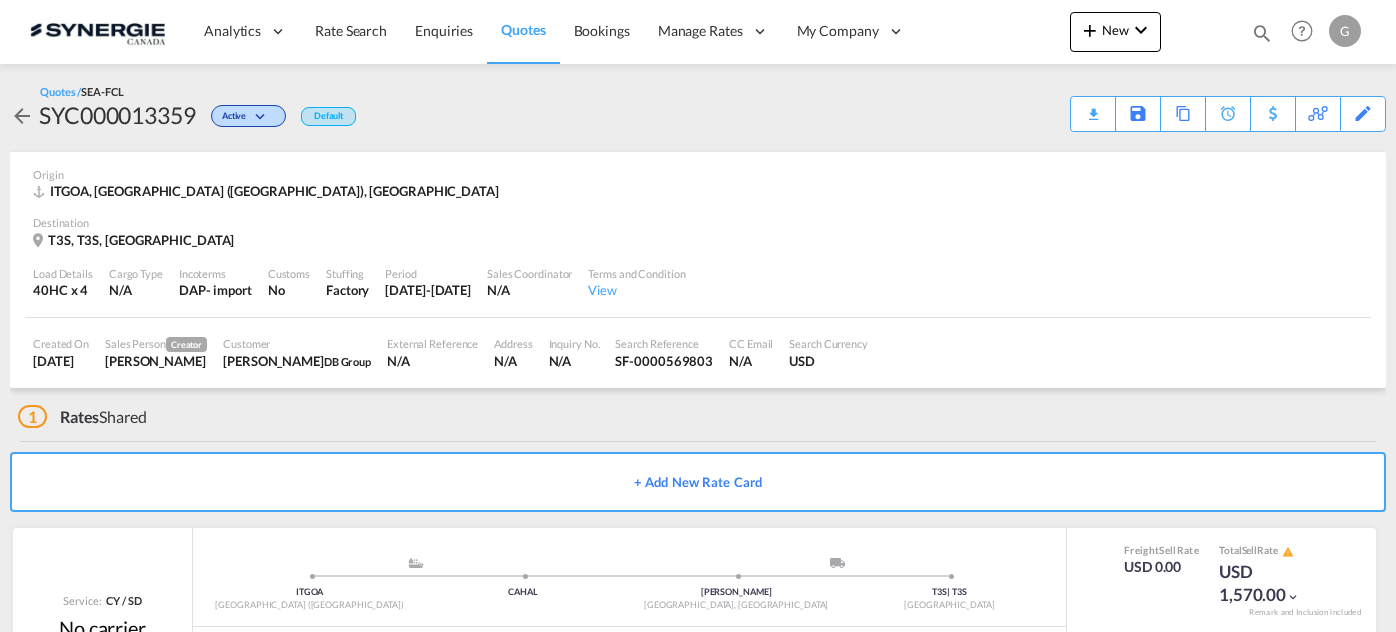 scroll, scrollTop: 0, scrollLeft: 0, axis: both 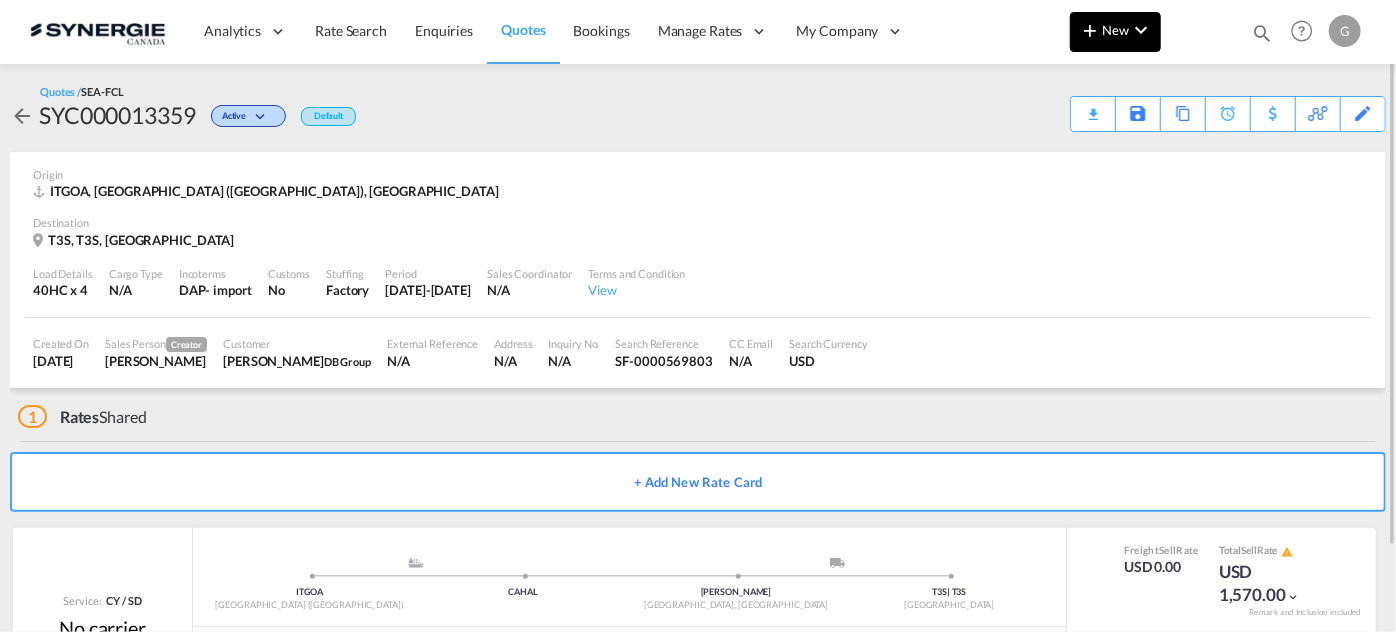 click on "New" at bounding box center (1115, 32) 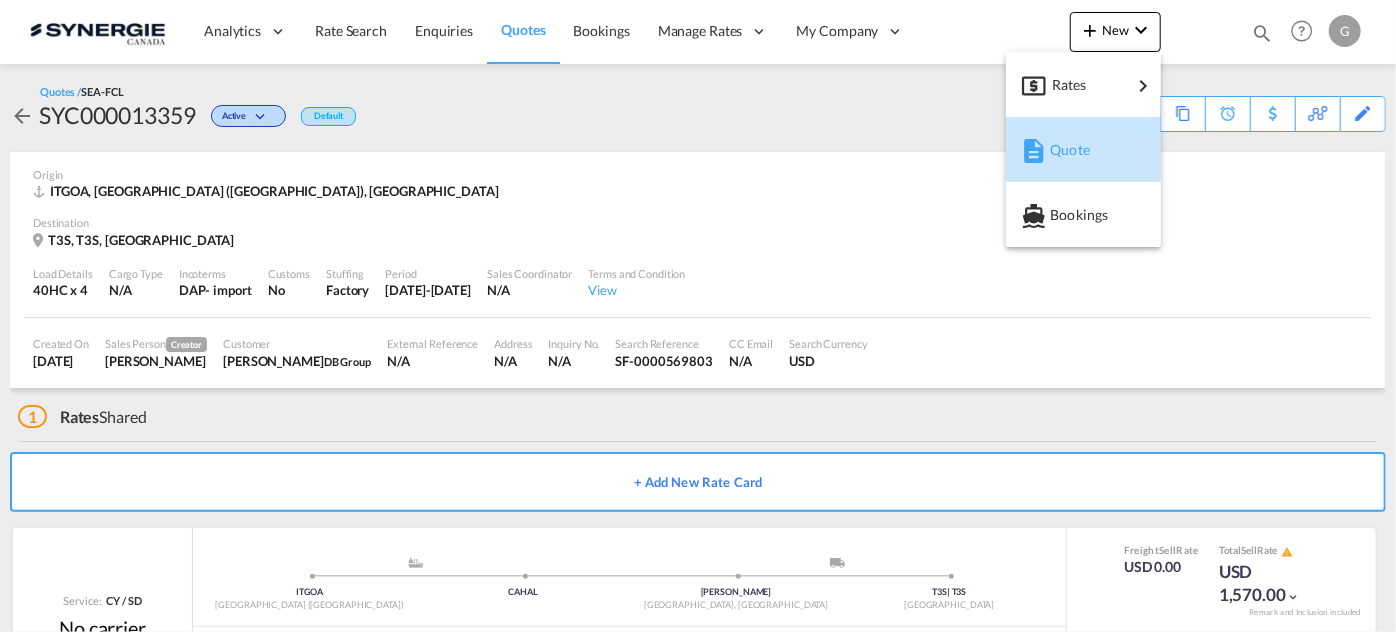 click on "Quote" at bounding box center [1061, 150] 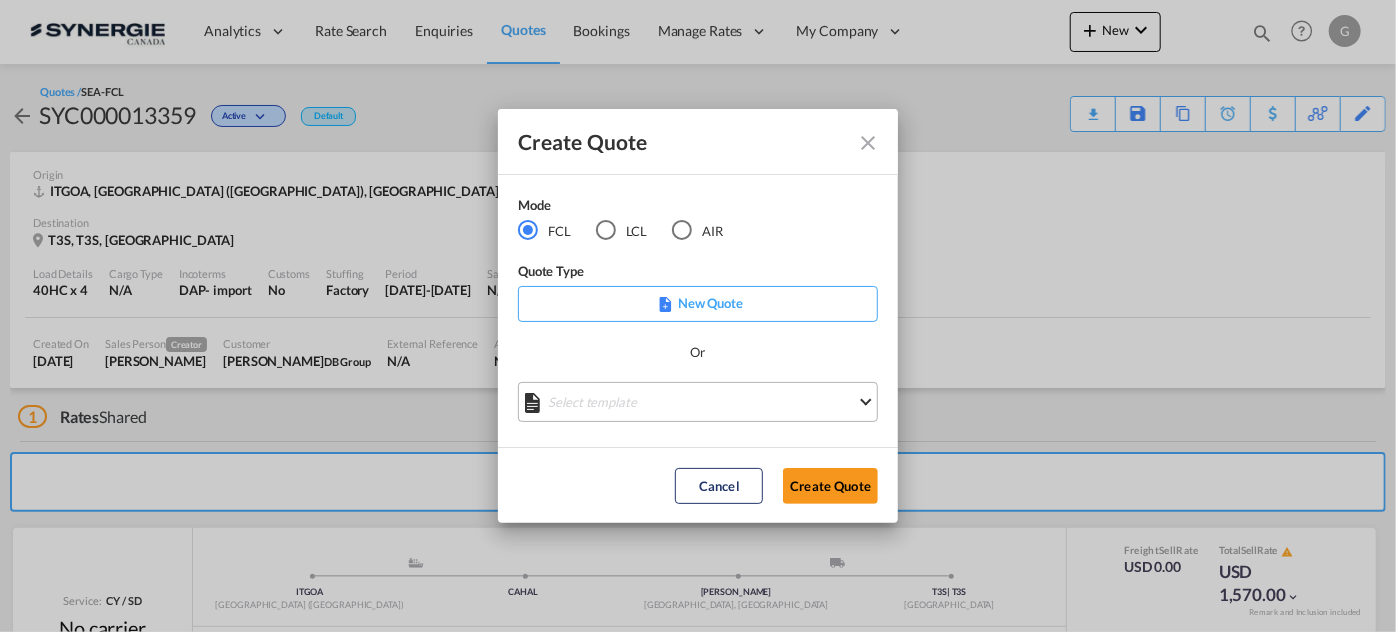 click on "Select template
*NEW* FCL FREEHAND / DAP
[PERSON_NAME]  |
[DATE]
*NEW* Import FCL
[PERSON_NAME]  |
[DATE]
*New* Export FCL
[PERSON_NAME]  |
[DATE]
NEW FCL EXPORT [GEOGRAPHIC_DATA]
[PERSON_NAME]  |
[DATE]
[GEOGRAPHIC_DATA] 20' [GEOGRAPHIC_DATA]
[PERSON_NAME]  |
[DATE]
Custom clearance [GEOGRAPHIC_DATA] DDP
[PERSON_NAME]  |
[DATE]
Custom Clearance [GEOGRAPHIC_DATA] DDU
[PERSON_NAME]  |
[DATE]
CUSTOM CLEARANCE CANADA DDP
[PERSON_NAME]  |
[DATE]
FCL IMPORT
[PERSON_NAME]  |
[DATE]
FREEHAND FCL
[PERSON_NAME]  |
[DATE] Done" at bounding box center [698, 402] 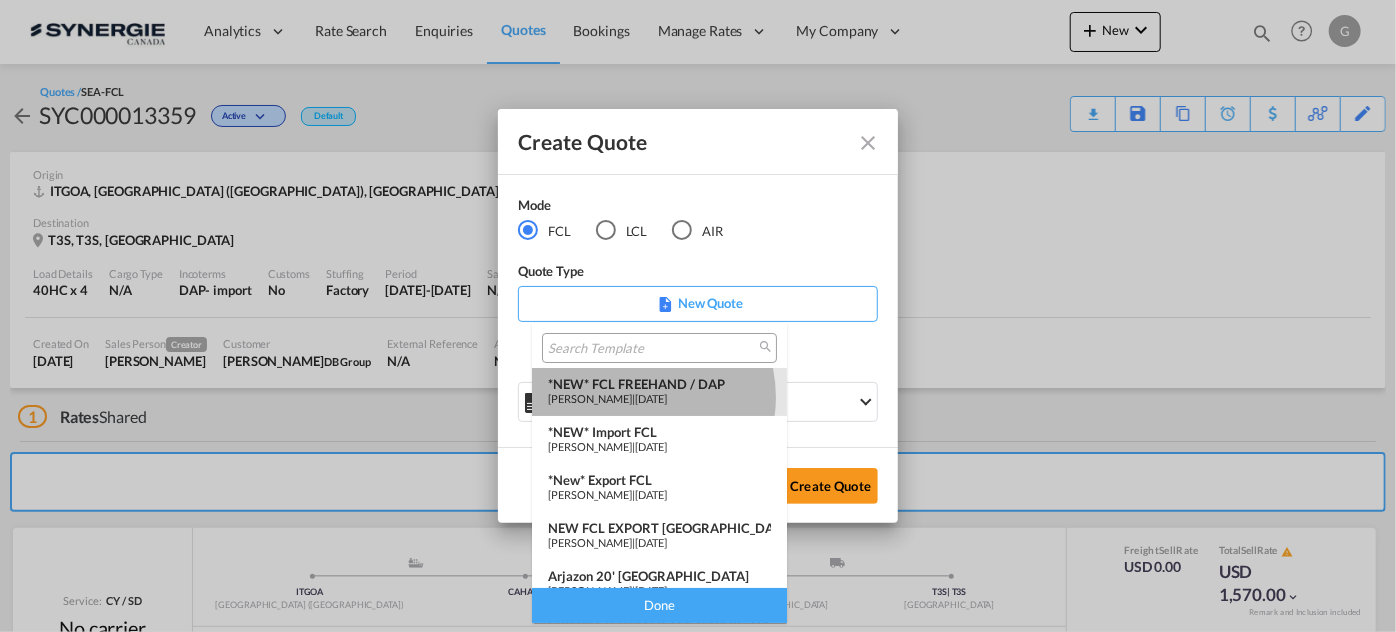 click on "[PERSON_NAME]" at bounding box center (590, 398) 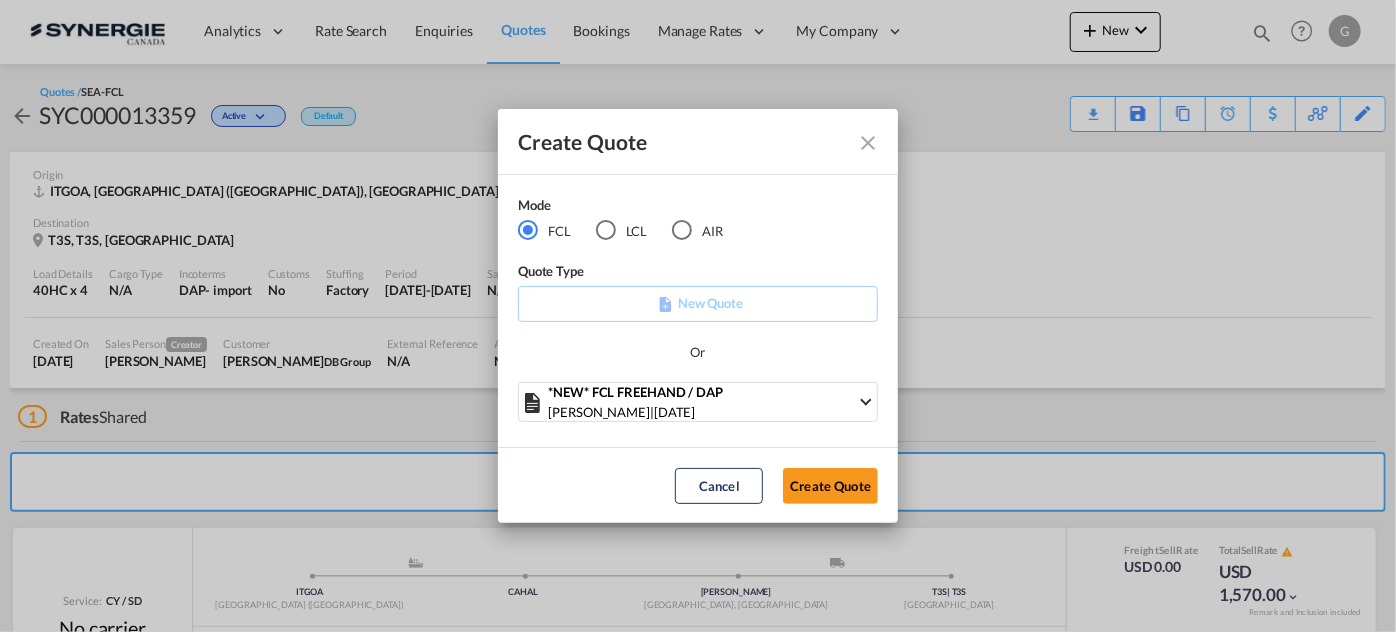 click on "*NEW* FCL FREEHAND / DAP
[PERSON_NAME]  |
[DATE]" 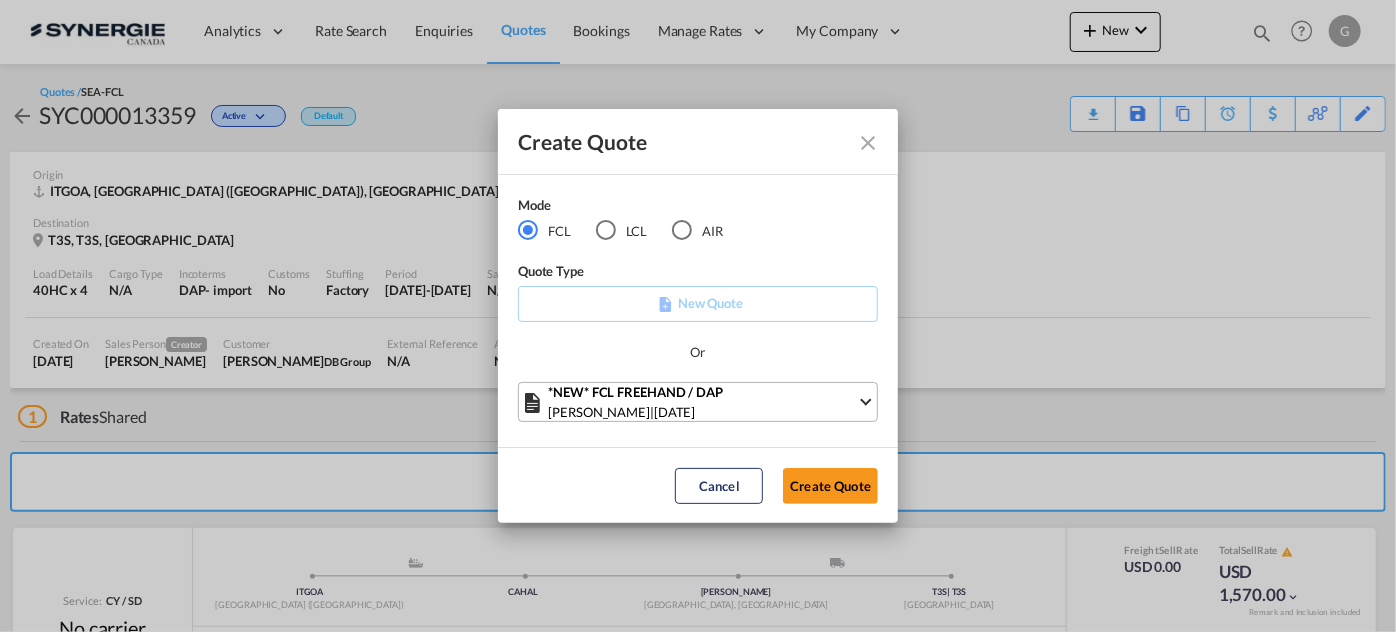 click on "[PERSON_NAME]  |
[DATE]" at bounding box center [702, 412] 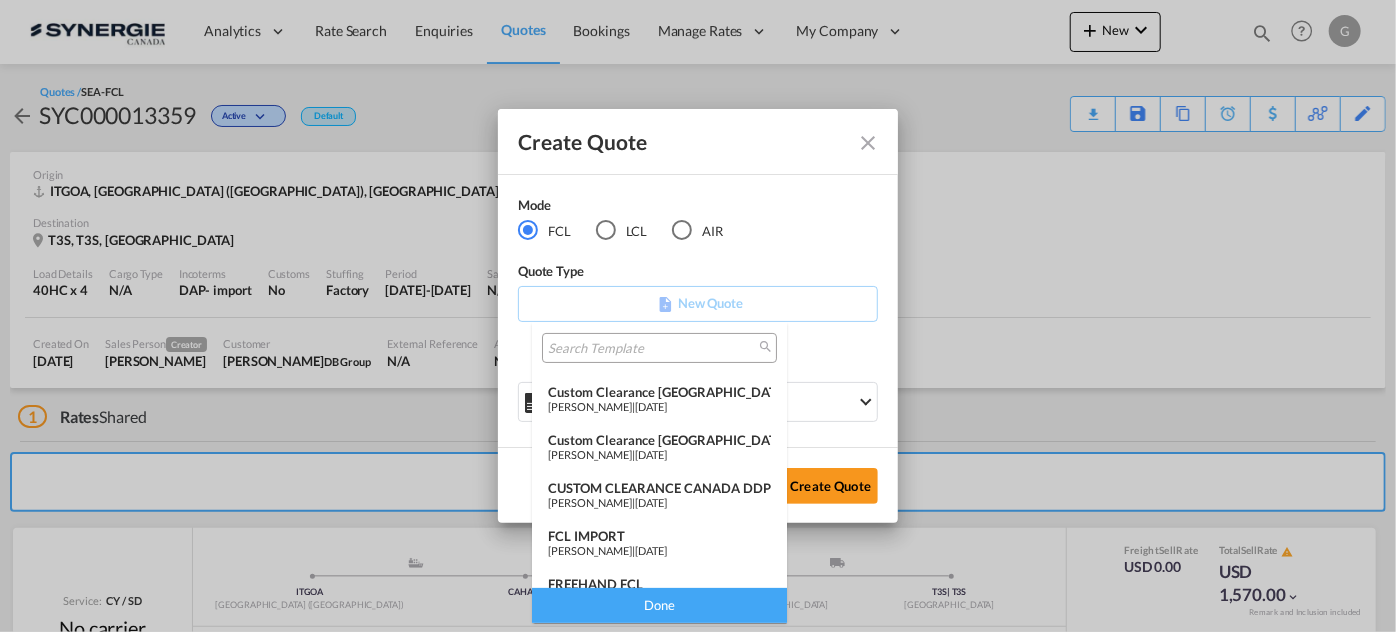 scroll, scrollTop: 259, scrollLeft: 0, axis: vertical 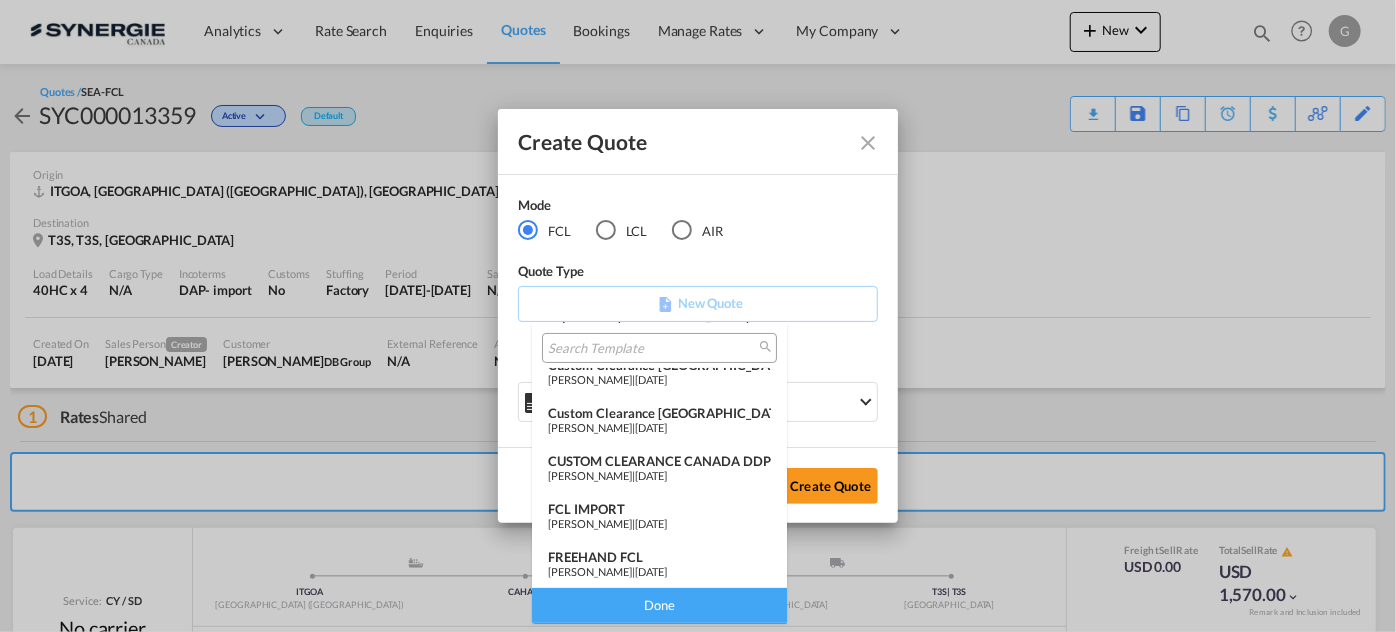 click at bounding box center (698, 316) 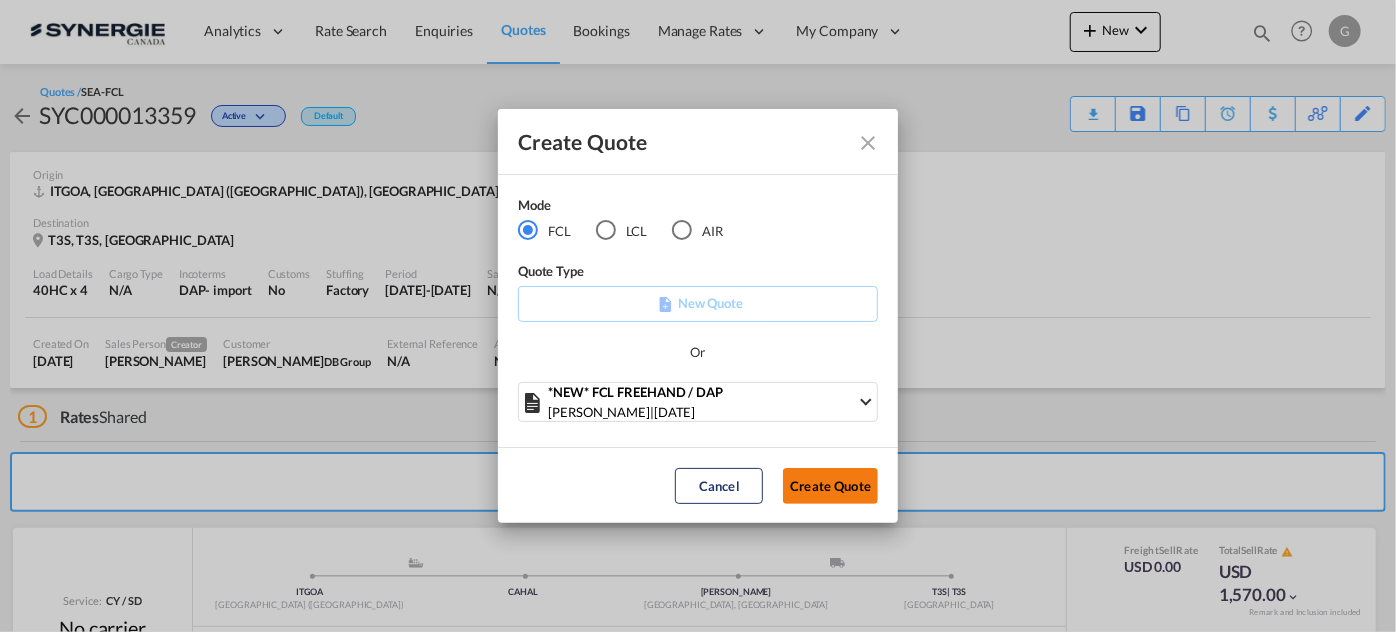 click on "Create Quote" 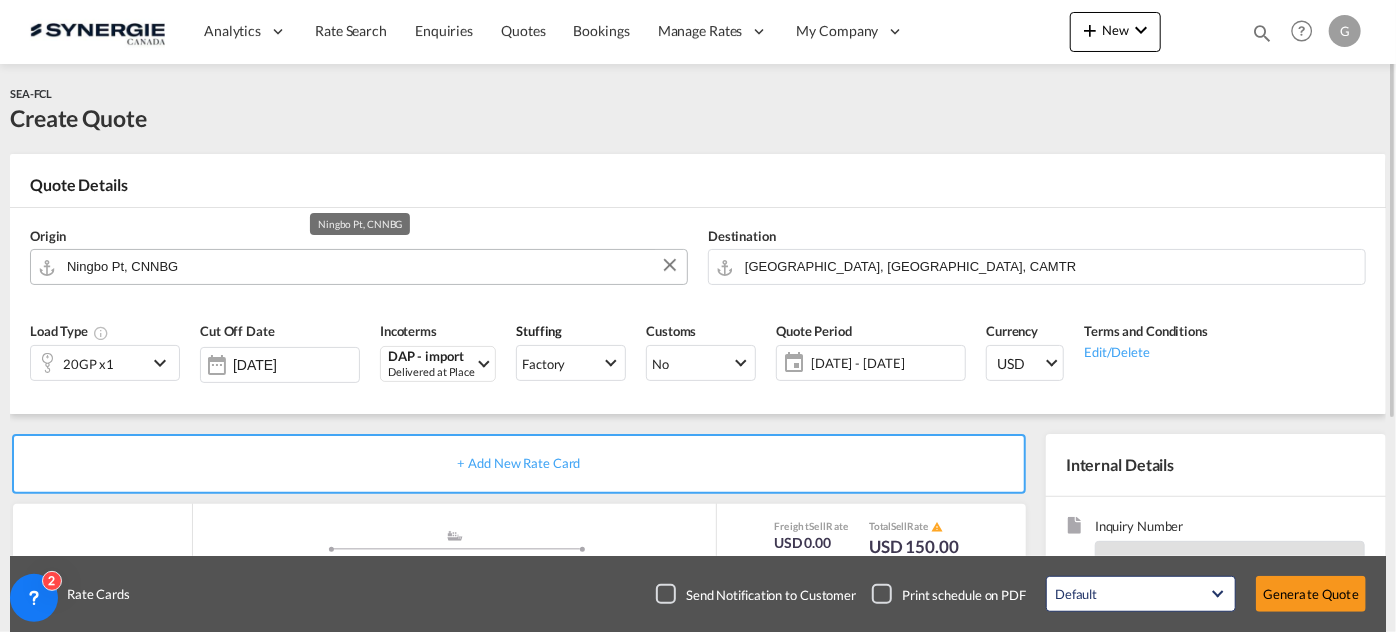 click on "Ningbo Pt, CNNBG" at bounding box center [372, 266] 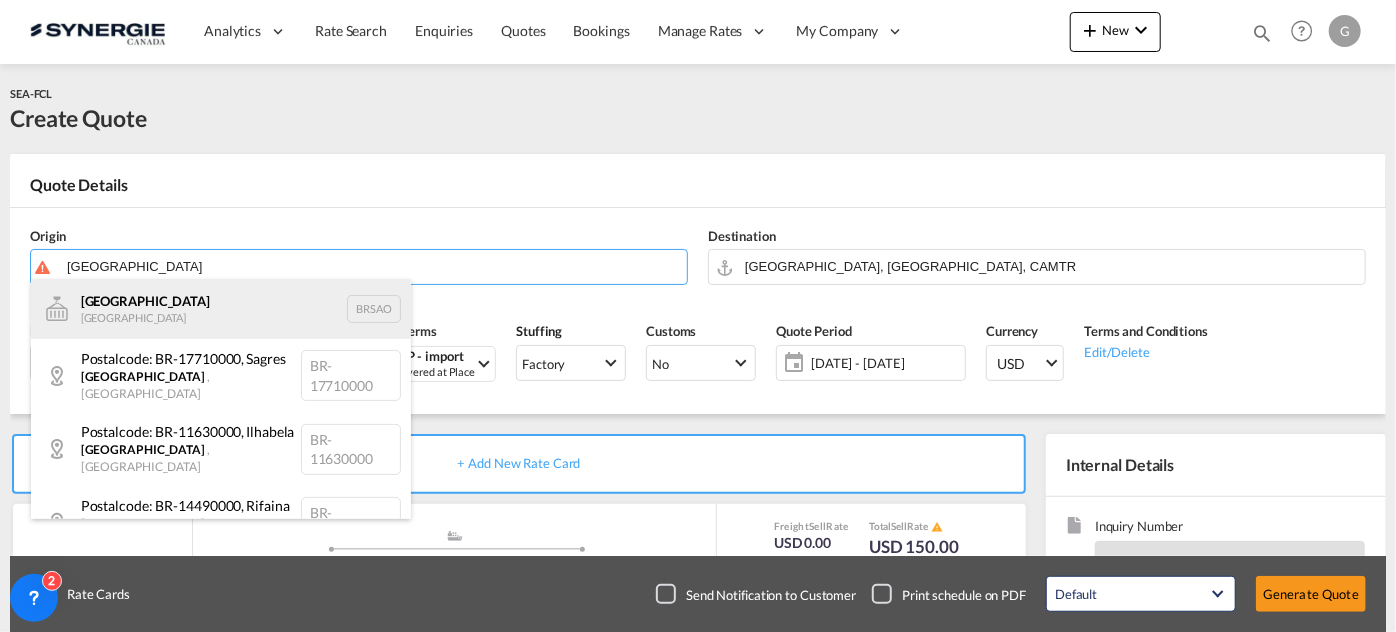 click on "[GEOGRAPHIC_DATA] [GEOGRAPHIC_DATA]
BRSAO" at bounding box center [221, 309] 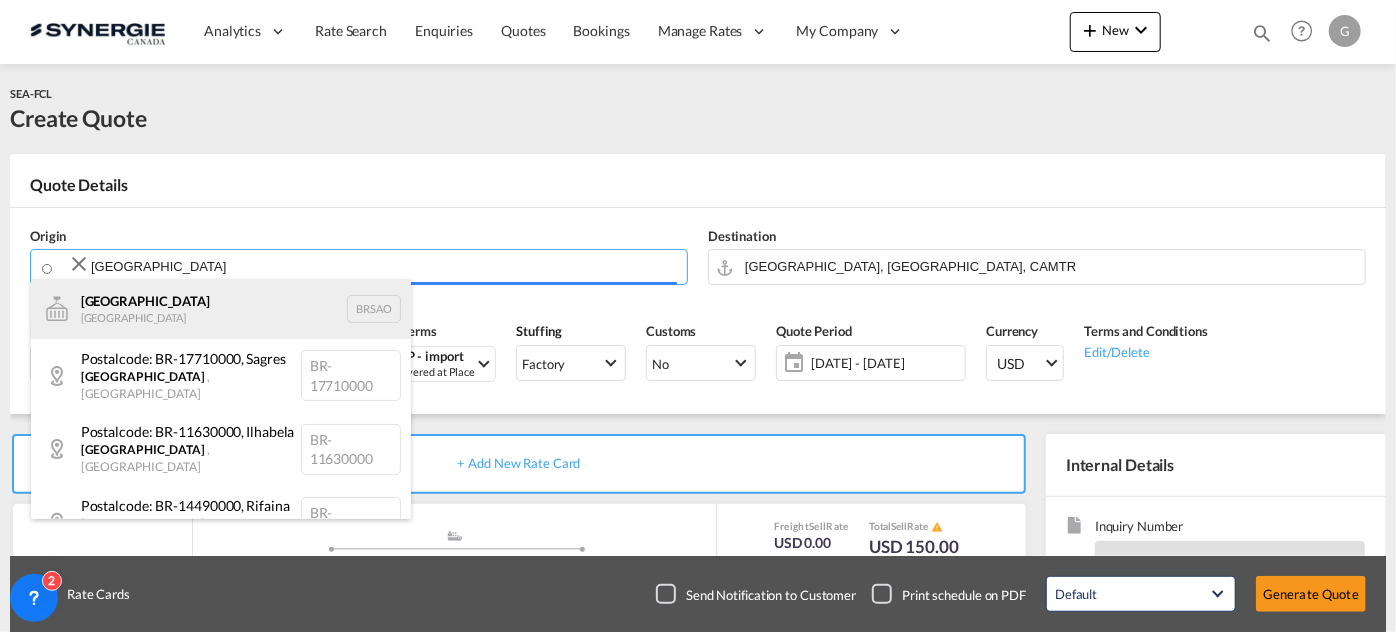 type on "[GEOGRAPHIC_DATA], [GEOGRAPHIC_DATA]" 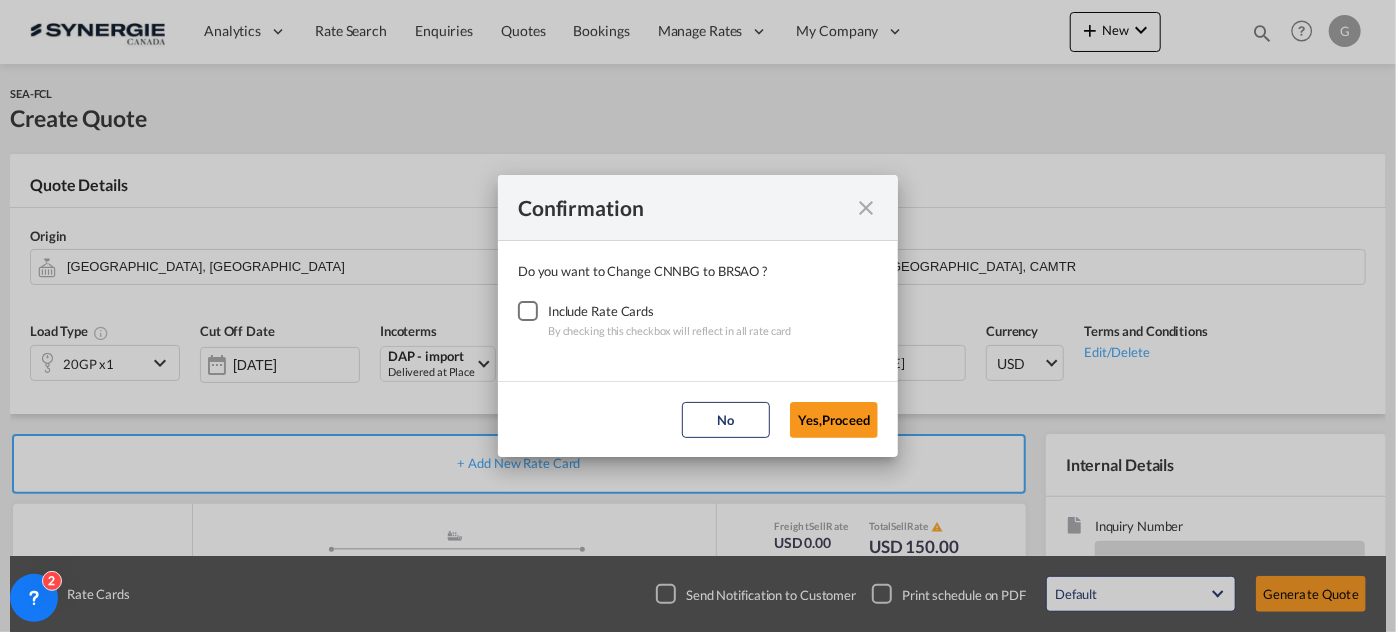 click at bounding box center (528, 311) 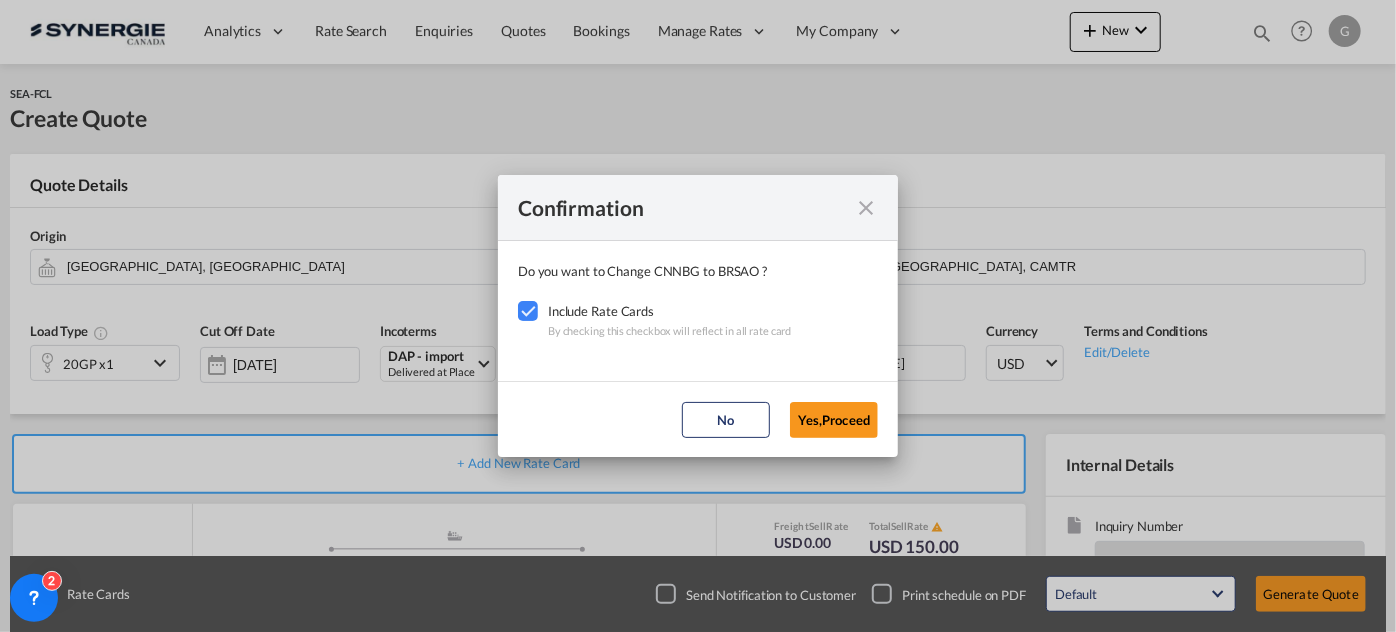 drag, startPoint x: 851, startPoint y: 429, endPoint x: 278, endPoint y: 351, distance: 578.28455 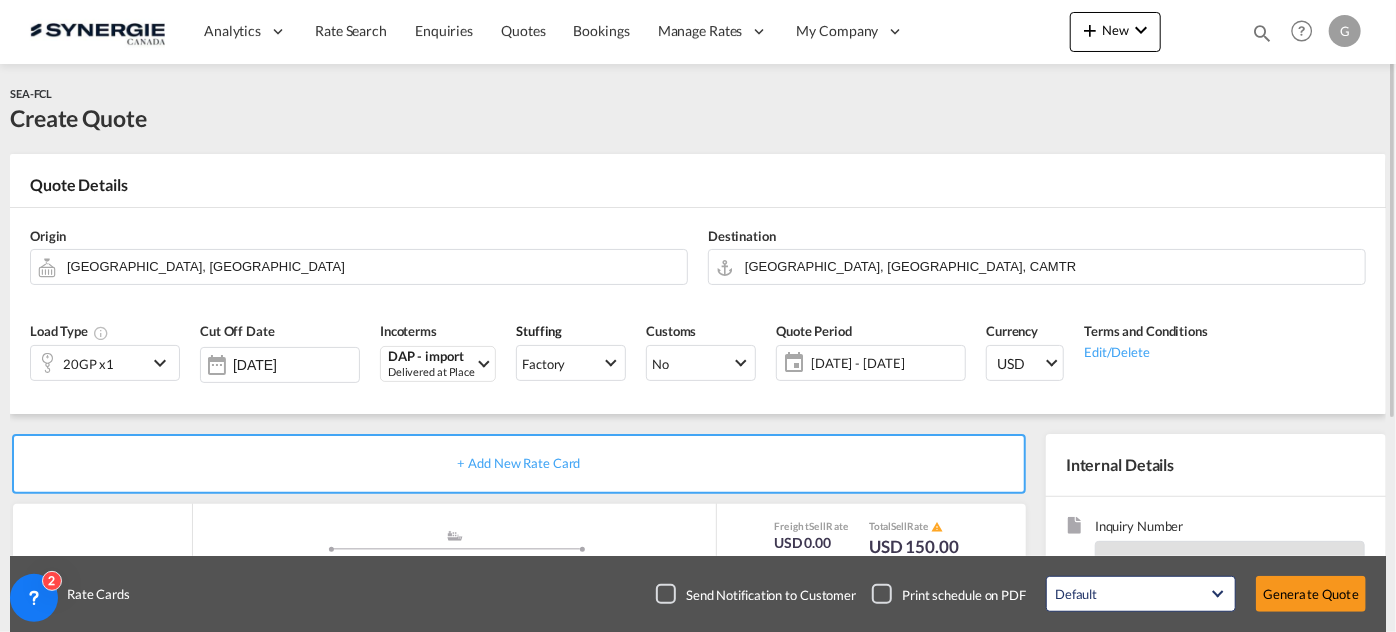 click on "Load Type 20GP x1" at bounding box center (105, 358) 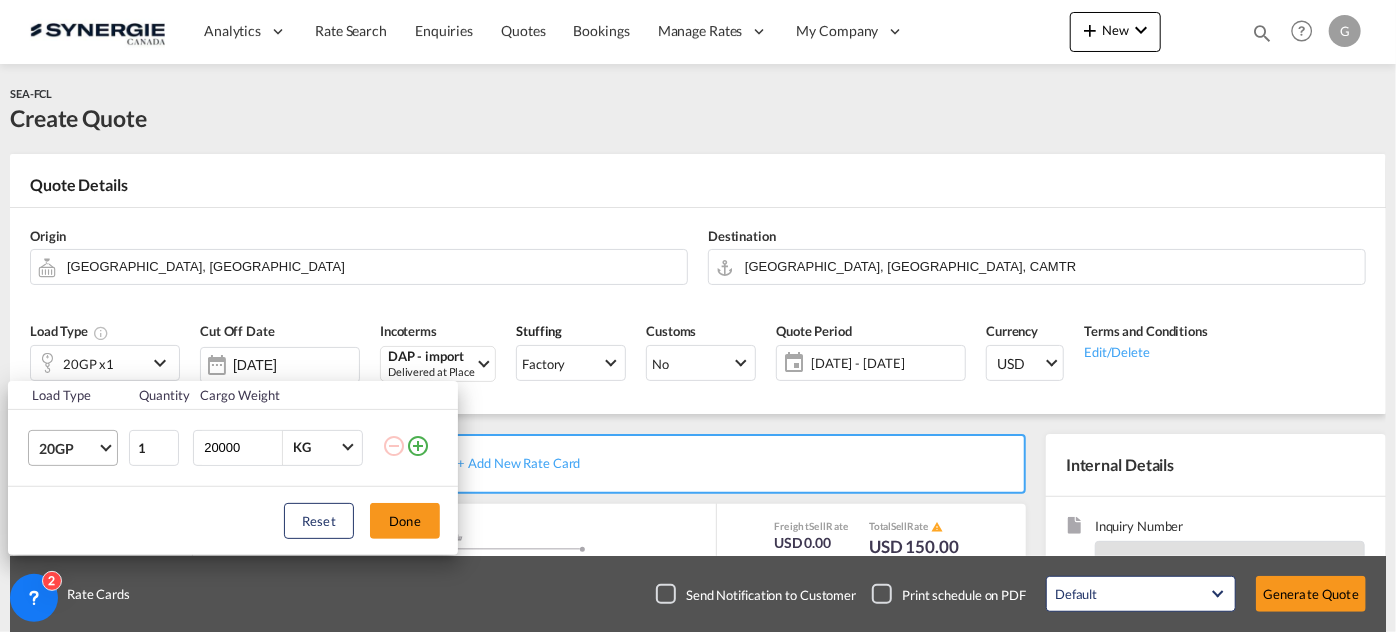 click on "20GP" at bounding box center (77, 448) 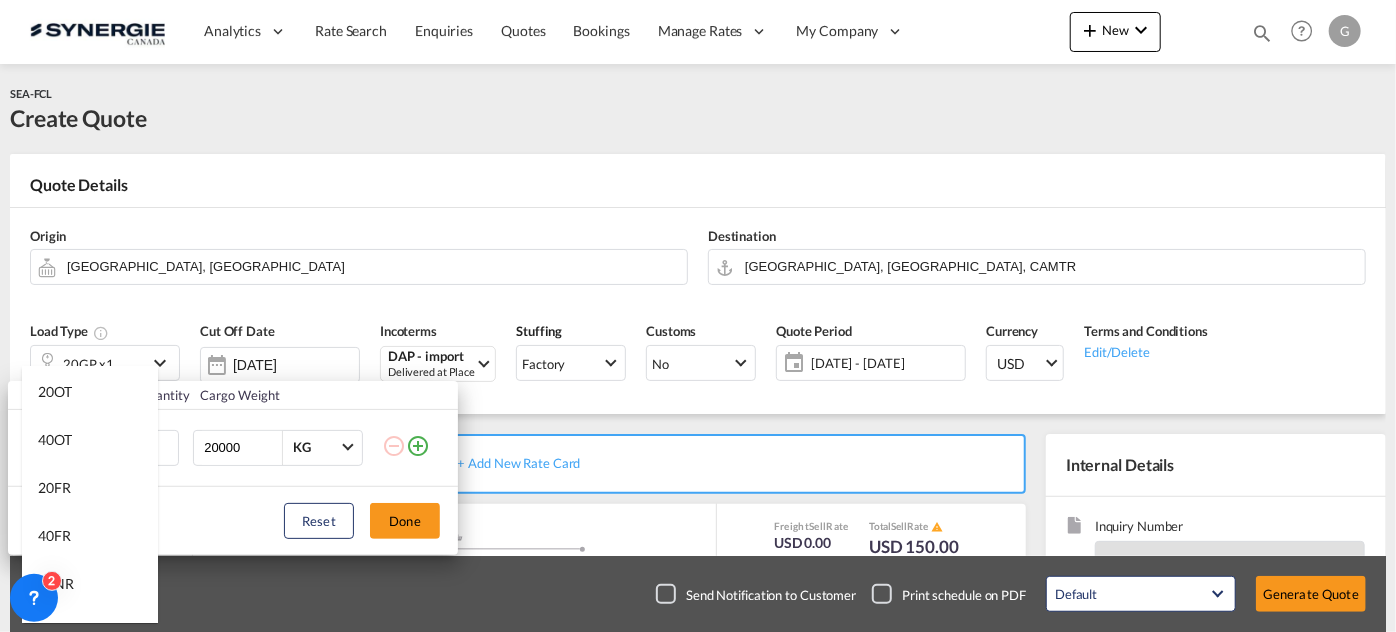 scroll, scrollTop: 363, scrollLeft: 0, axis: vertical 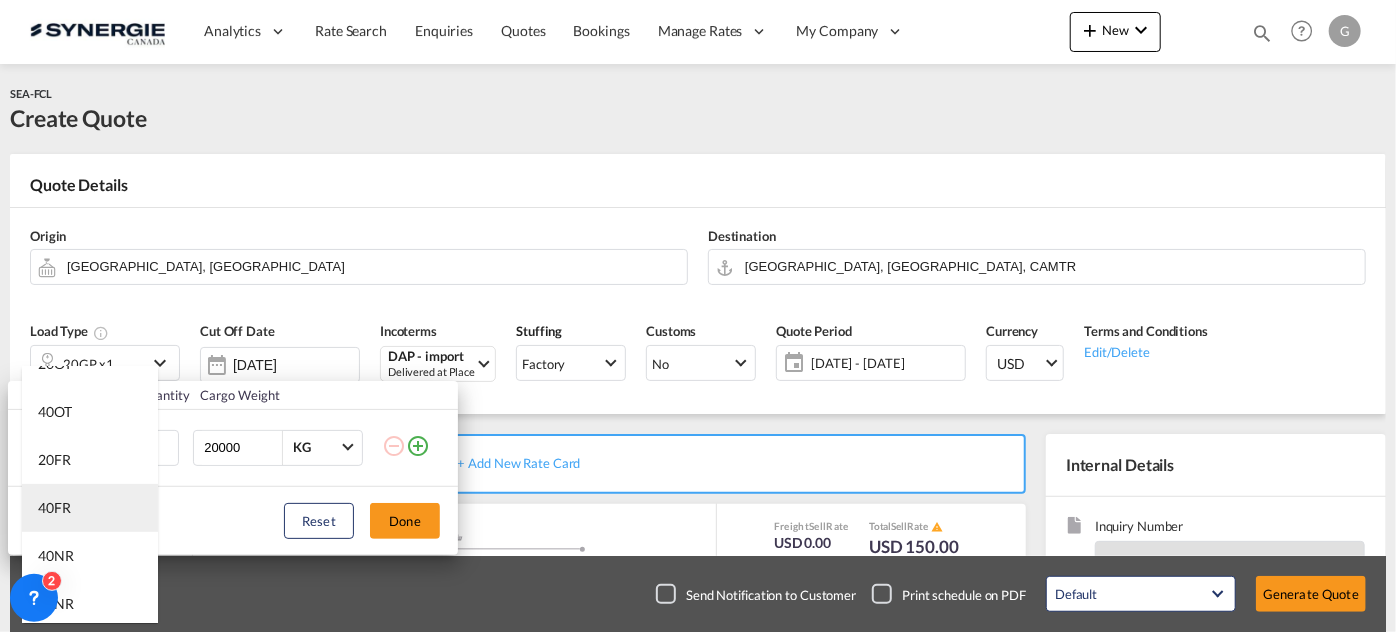 click on "40FR" at bounding box center [90, 508] 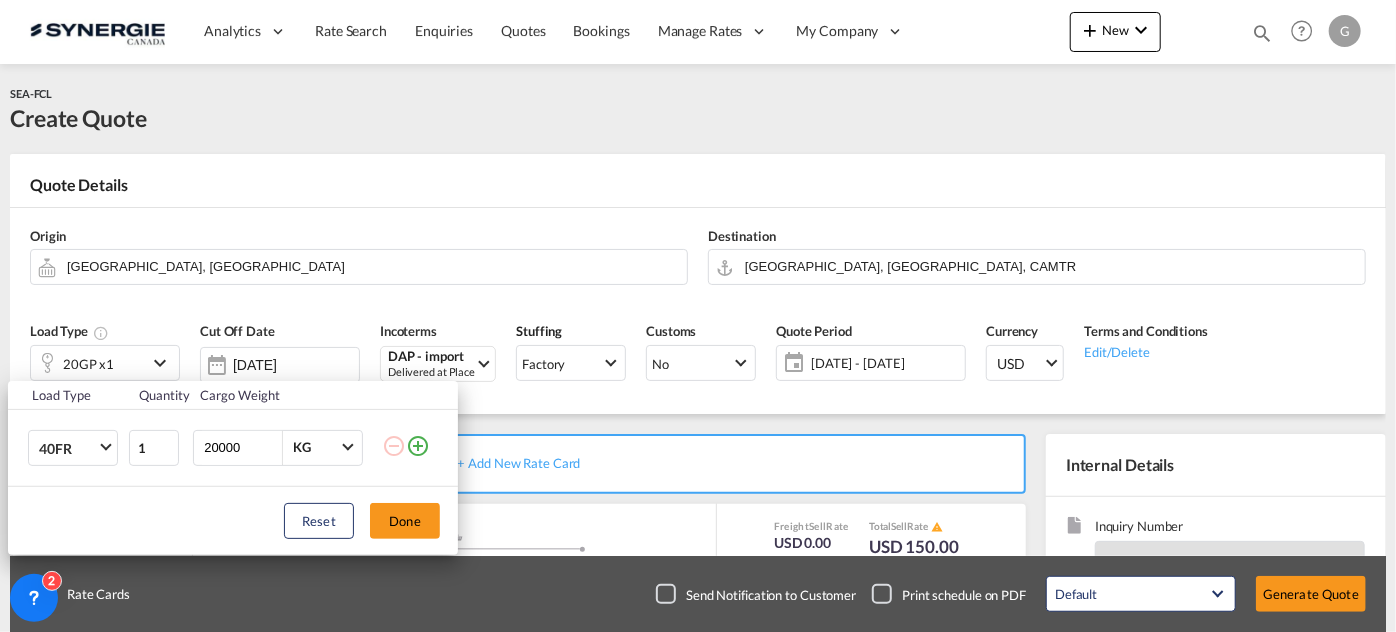 drag, startPoint x: 211, startPoint y: 443, endPoint x: 234, endPoint y: 443, distance: 23 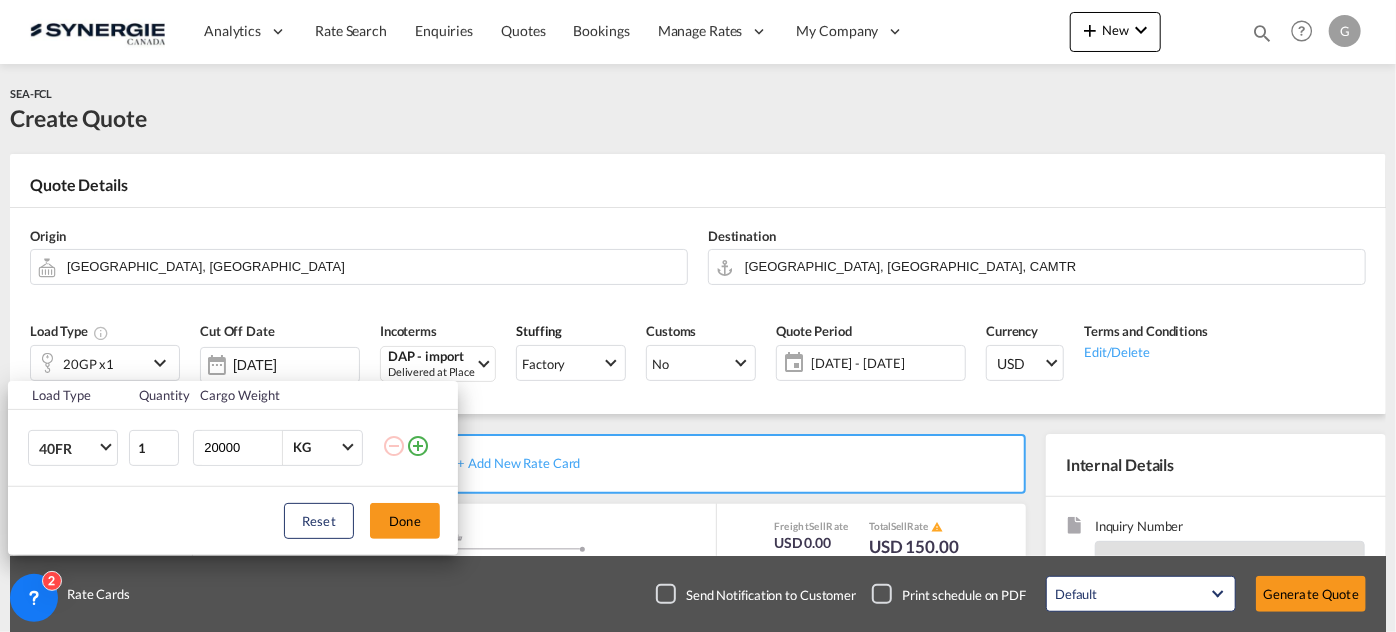 click on "20000" at bounding box center [242, 448] 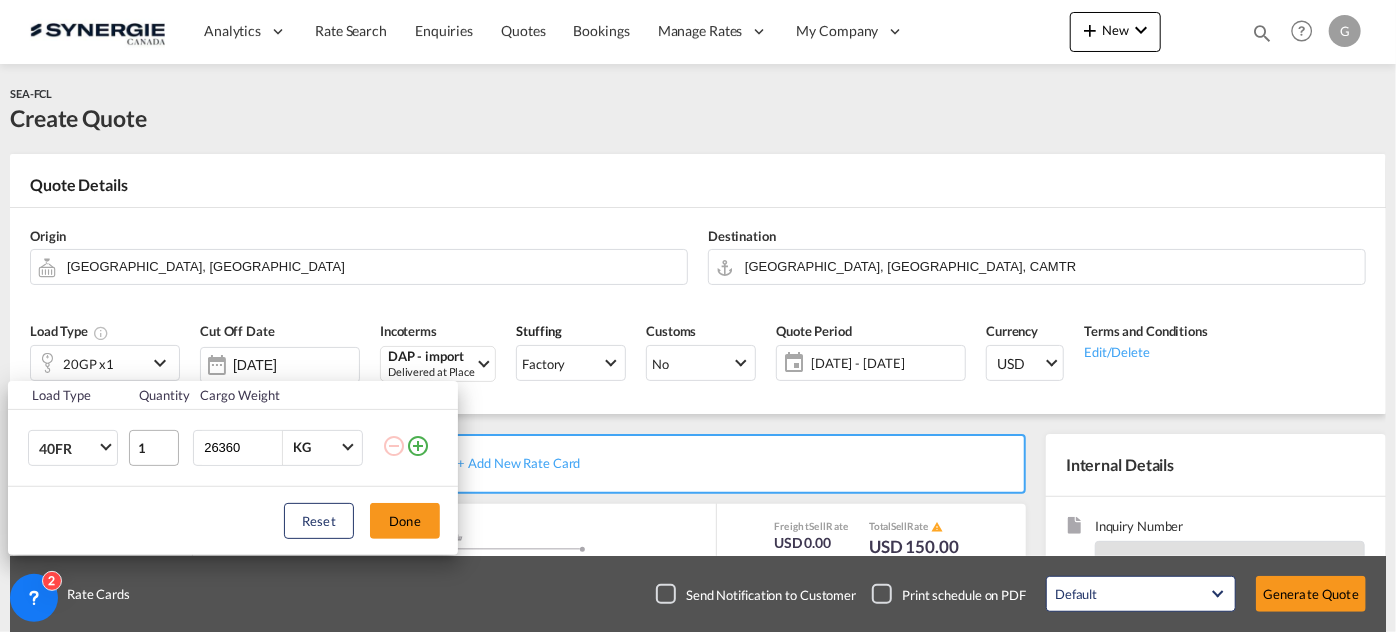 type on "26360" 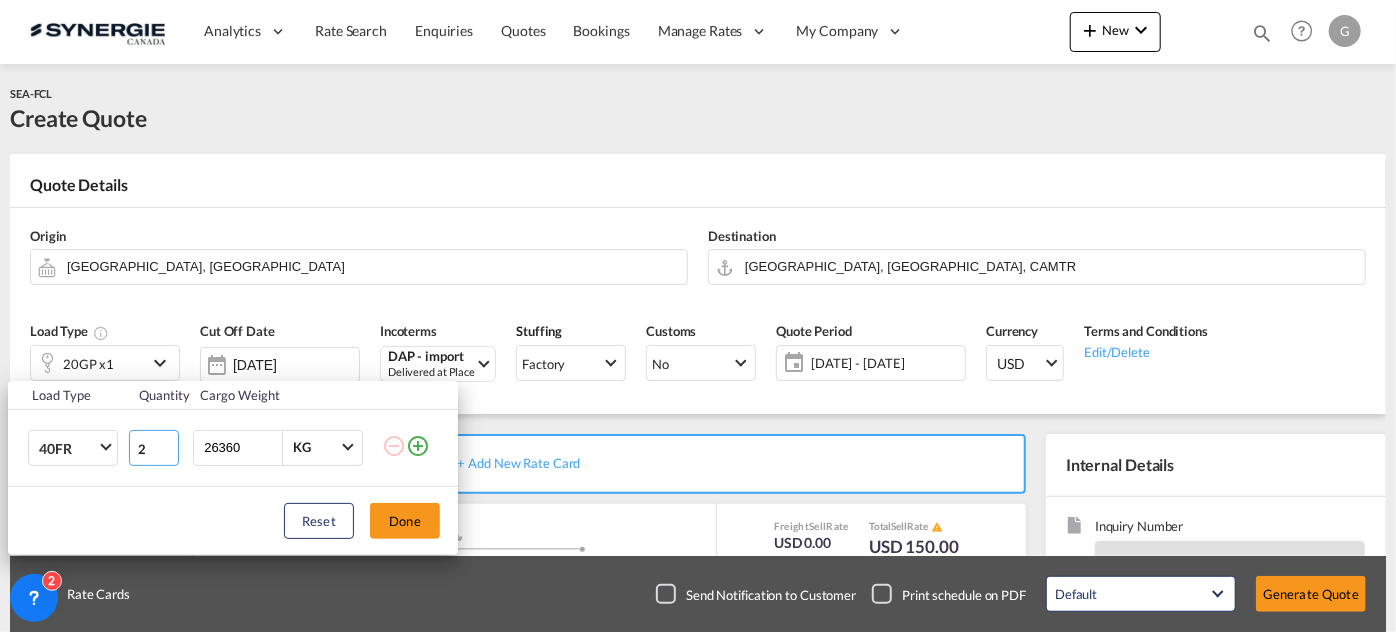 drag, startPoint x: 167, startPoint y: 439, endPoint x: 165, endPoint y: 450, distance: 11.18034 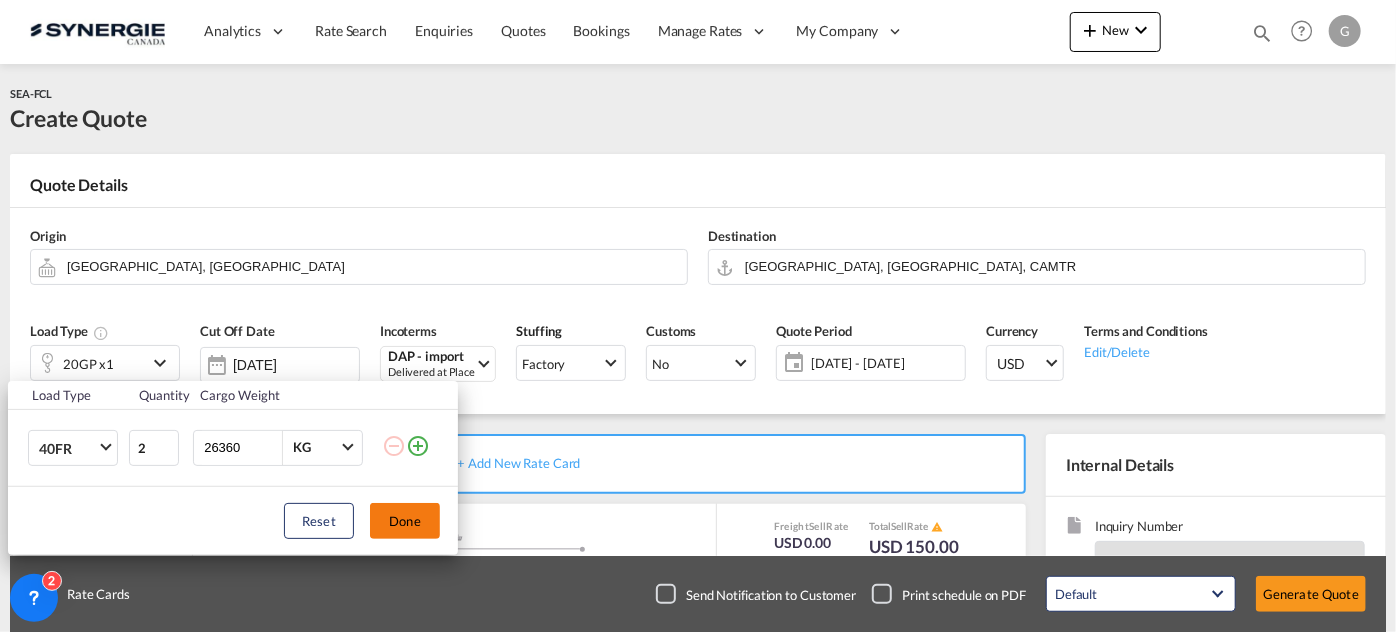 click on "Done" at bounding box center (405, 521) 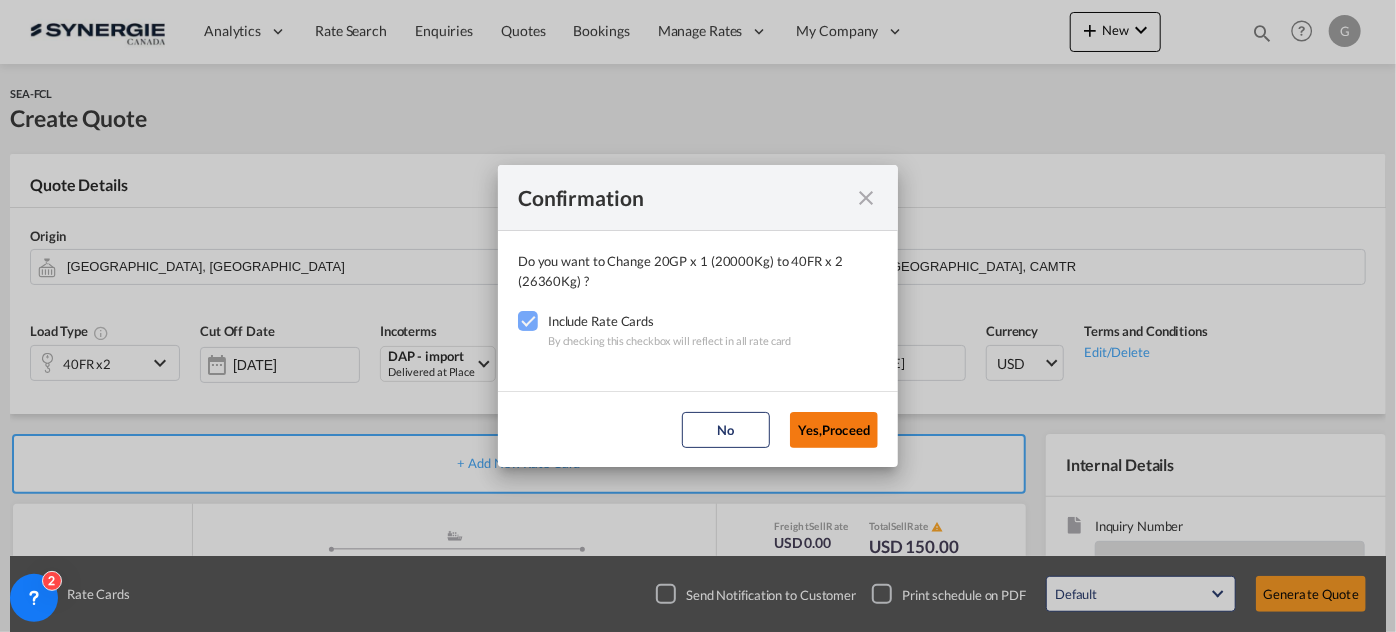 click on "Yes,Proceed" at bounding box center [834, 430] 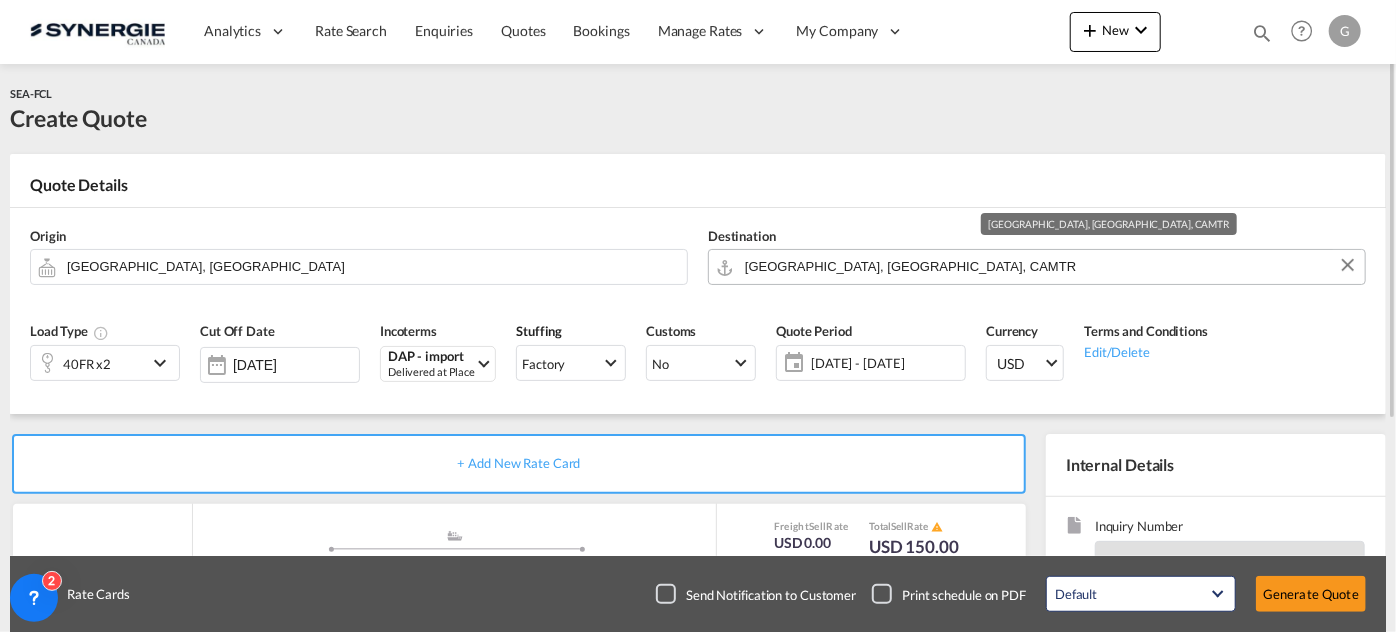 click on "[GEOGRAPHIC_DATA], [GEOGRAPHIC_DATA], CAMTR" at bounding box center [1050, 266] 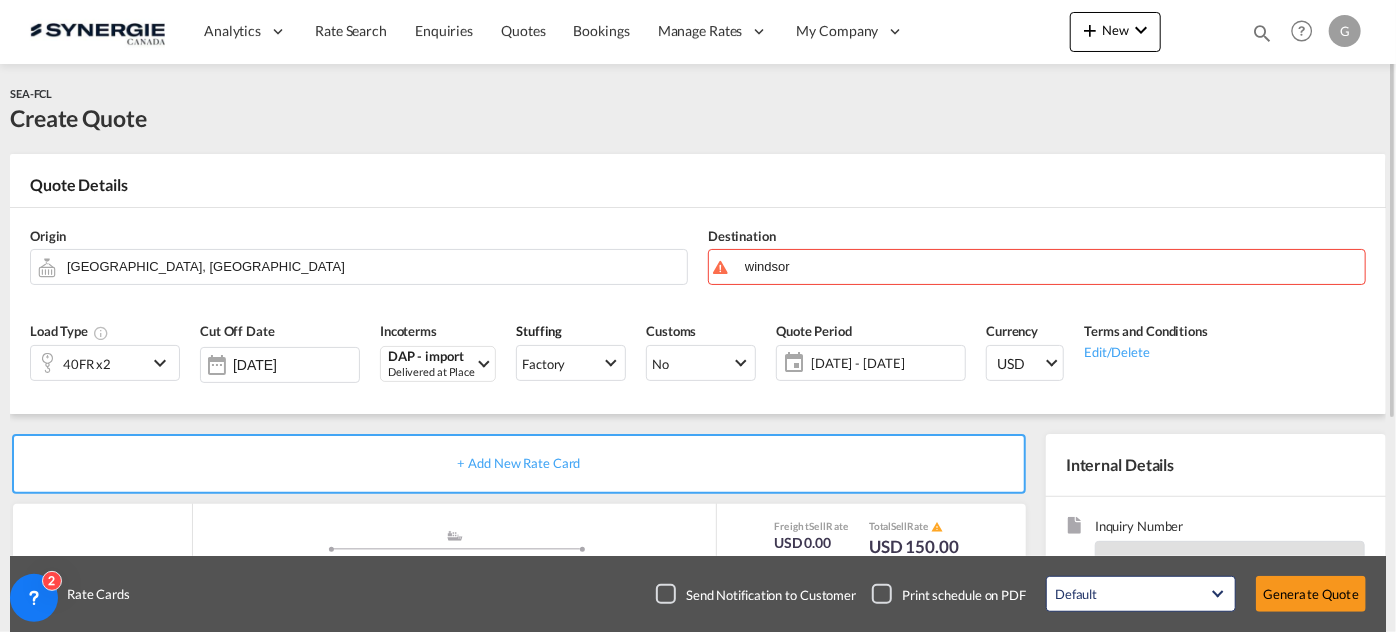 click on "Destination
[GEOGRAPHIC_DATA]" at bounding box center [1037, 256] 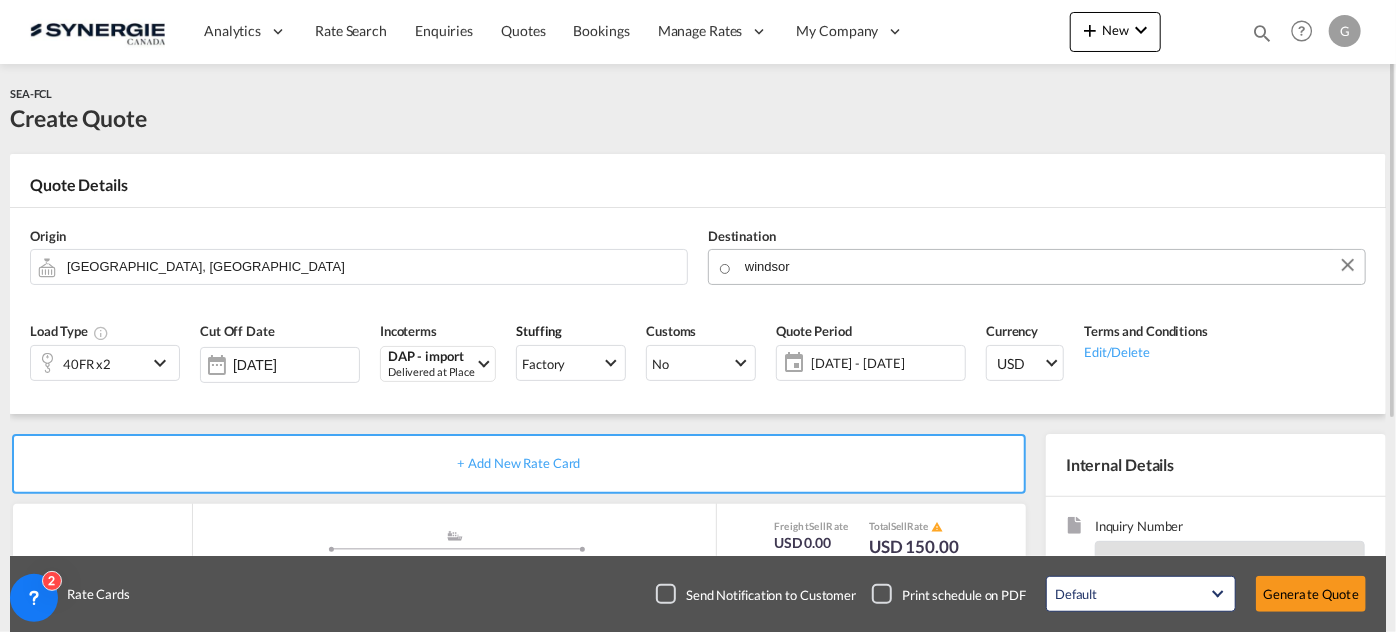 click on "Analytics
Reports
Dashboard
Rate Search
Enquiries
Quotes
Bookings" at bounding box center (698, 316) 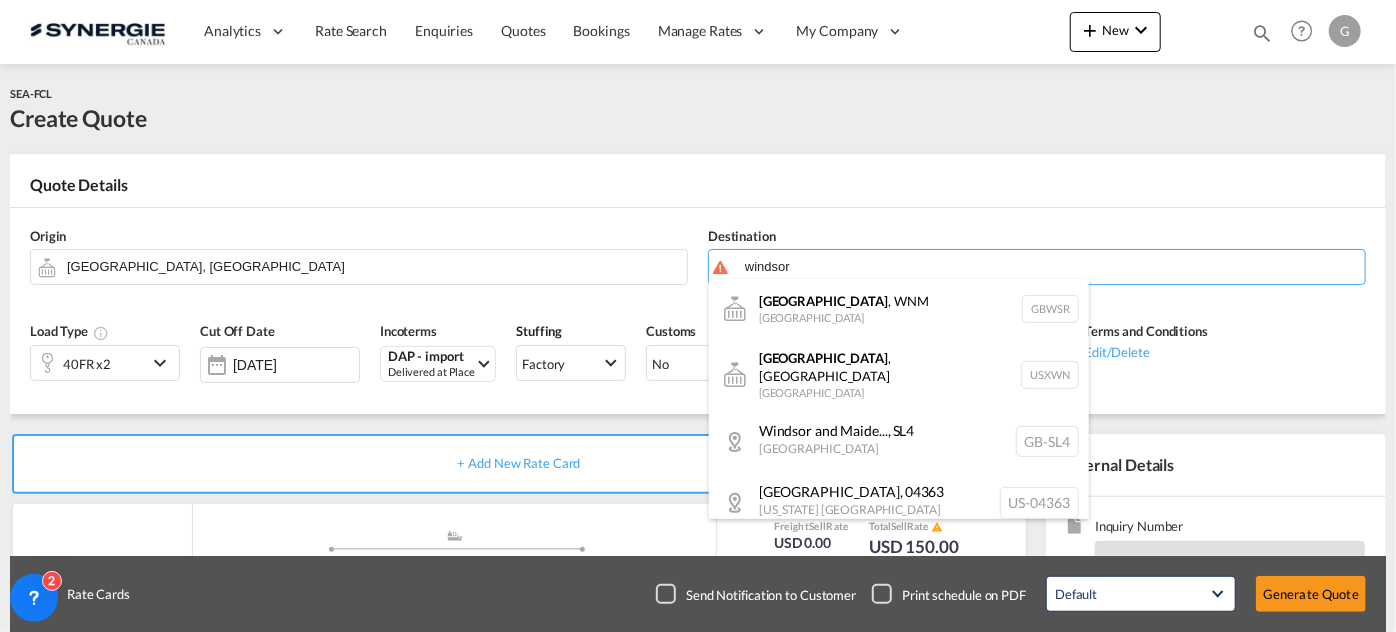 drag, startPoint x: 981, startPoint y: 269, endPoint x: 879, endPoint y: 270, distance: 102.0049 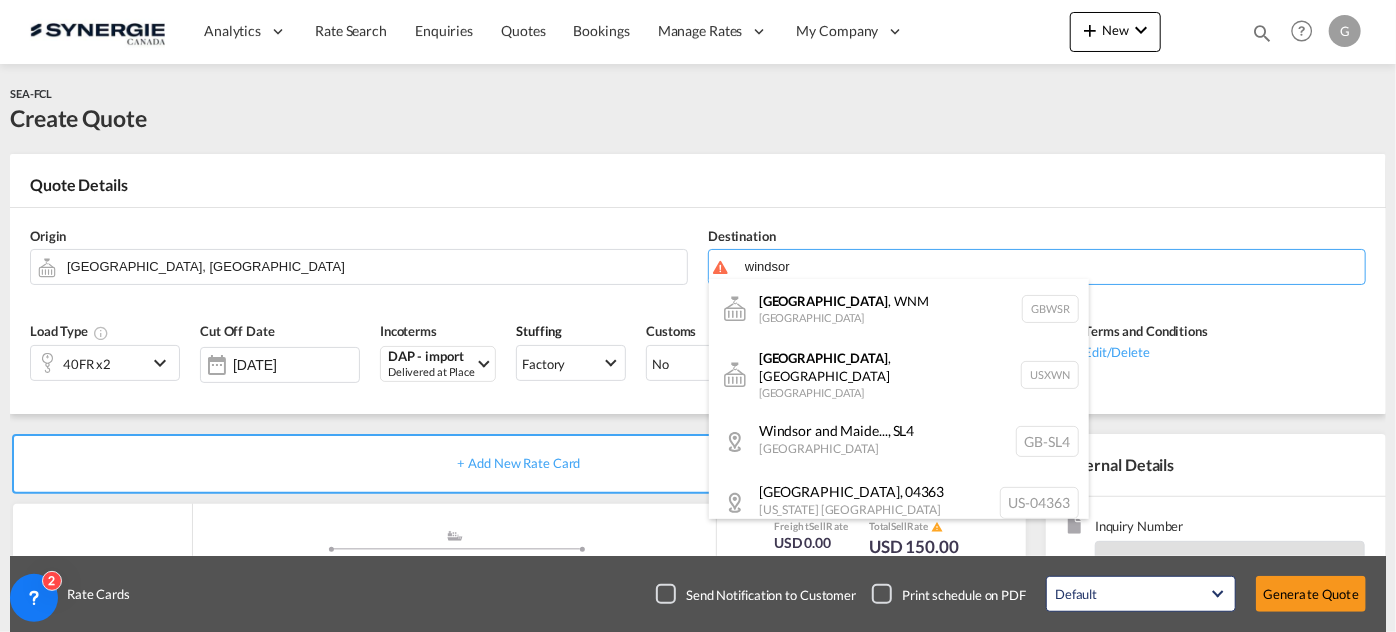 click on "Analytics
Reports
Dashboard
Rate Search
Enquiries
Quotes
Bookings" at bounding box center (698, 316) 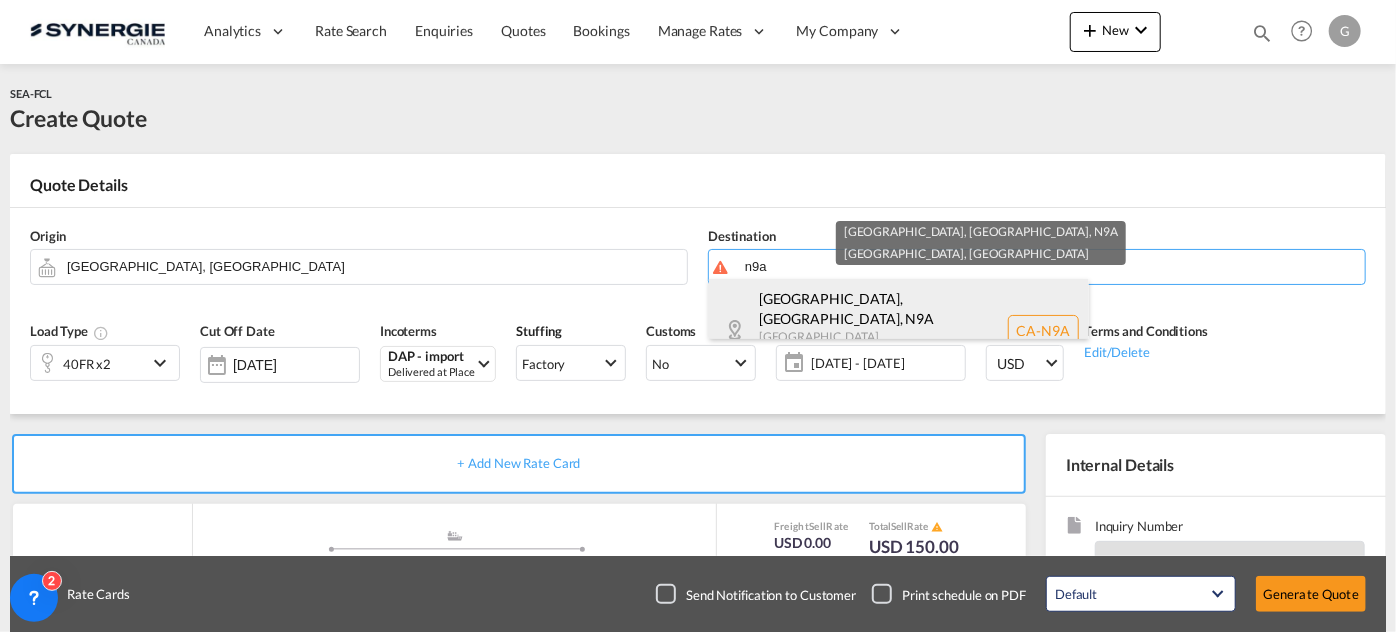 click on "[GEOGRAPHIC_DATA], [GEOGRAPHIC_DATA] ,
N9A
[GEOGRAPHIC_DATA]
[GEOGRAPHIC_DATA] [GEOGRAPHIC_DATA]-[GEOGRAPHIC_DATA]" at bounding box center [899, 330] 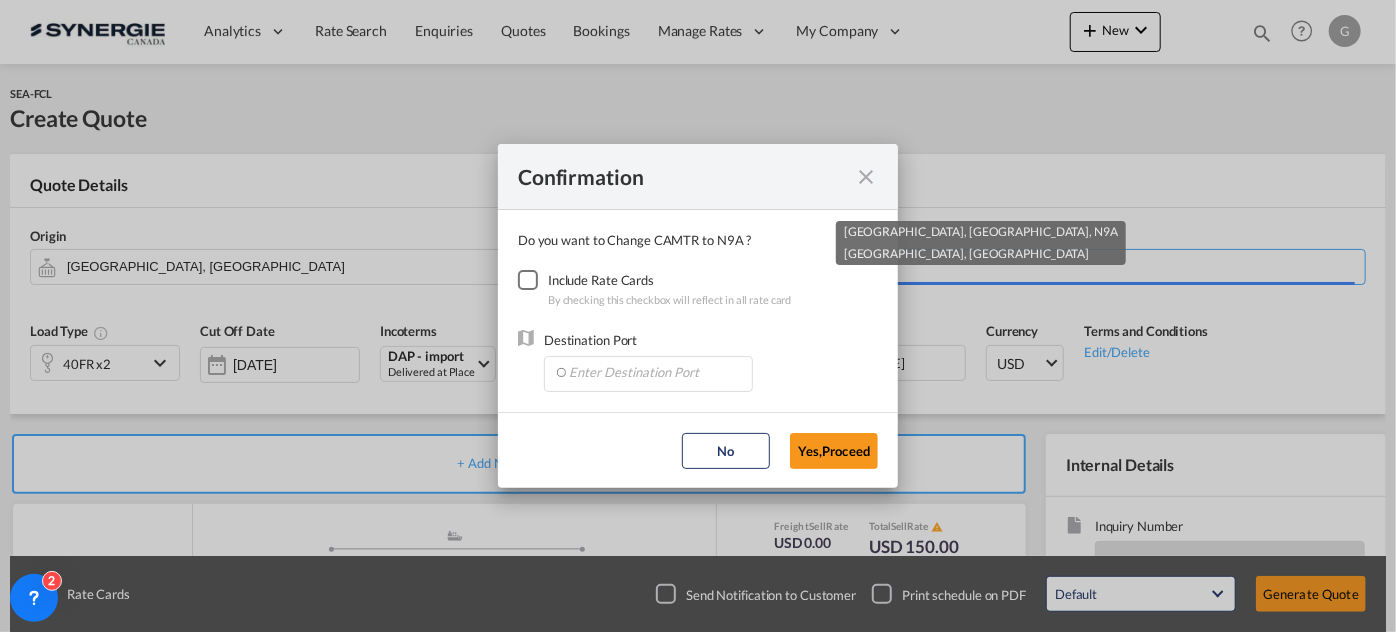 type on "CA-N9A, [GEOGRAPHIC_DATA], [GEOGRAPHIC_DATA], [GEOGRAPHIC_DATA]" 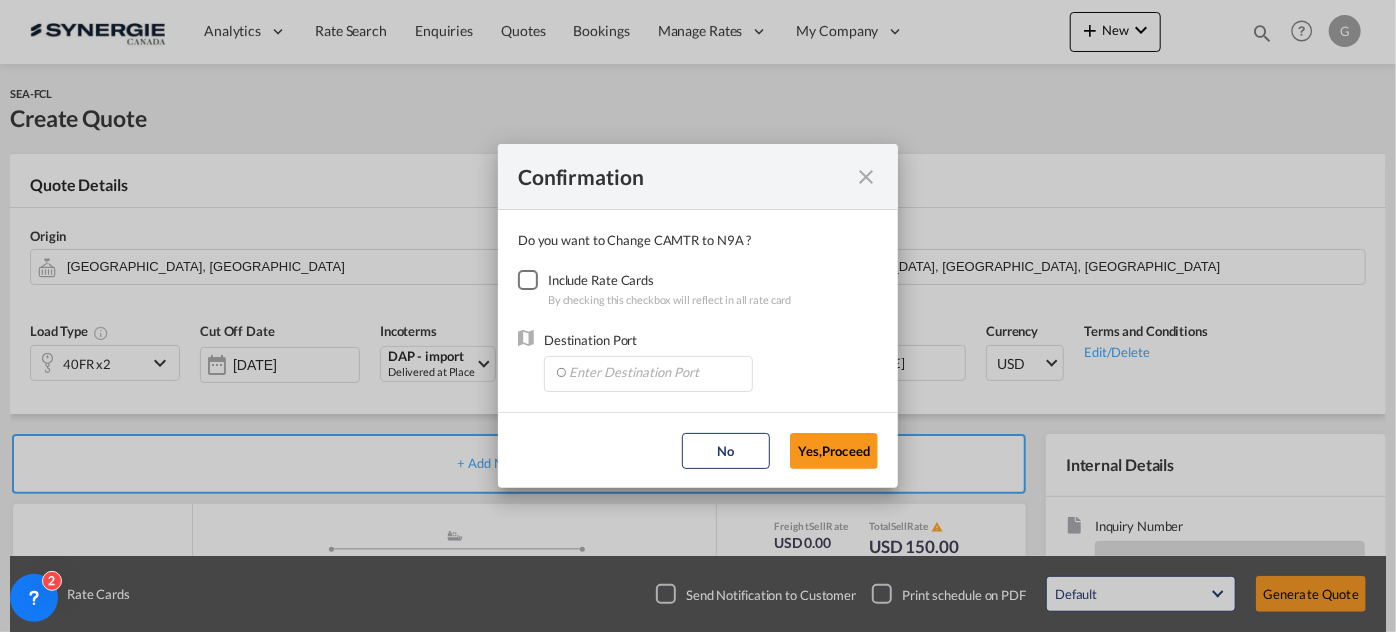 click at bounding box center (528, 280) 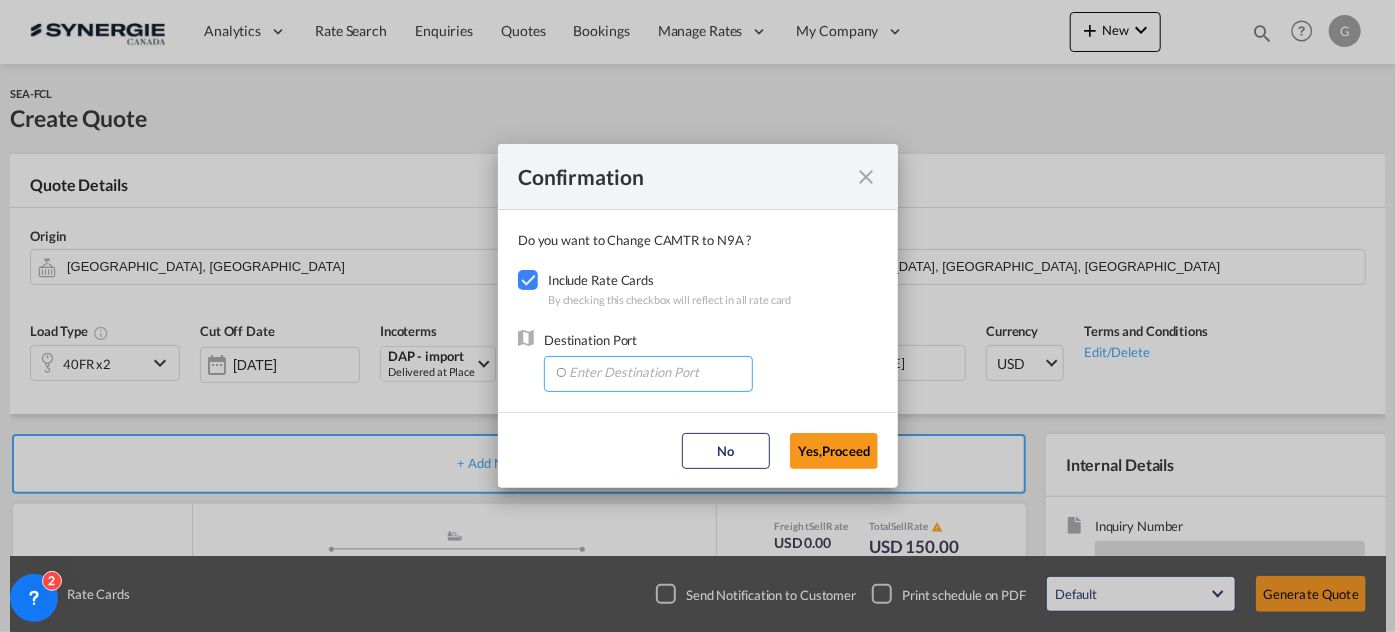 click at bounding box center (653, 372) 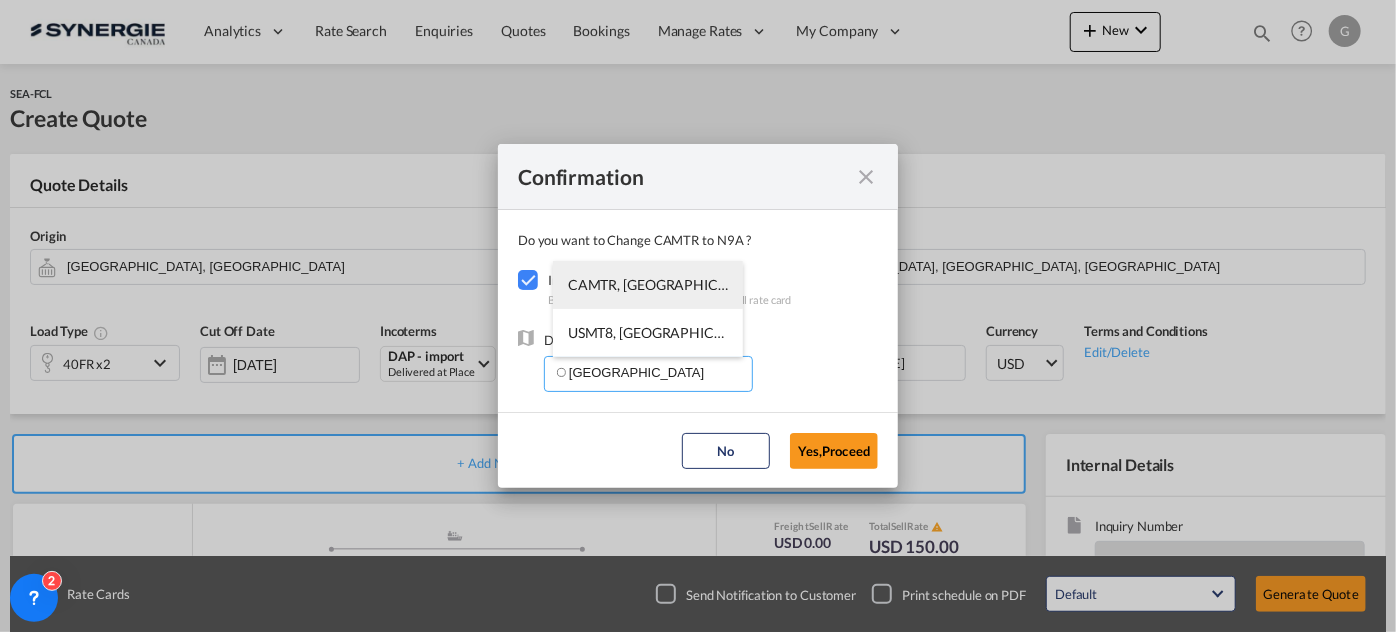 click on "CAMTR, [GEOGRAPHIC_DATA], [GEOGRAPHIC_DATA], [GEOGRAPHIC_DATA], [GEOGRAPHIC_DATA], [GEOGRAPHIC_DATA]" at bounding box center [960, 284] 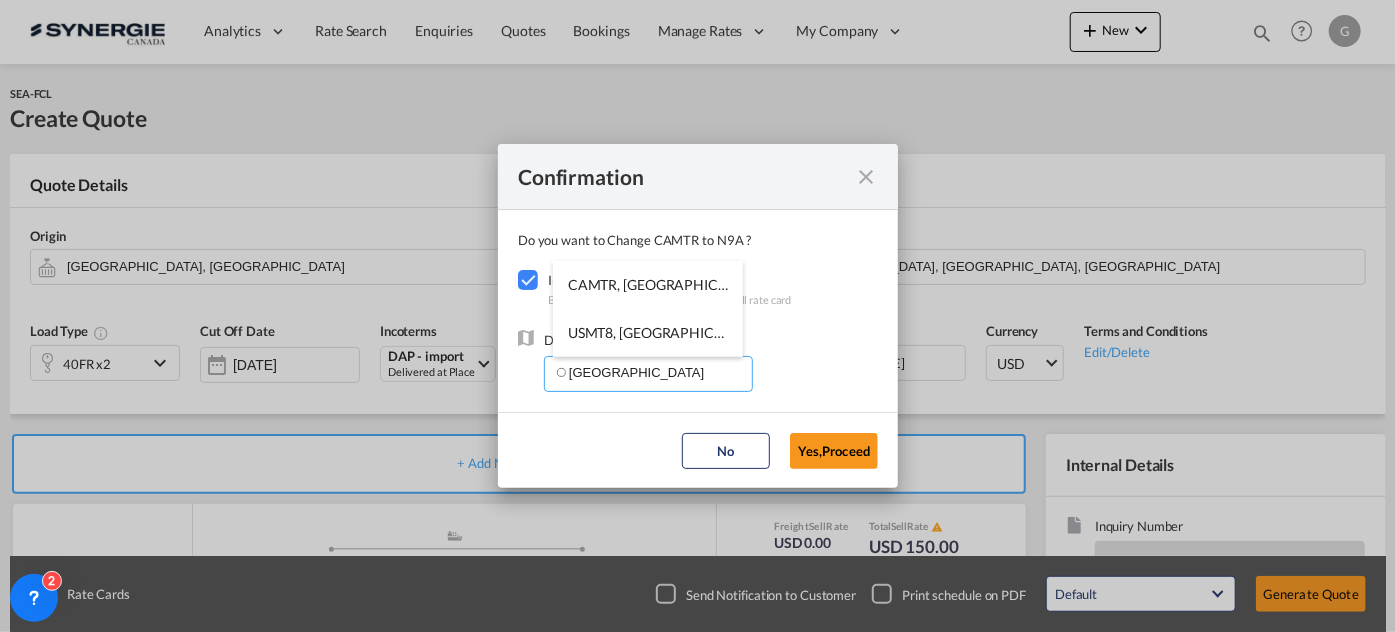 type on "CAMTR, [GEOGRAPHIC_DATA], [GEOGRAPHIC_DATA], [GEOGRAPHIC_DATA], [GEOGRAPHIC_DATA], [GEOGRAPHIC_DATA]" 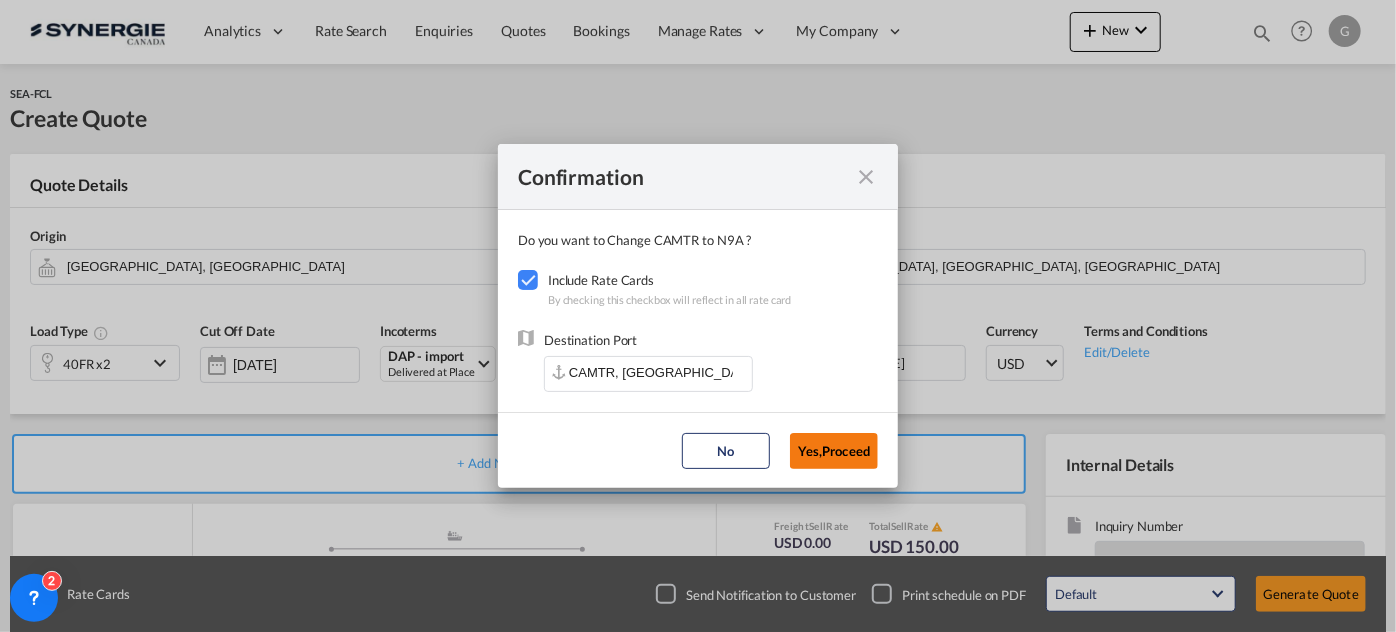 click on "Yes,Proceed" at bounding box center [834, 451] 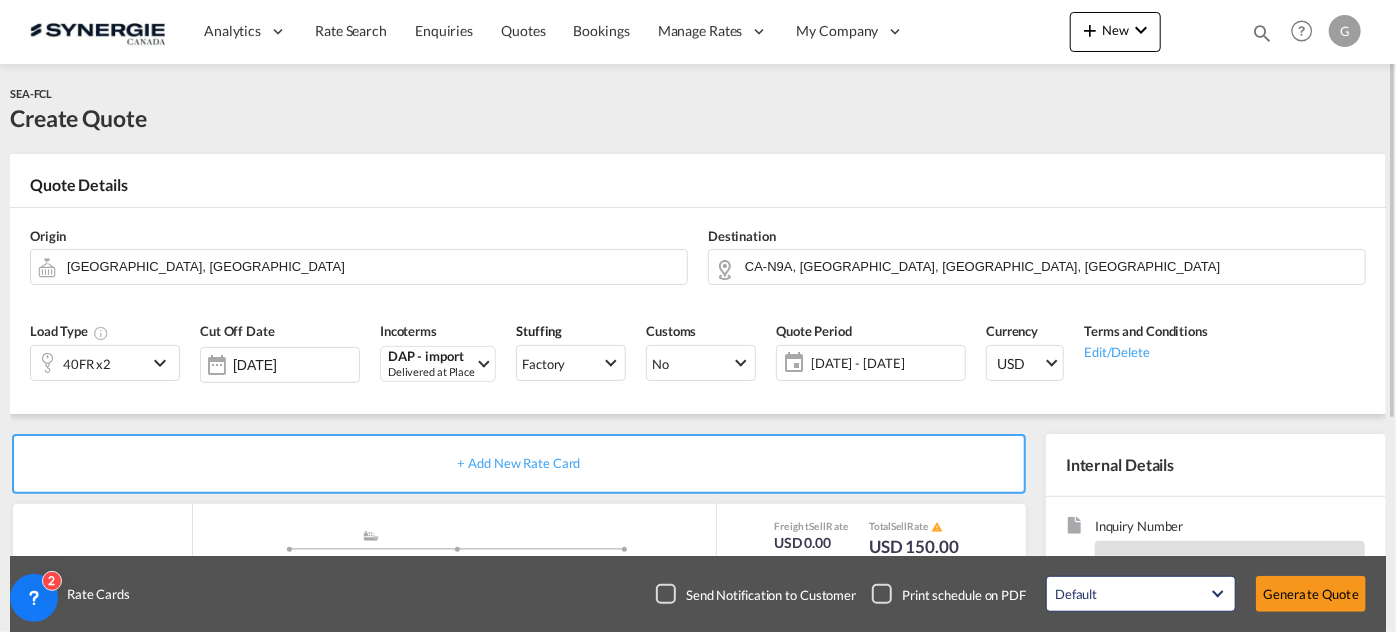 click on "[DATE] - [DATE]" 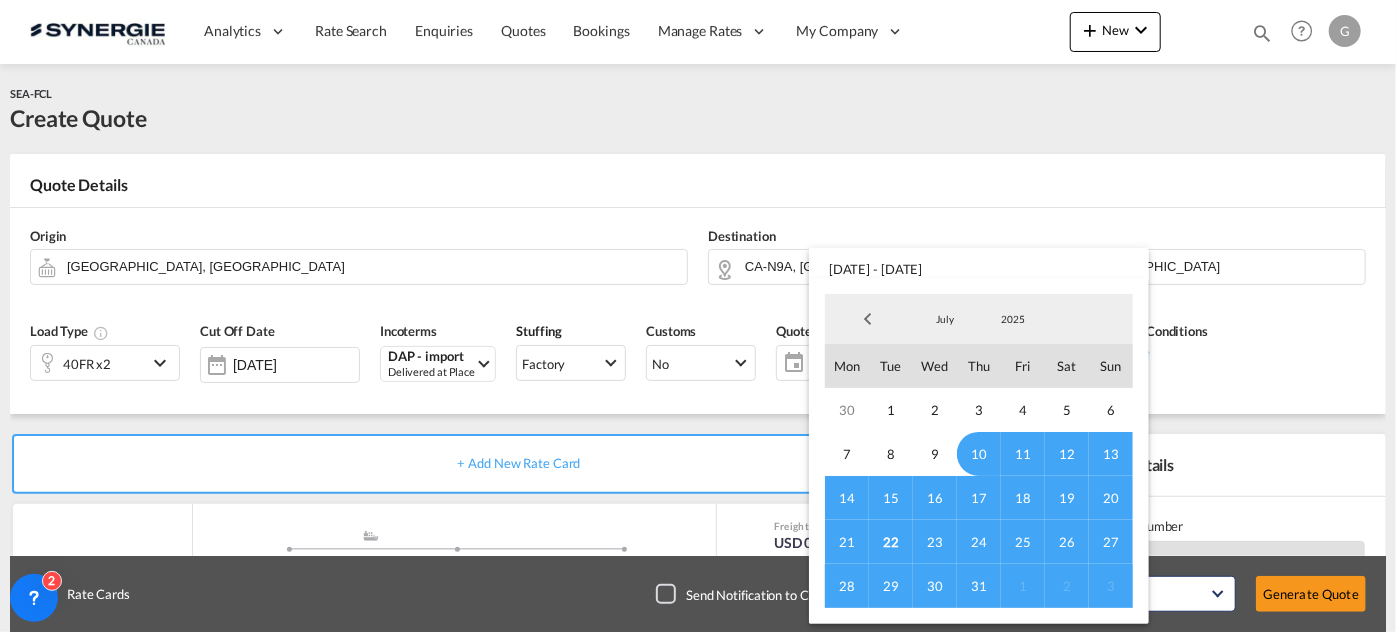 click on "22" at bounding box center [891, 542] 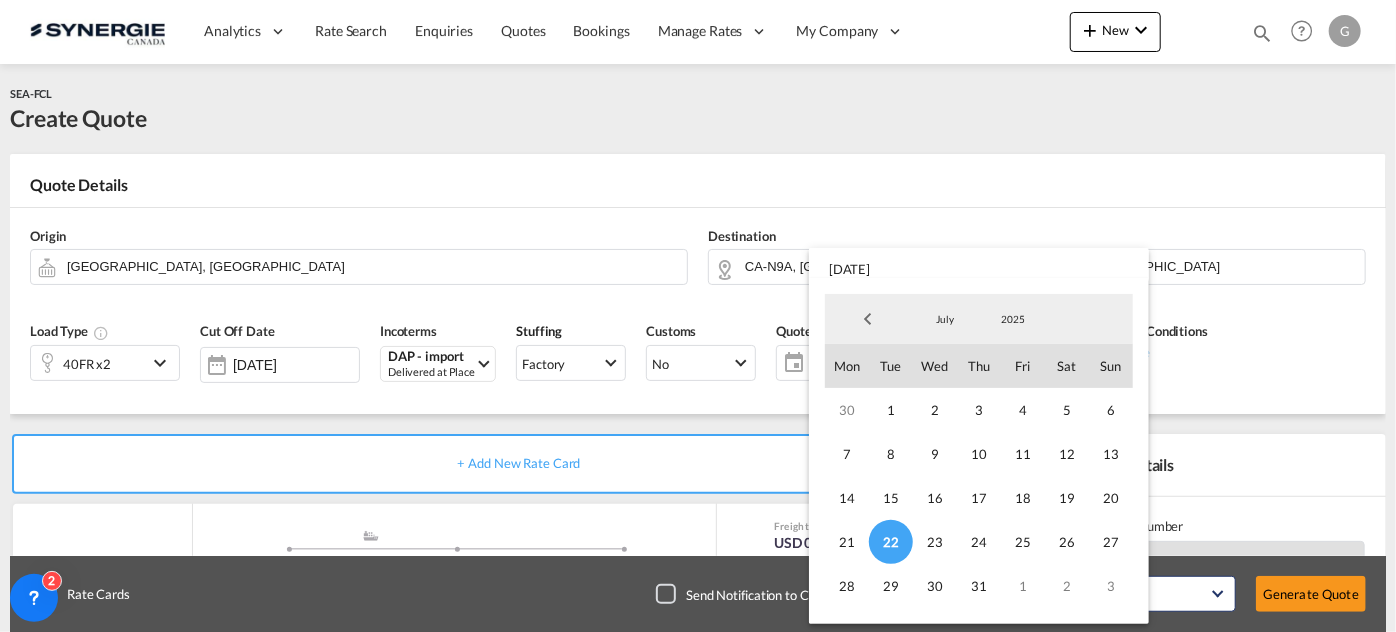 click on "July" at bounding box center [945, 319] 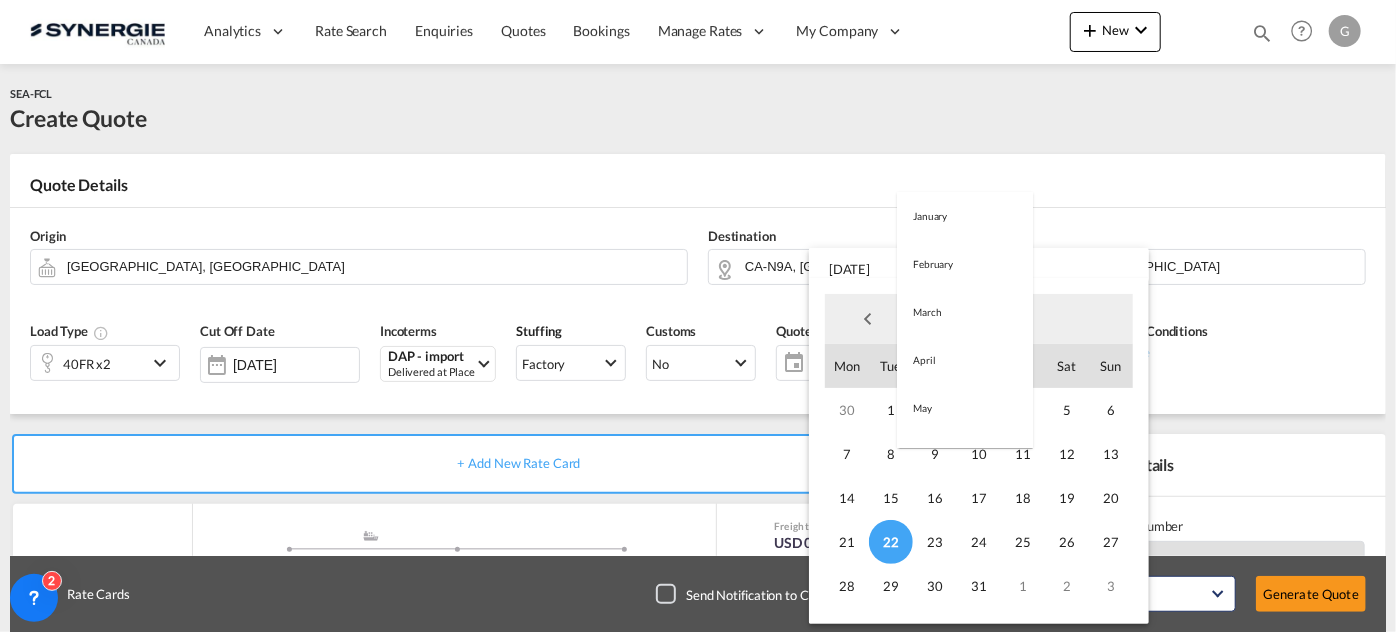 scroll, scrollTop: 184, scrollLeft: 0, axis: vertical 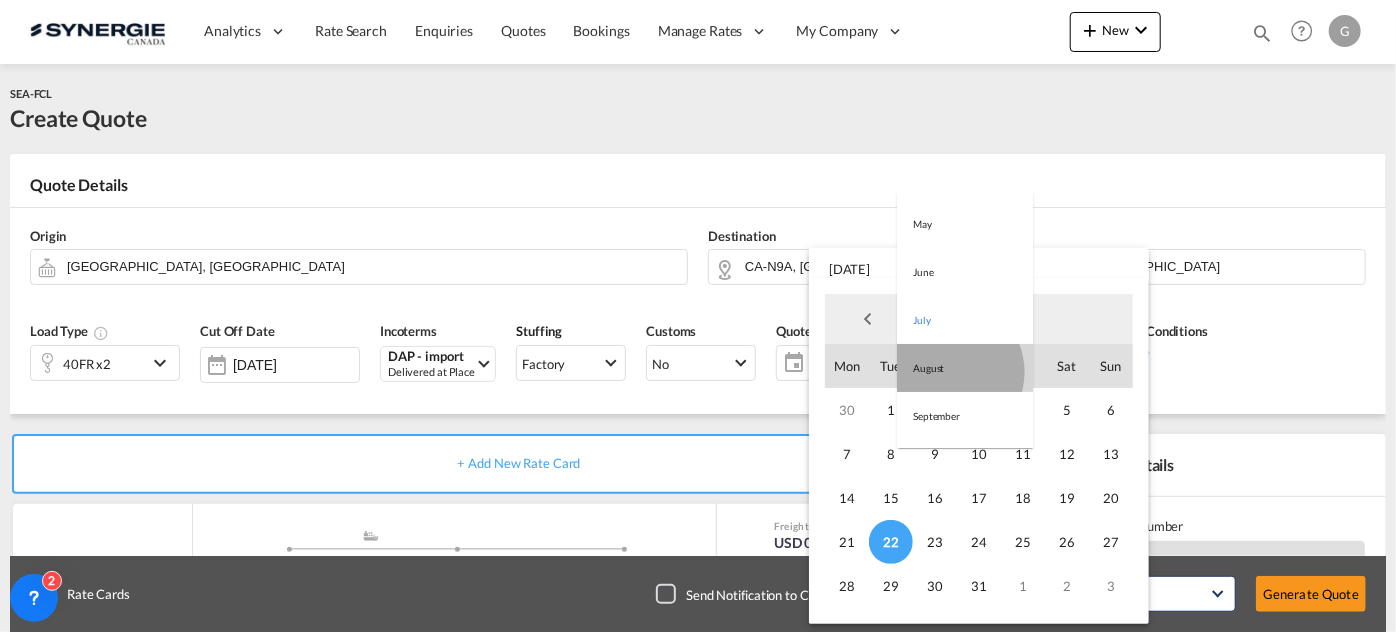 click on "August" at bounding box center (965, 368) 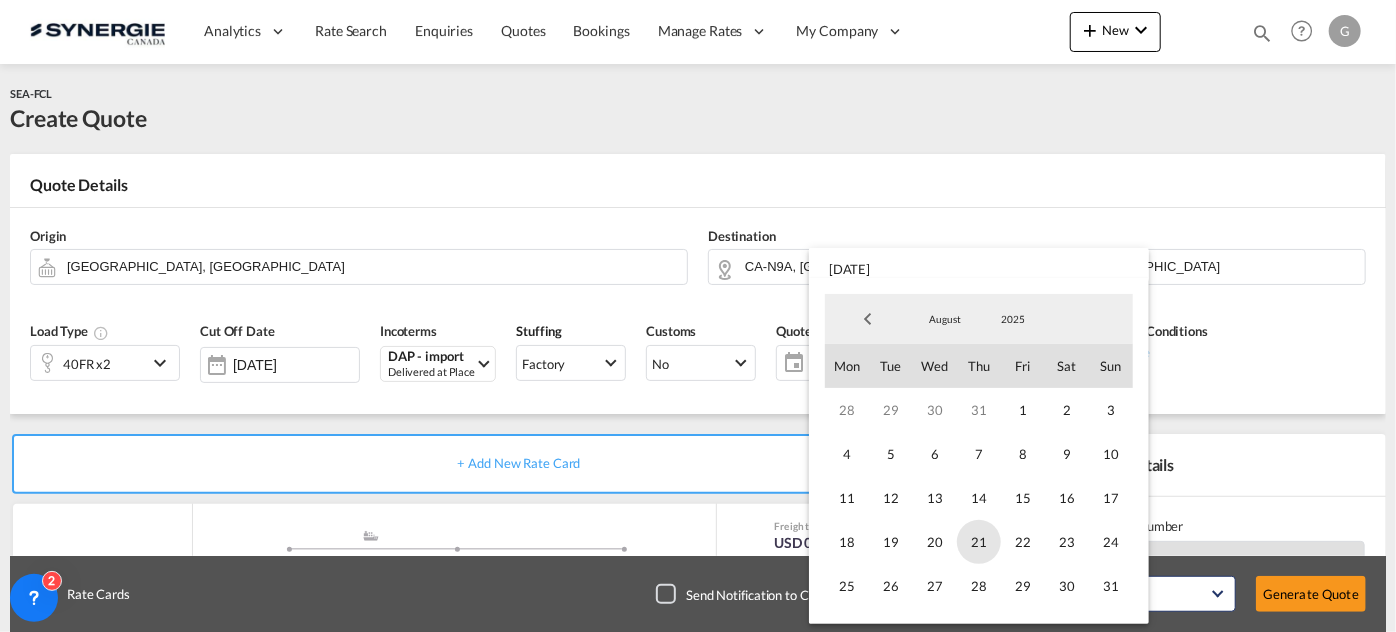 click on "21" at bounding box center (979, 542) 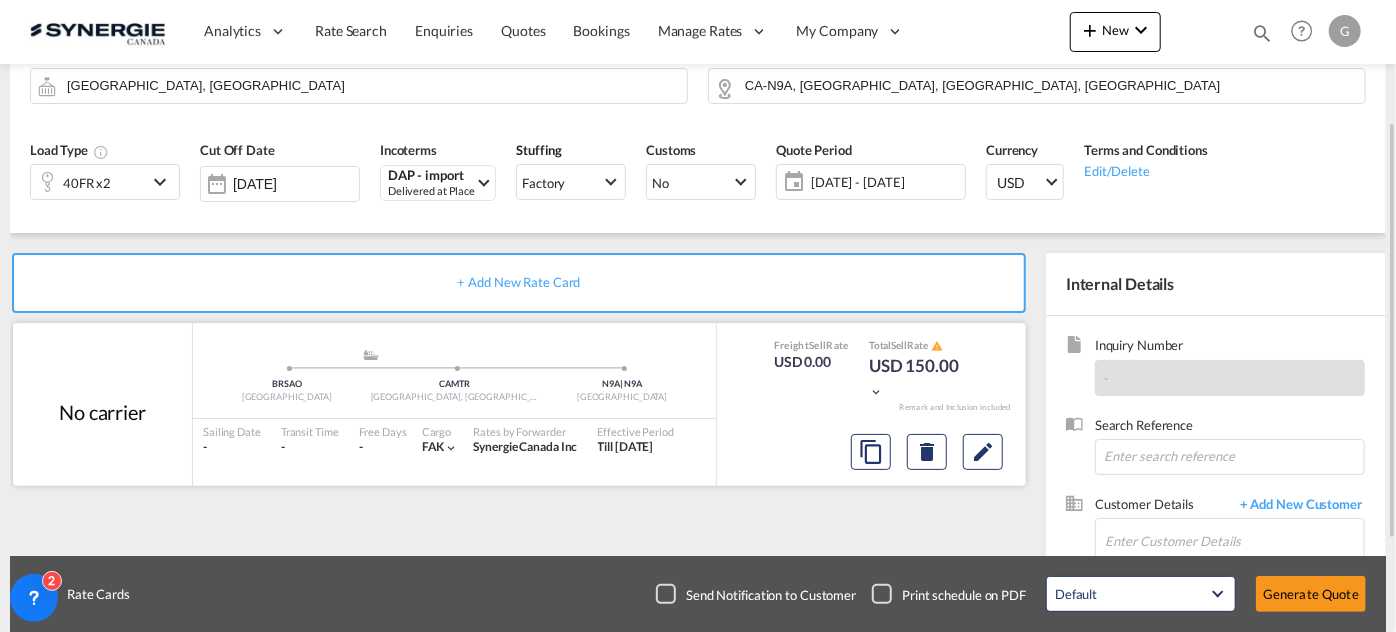 scroll, scrollTop: 272, scrollLeft: 0, axis: vertical 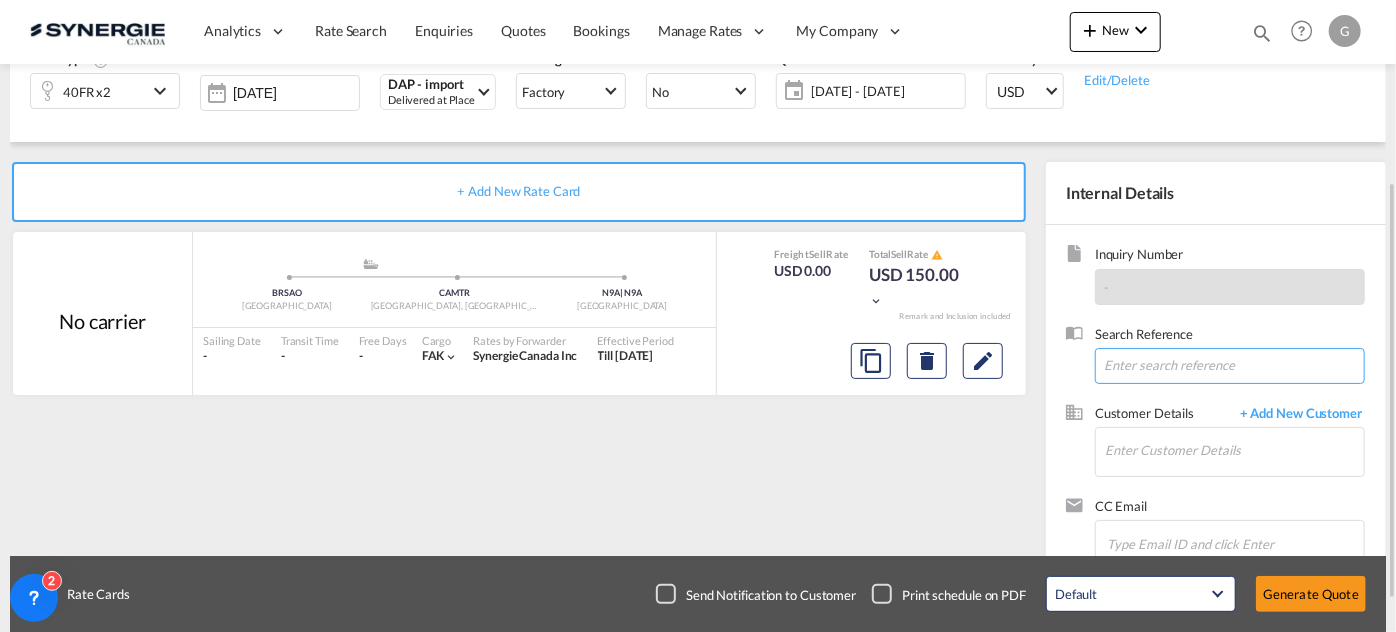click at bounding box center [1230, 366] 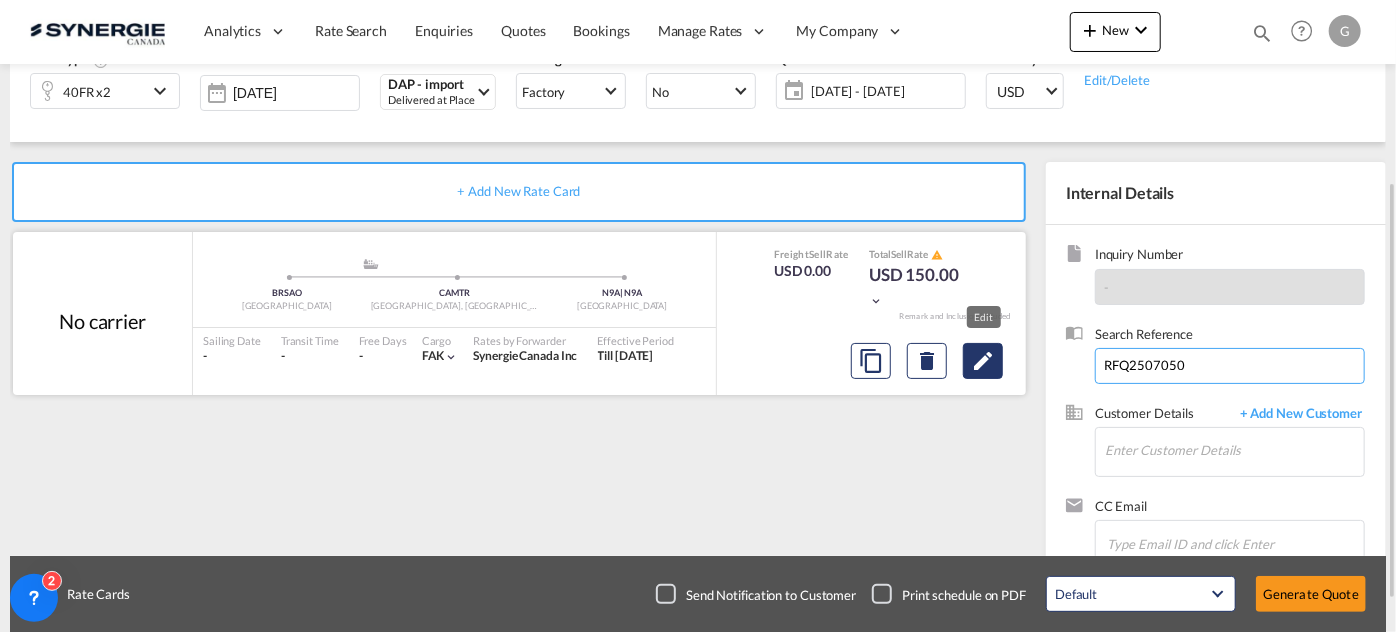 type on "RFQ2507050" 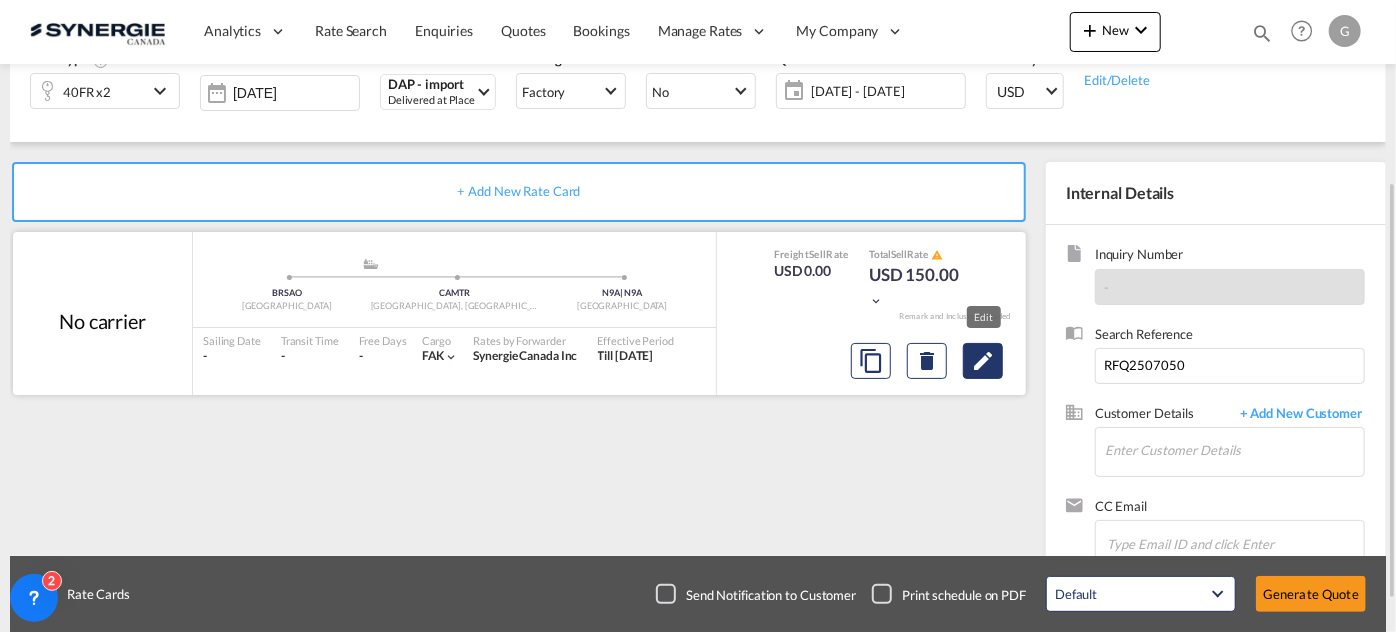click at bounding box center (983, 361) 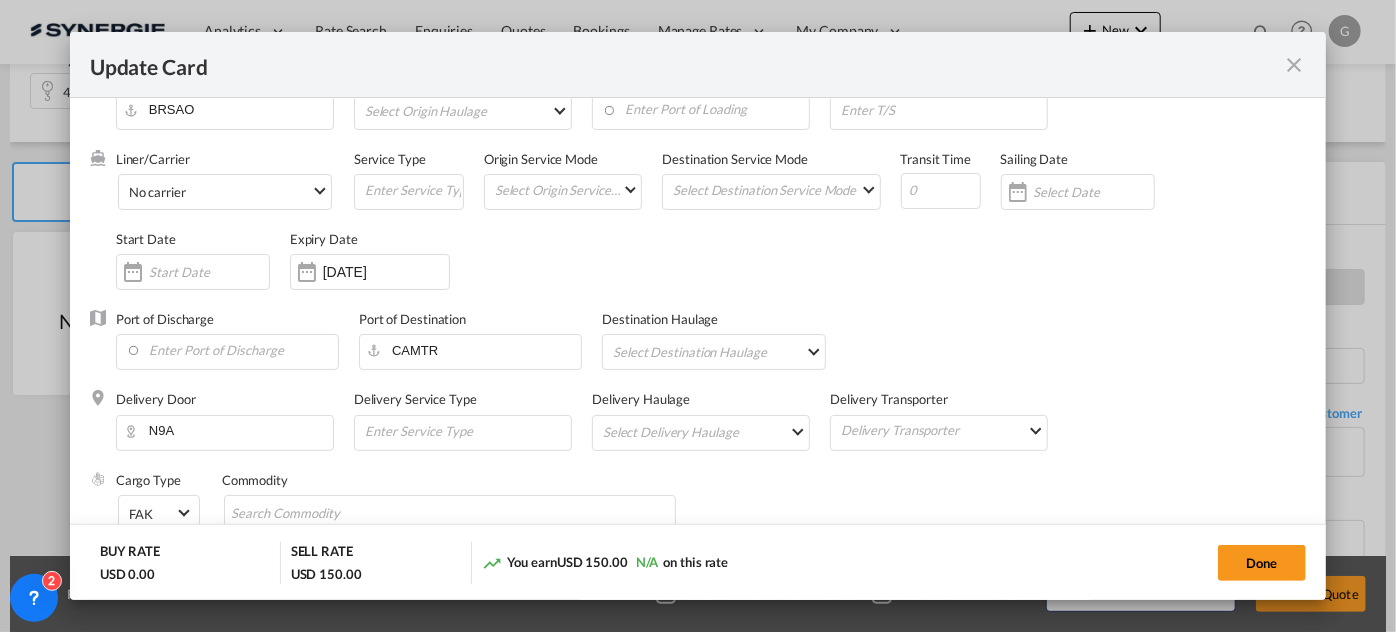 scroll, scrollTop: 90, scrollLeft: 0, axis: vertical 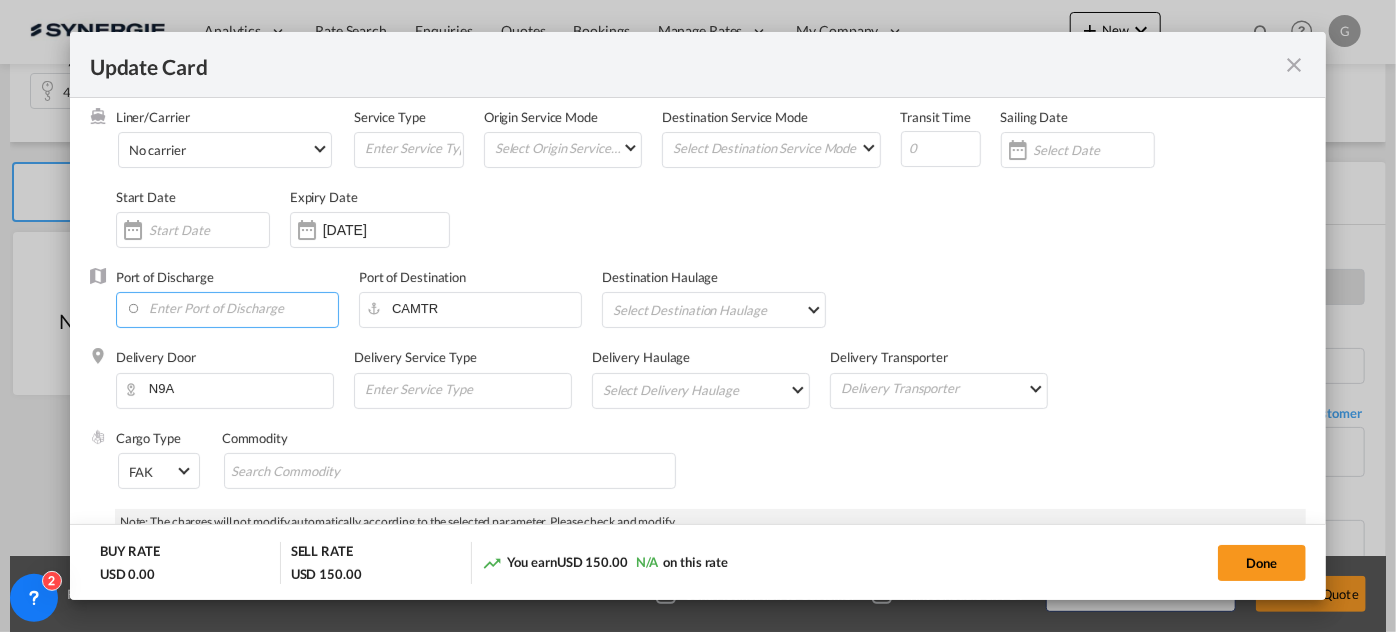 click at bounding box center [232, 308] 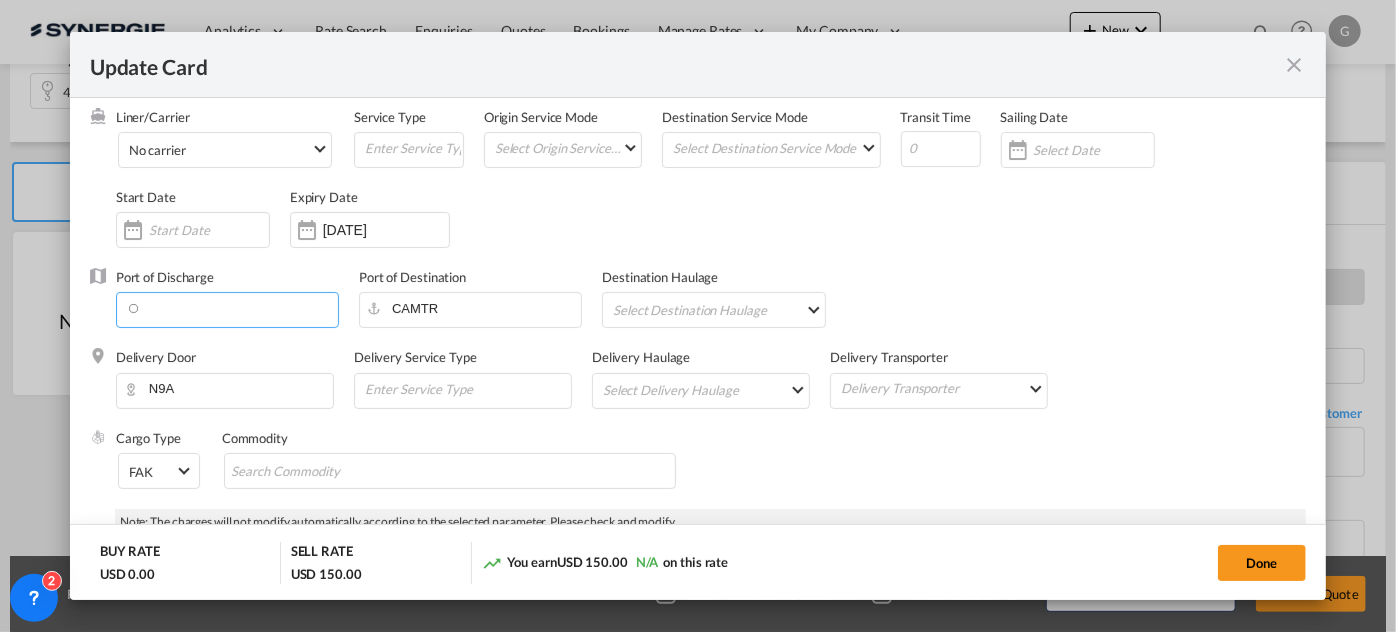 type on "o" 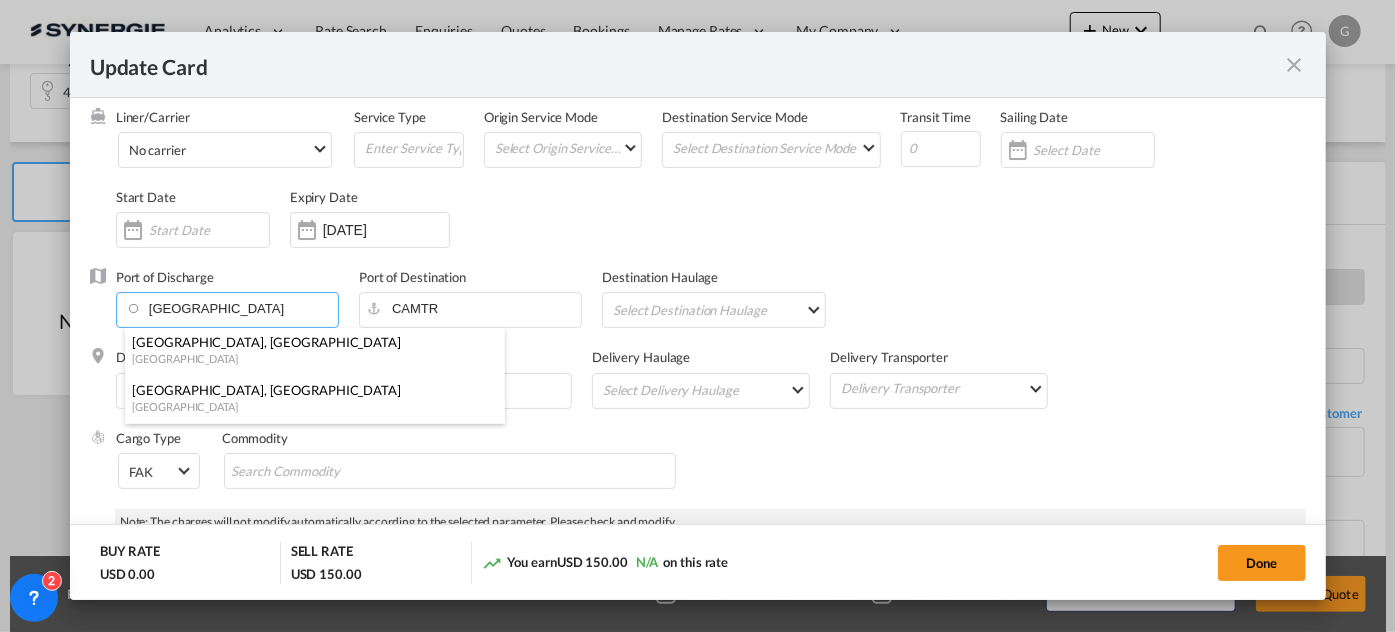 click on "[GEOGRAPHIC_DATA]" at bounding box center (309, 358) 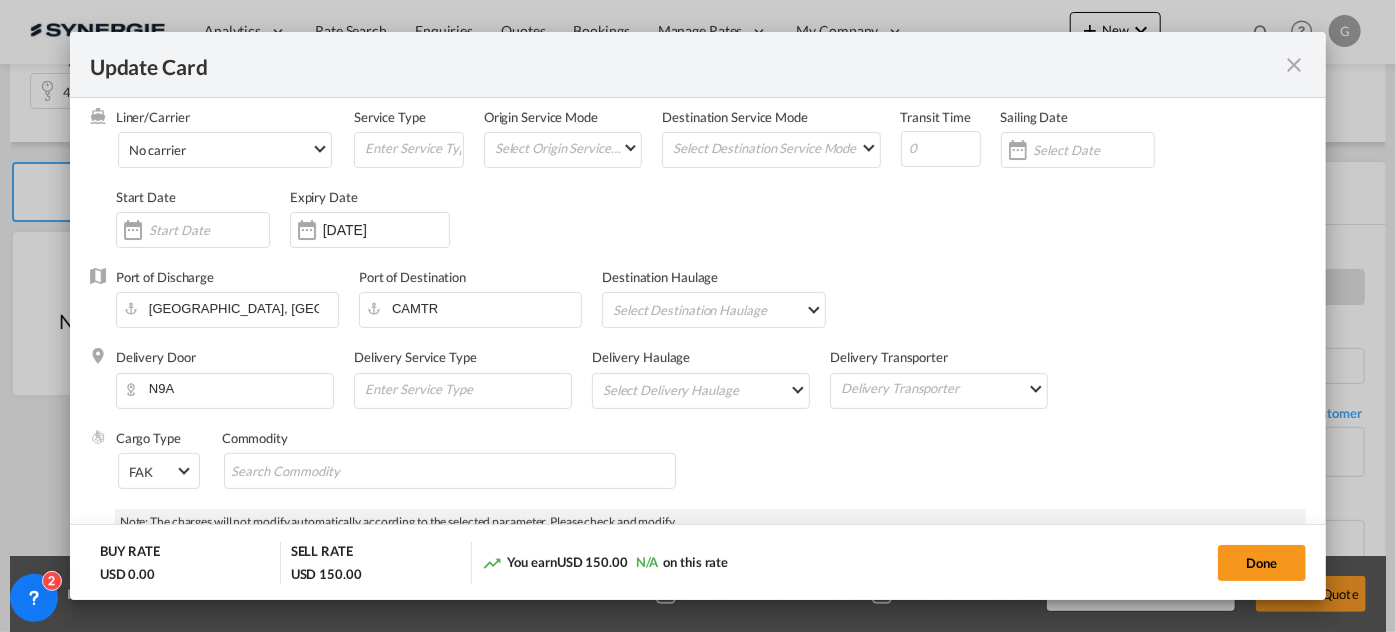 click on "Select Destination Haulage rail road barge truck unspecified not available" at bounding box center (717, 309) 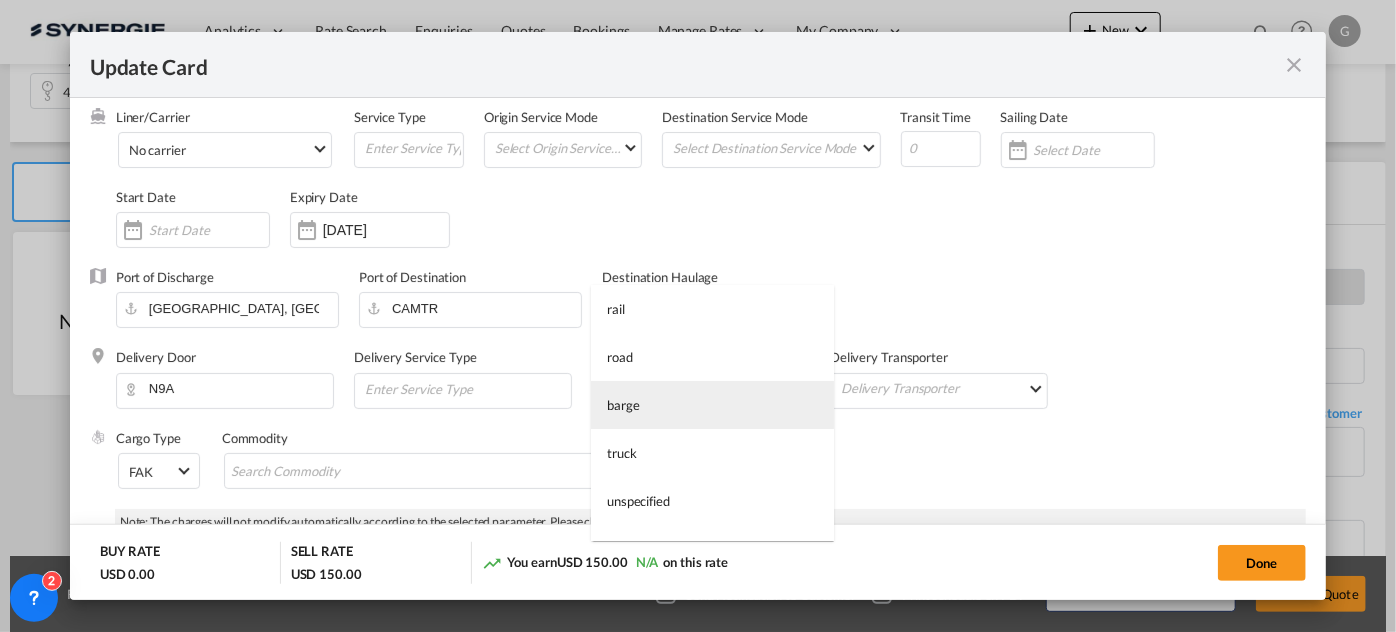 click on "barge" at bounding box center (712, 405) 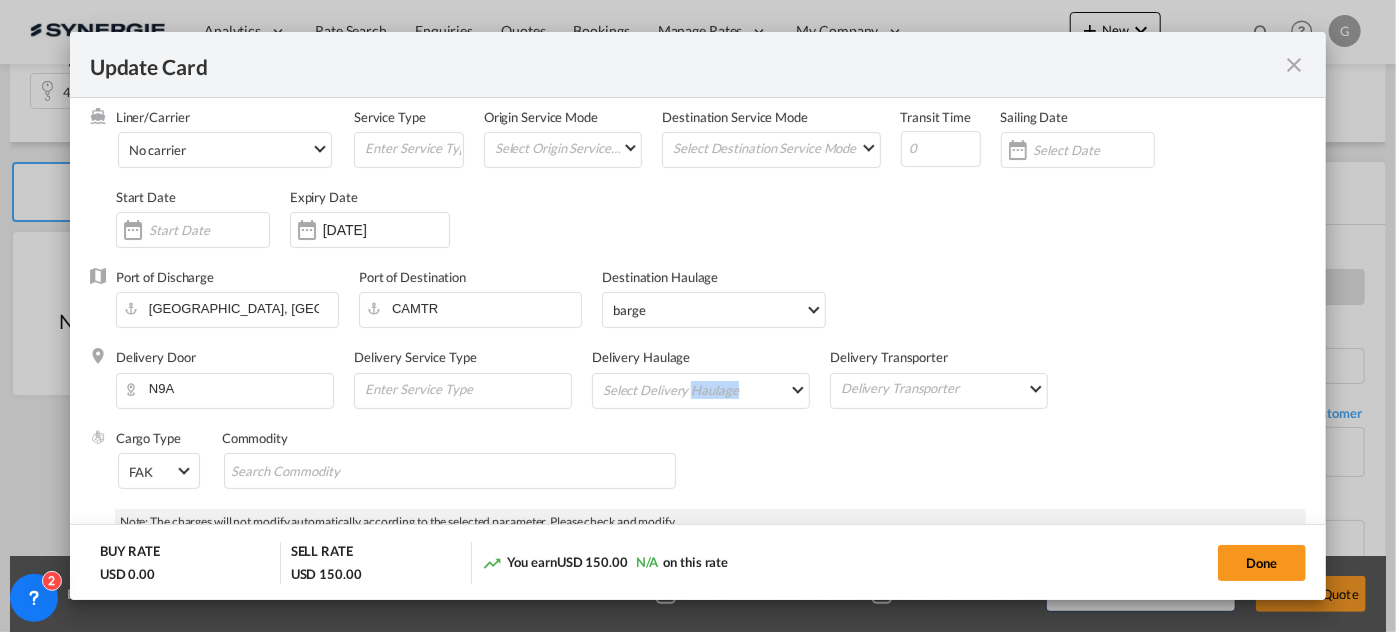click on "Select Delivery Haulage
rail road barge truck unspecified not available" at bounding box center (705, 390) 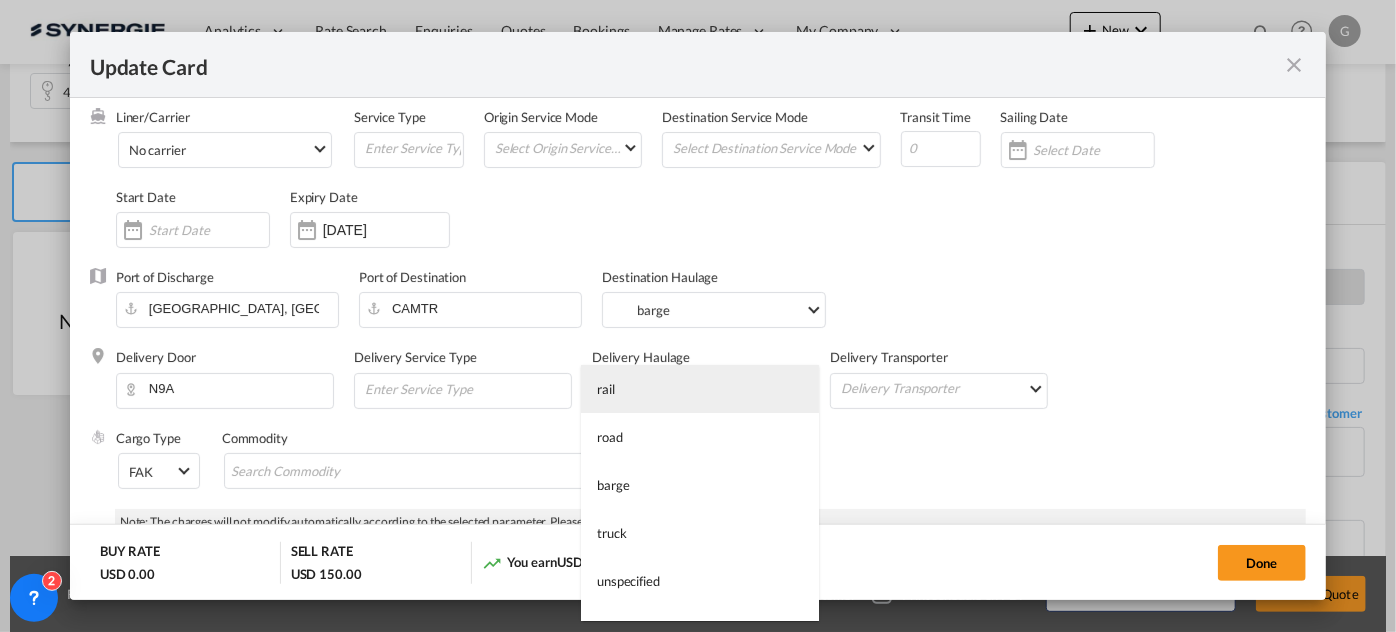 click on "rail" at bounding box center [700, 389] 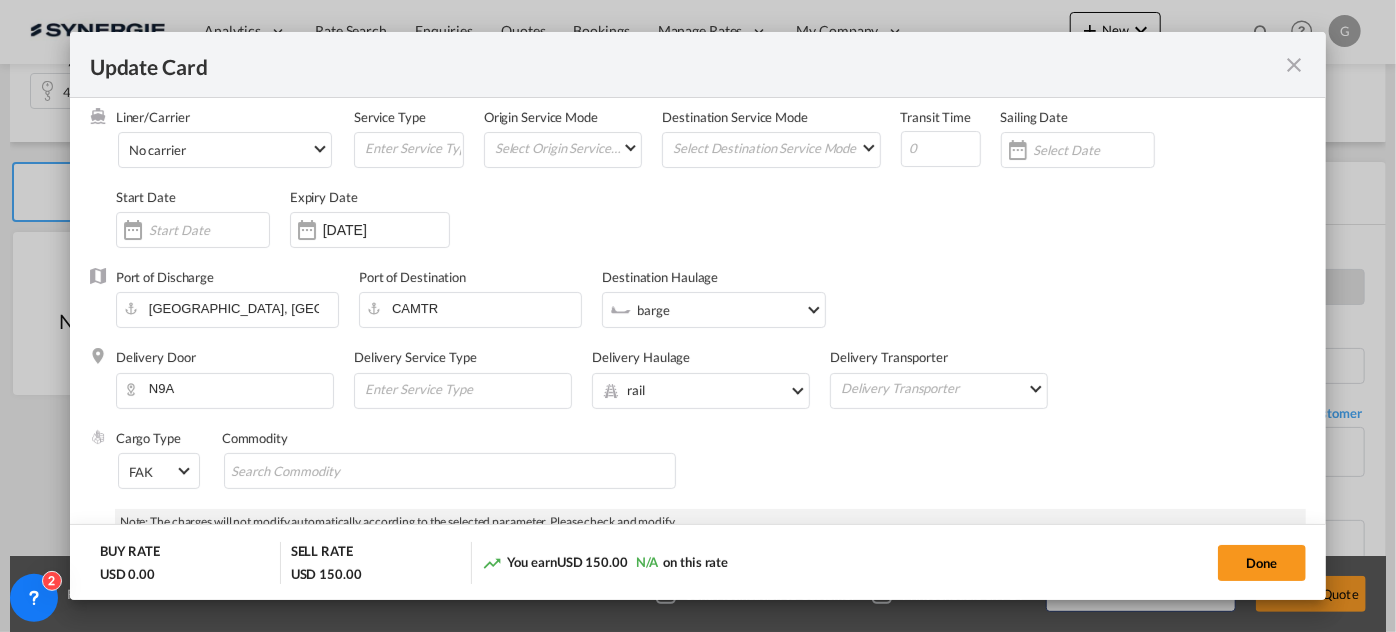 click on "rail" at bounding box center (708, 390) 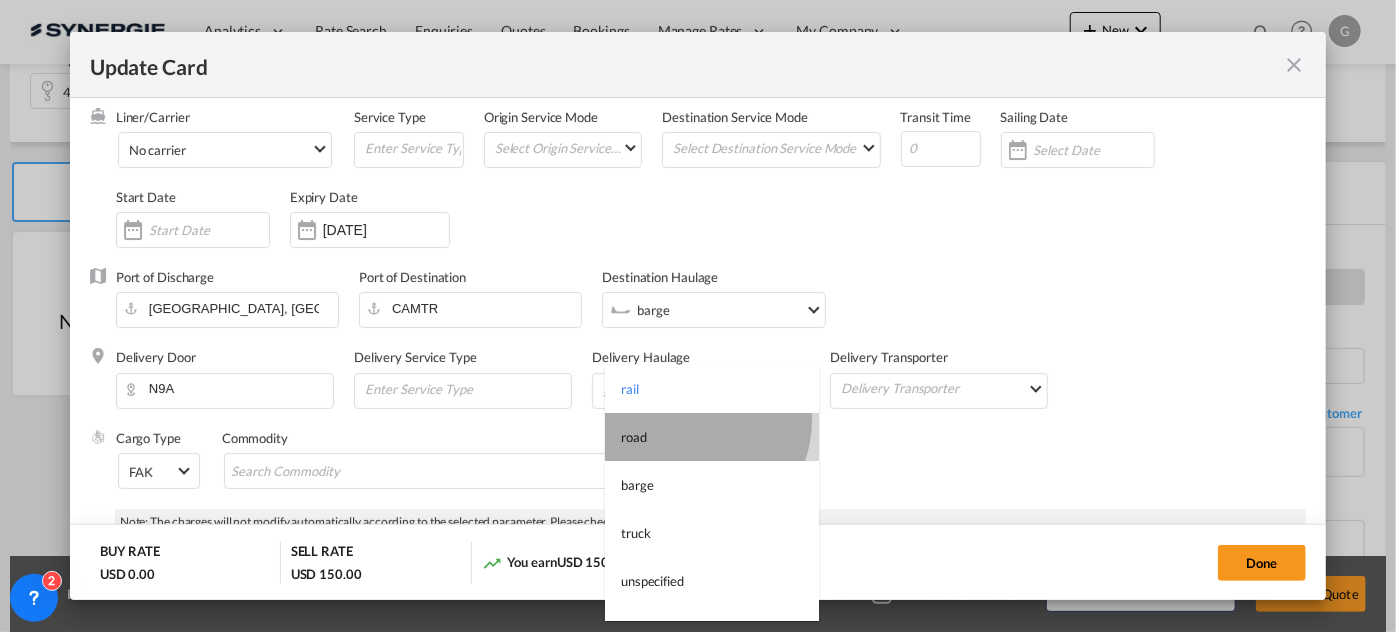 click on "road" at bounding box center (712, 437) 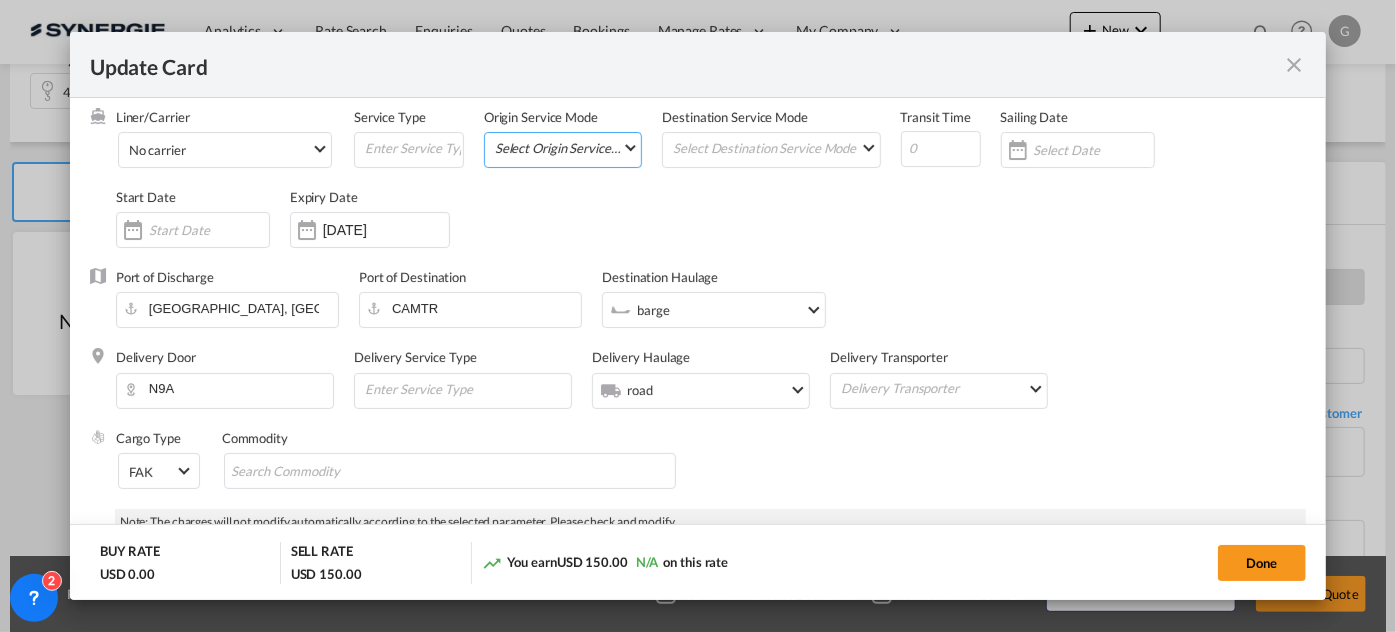 click on "Select Origin Service Mode SD [GEOGRAPHIC_DATA]" at bounding box center (567, 147) 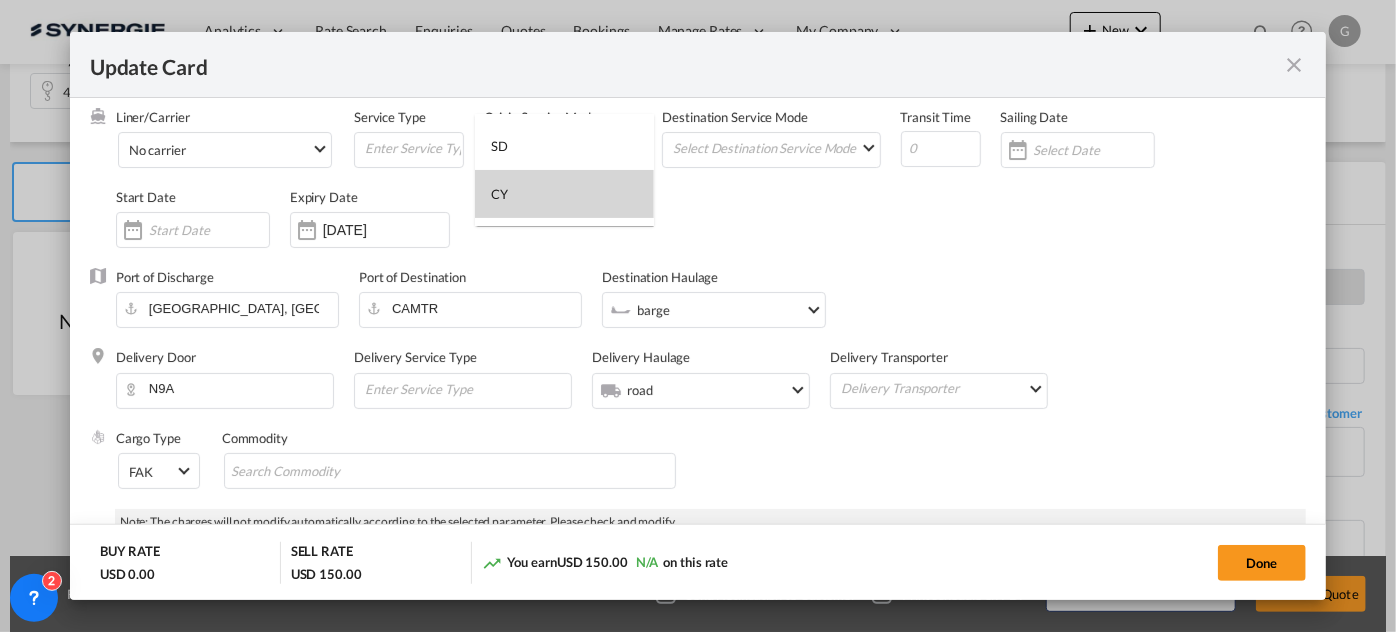 click on "CY" at bounding box center [564, 194] 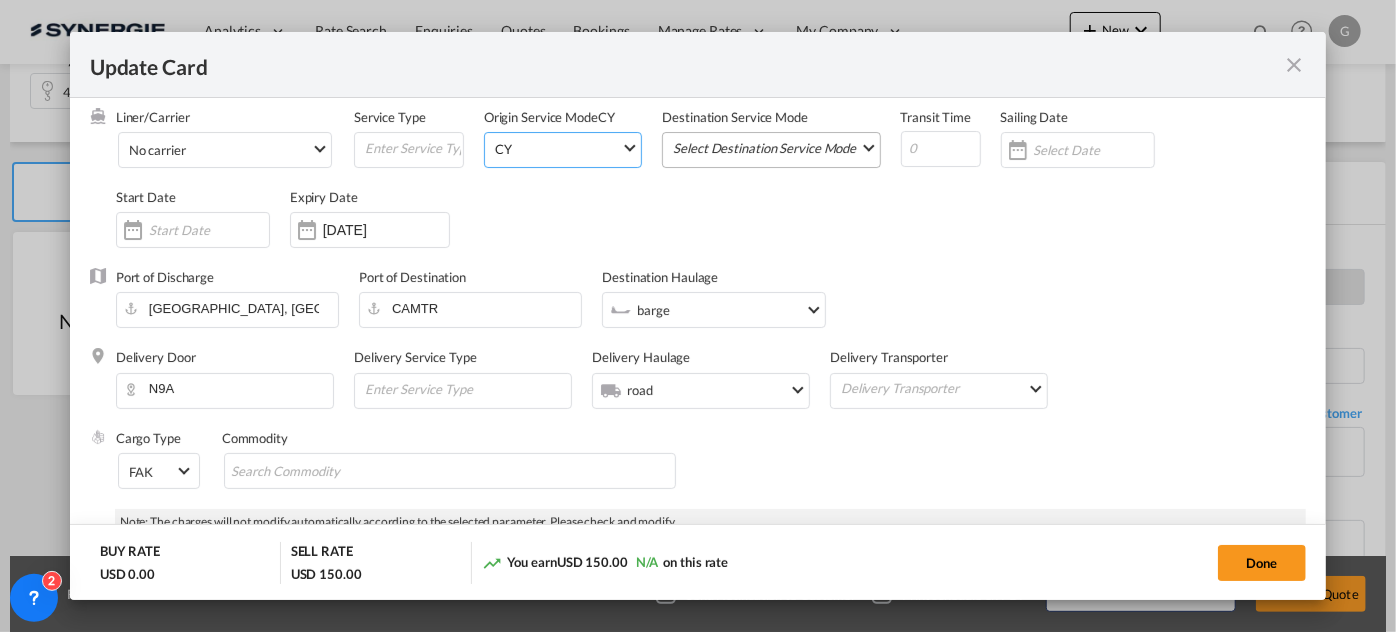 click on "Select Destination Service Mode SD [GEOGRAPHIC_DATA]" at bounding box center [775, 147] 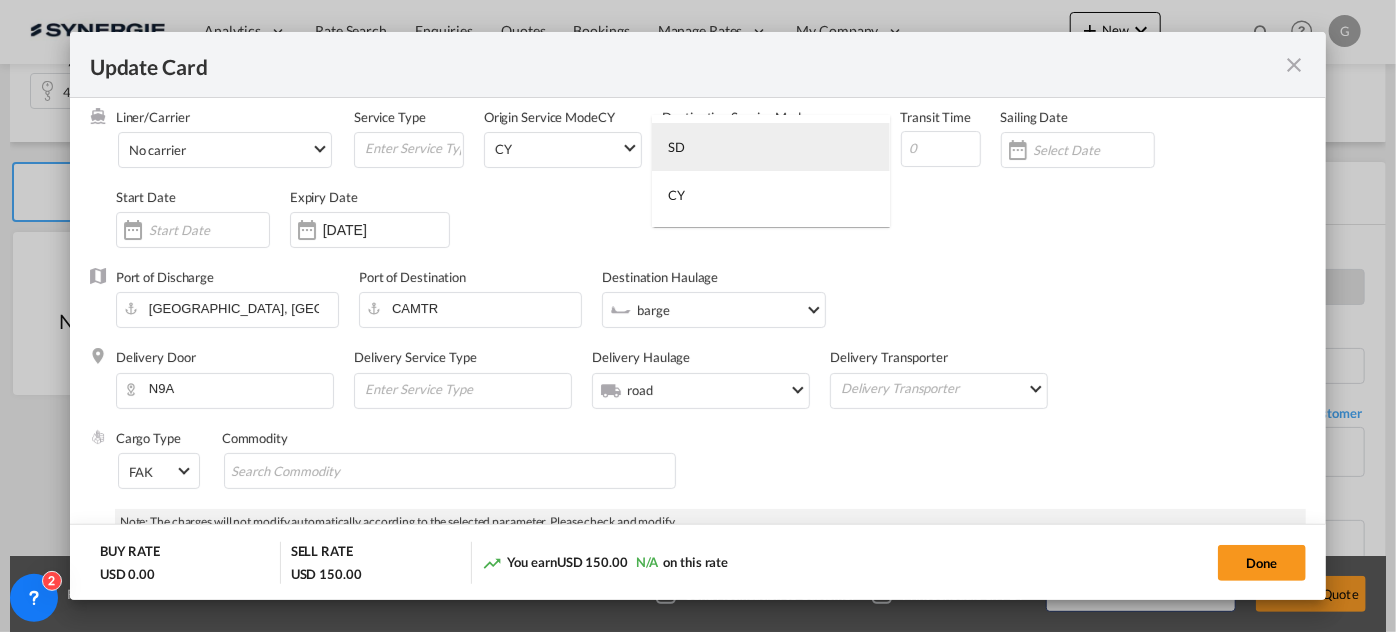 click on "SD" at bounding box center [771, 147] 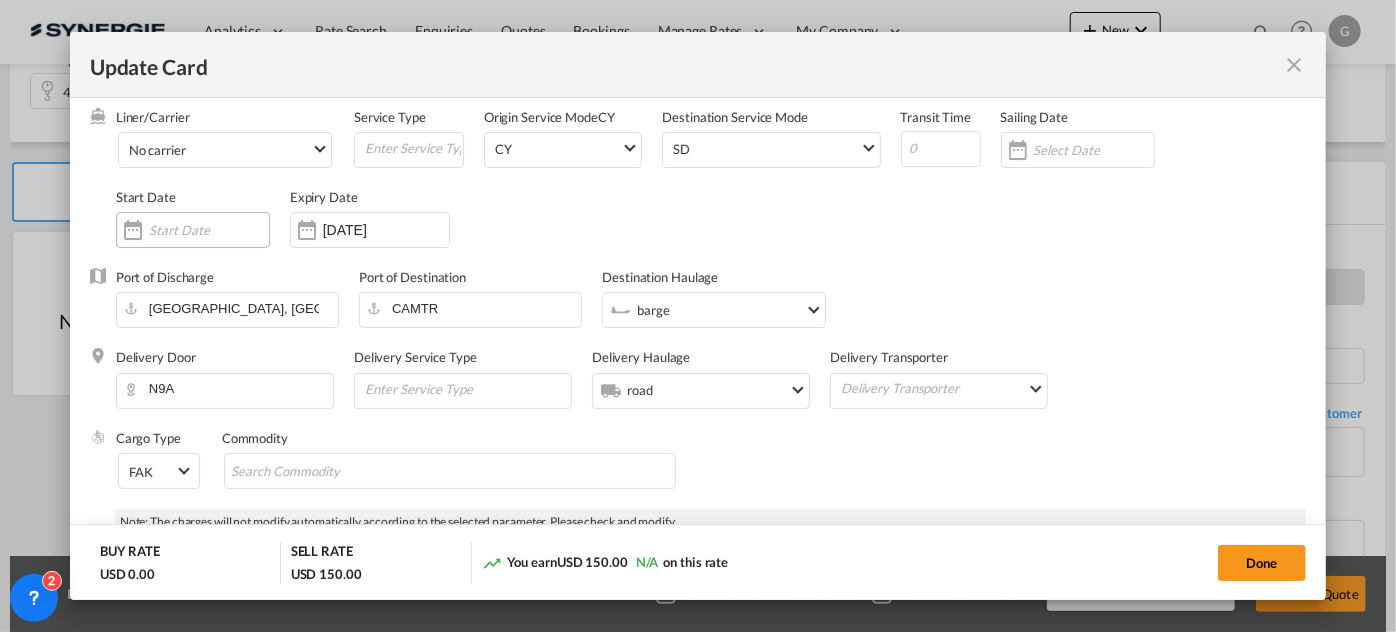 click at bounding box center [209, 230] 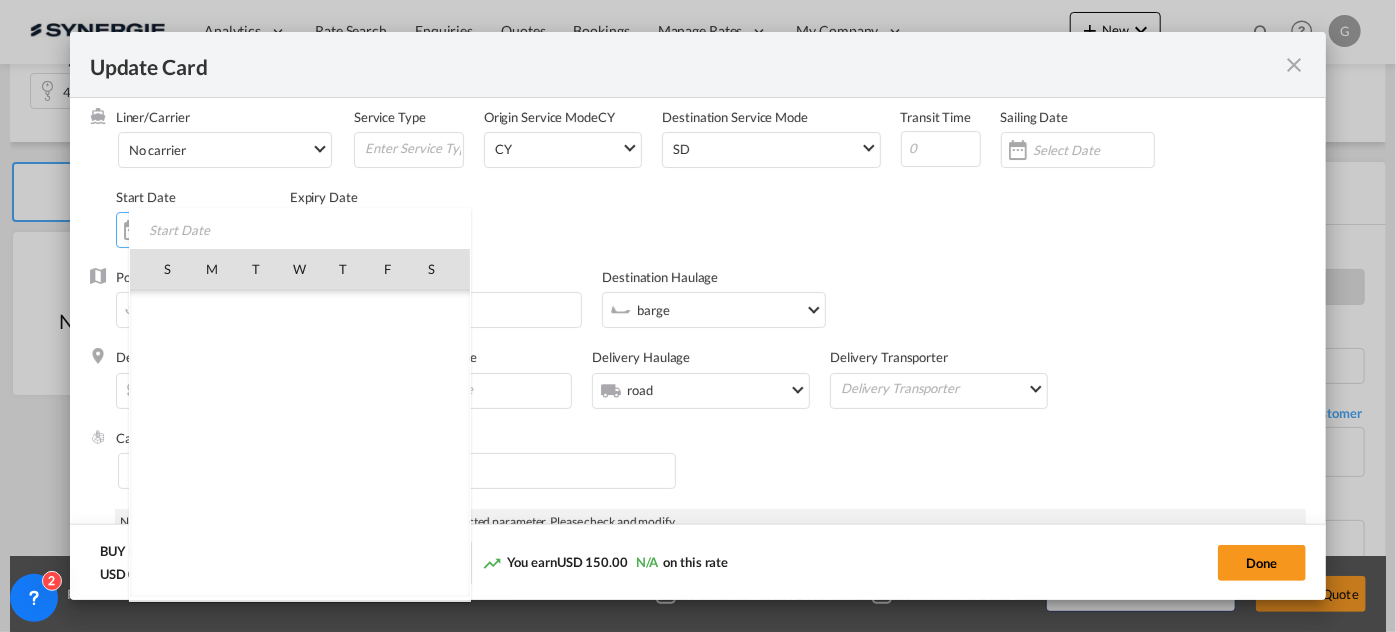 scroll, scrollTop: 462690, scrollLeft: 0, axis: vertical 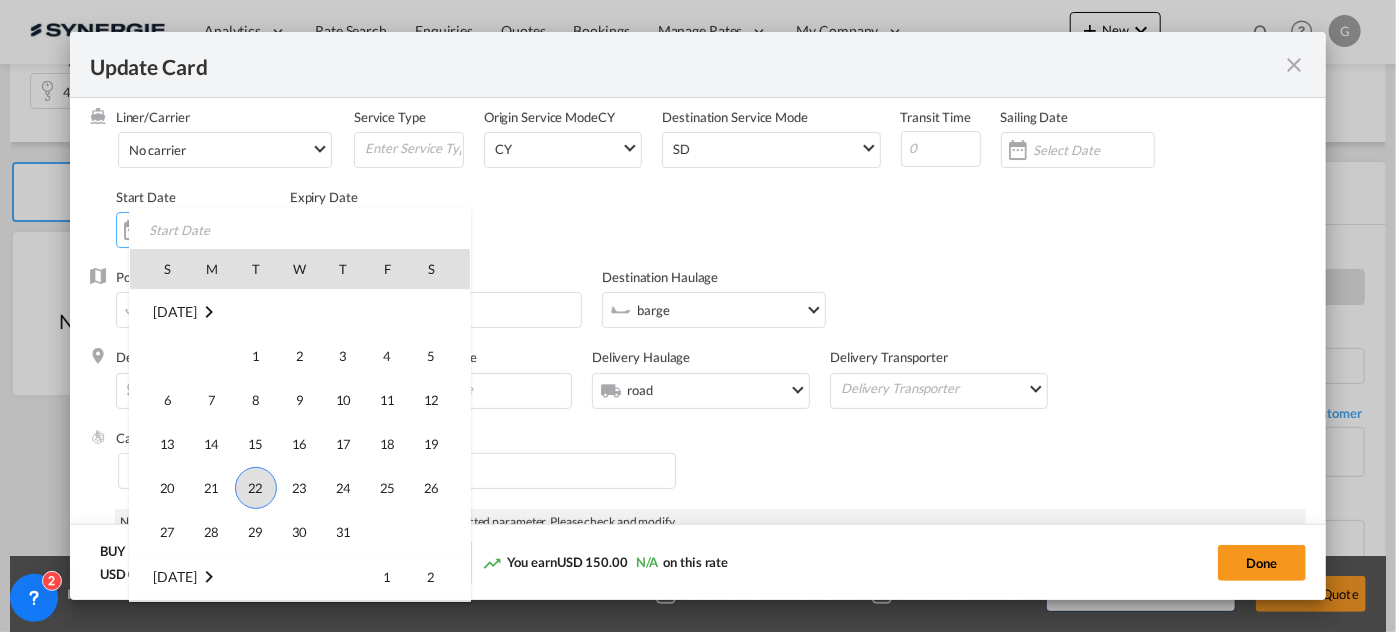 click on "22" at bounding box center (256, 488) 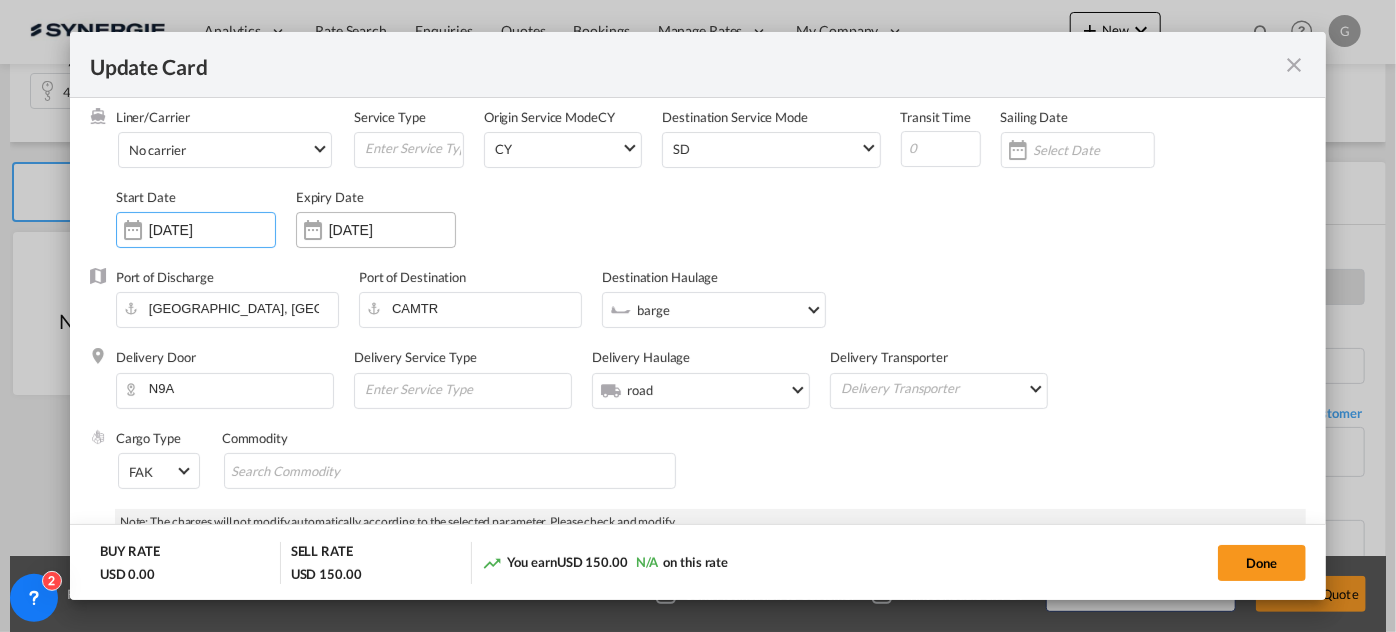 click on "[DATE]" at bounding box center (392, 230) 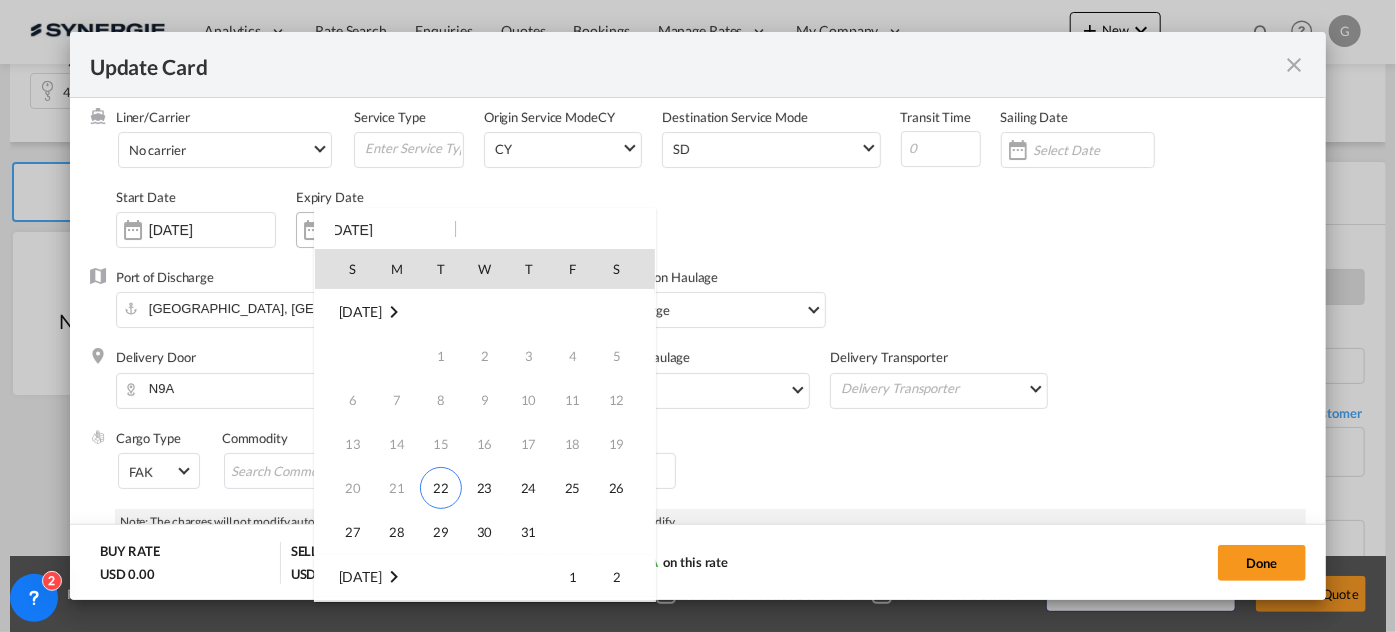scroll, scrollTop: 264, scrollLeft: 0, axis: vertical 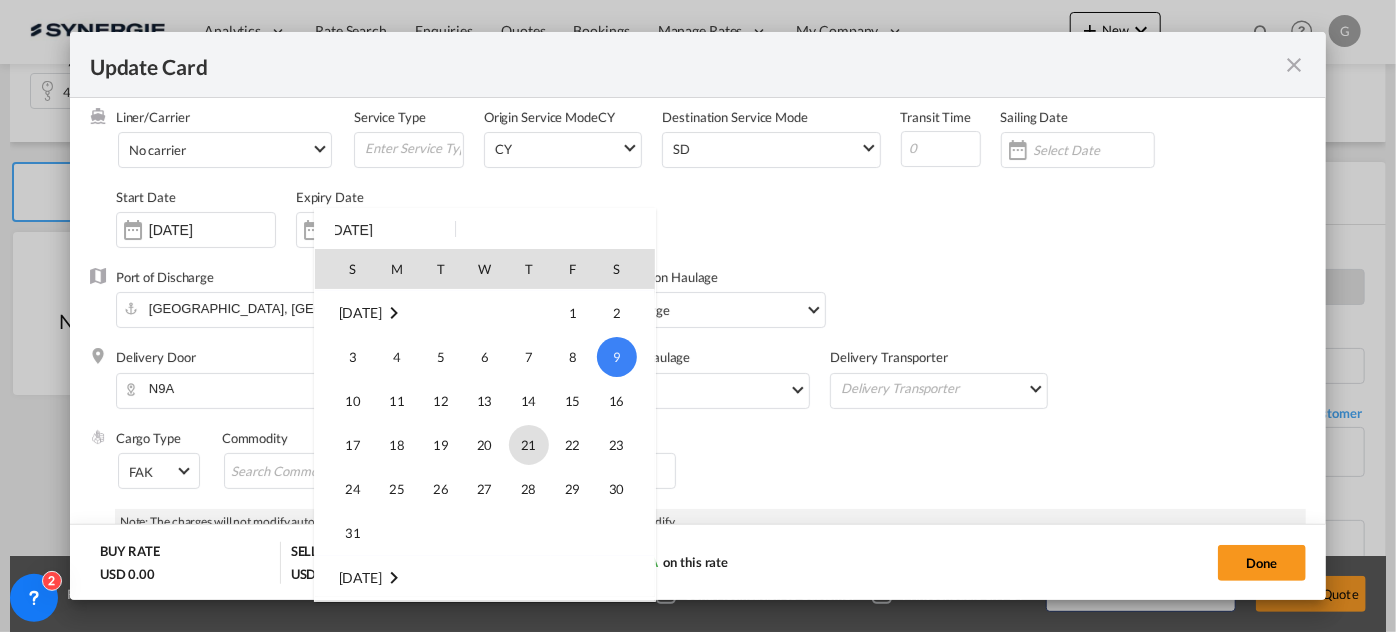 click on "21" at bounding box center [529, 445] 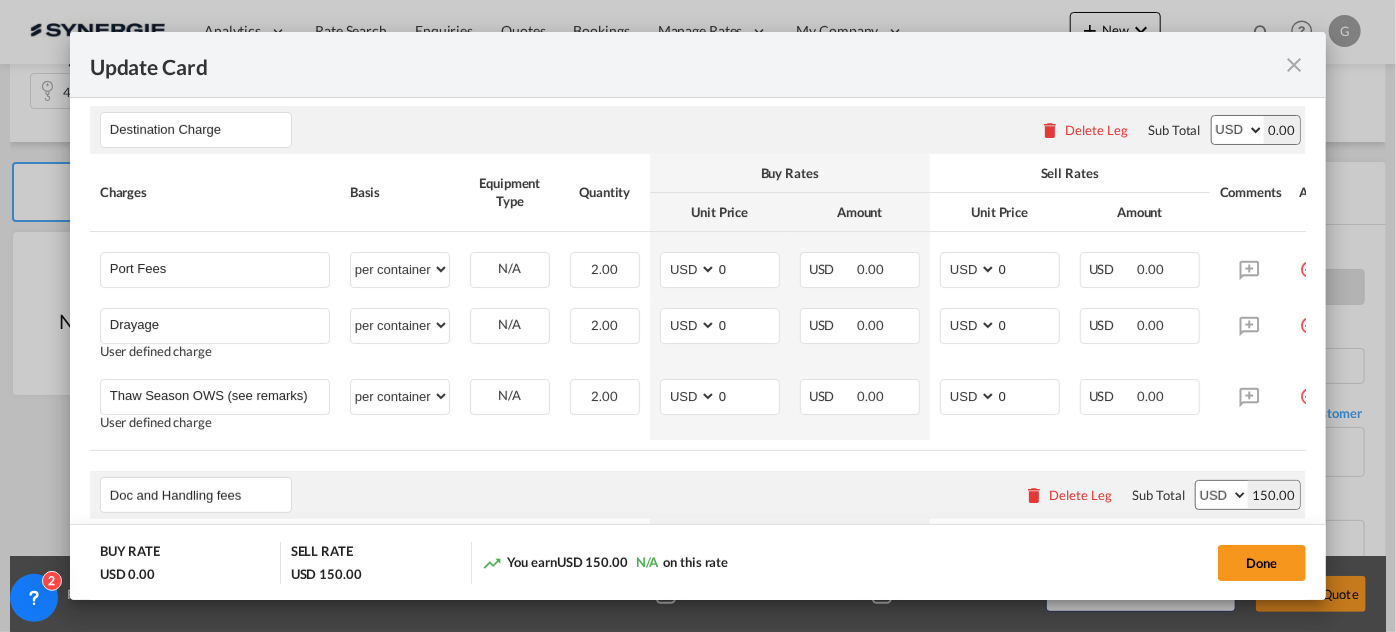 scroll, scrollTop: 636, scrollLeft: 0, axis: vertical 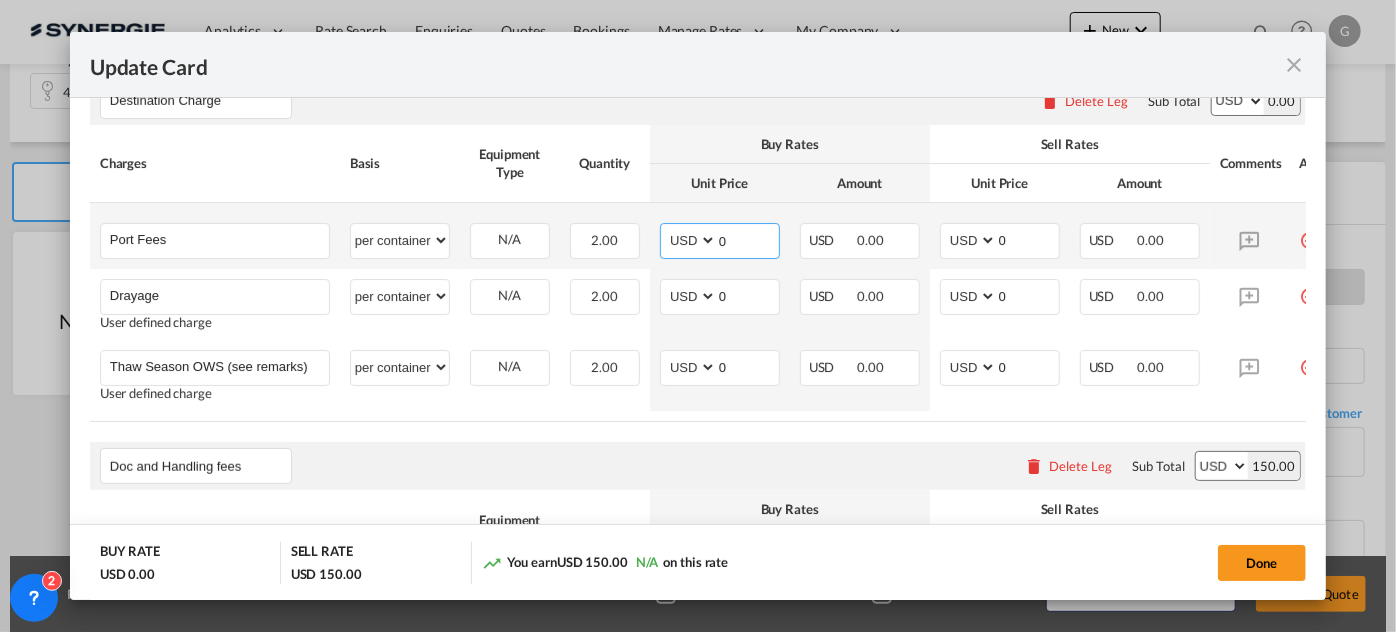 click on "0" at bounding box center [748, 239] 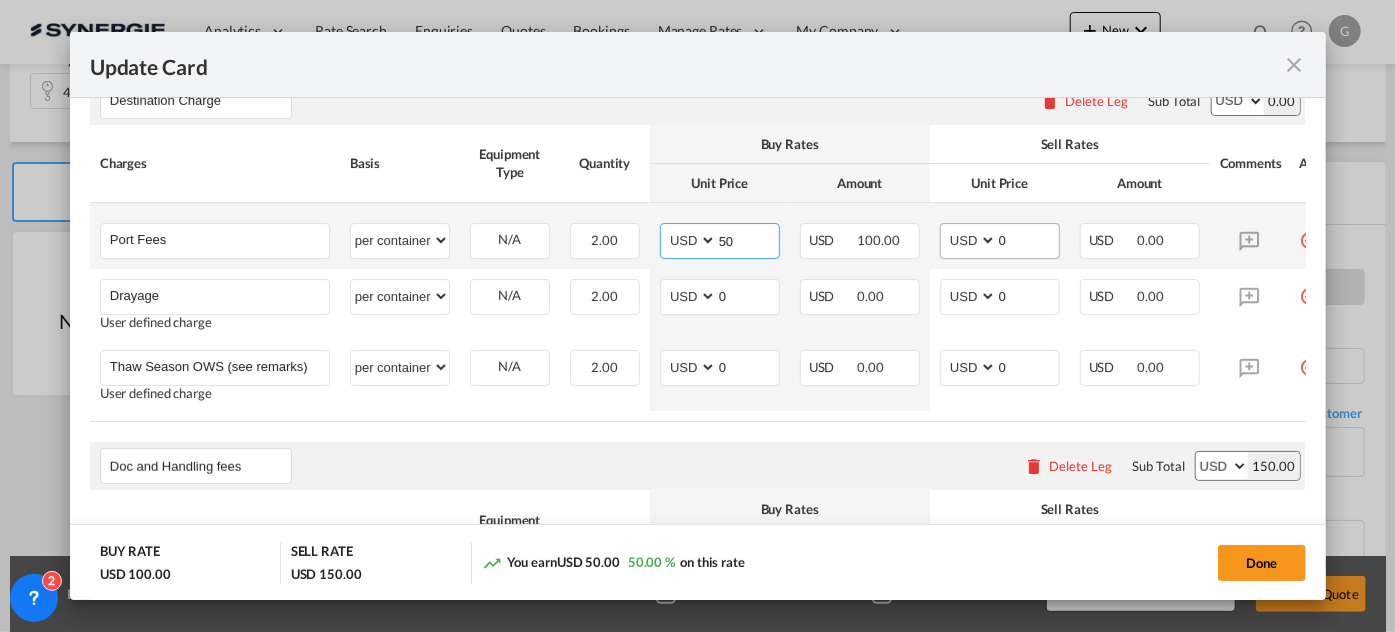 type on "50" 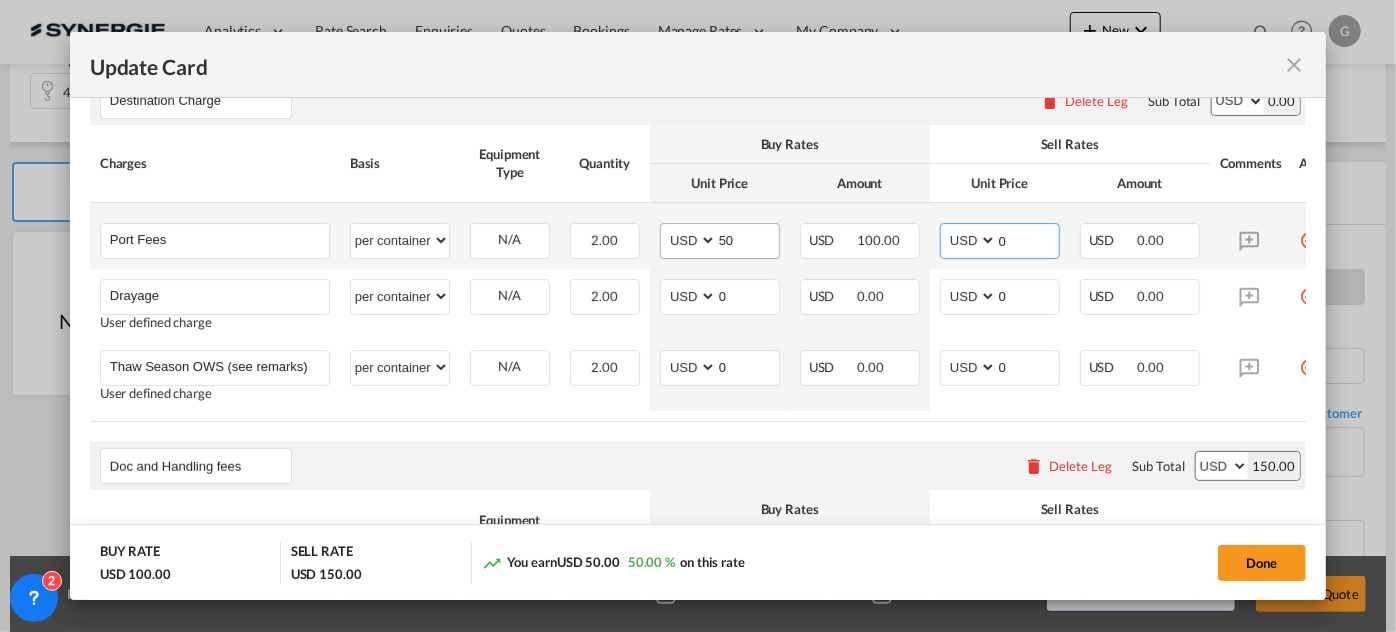 drag, startPoint x: 1032, startPoint y: 235, endPoint x: 774, endPoint y: 236, distance: 258.00195 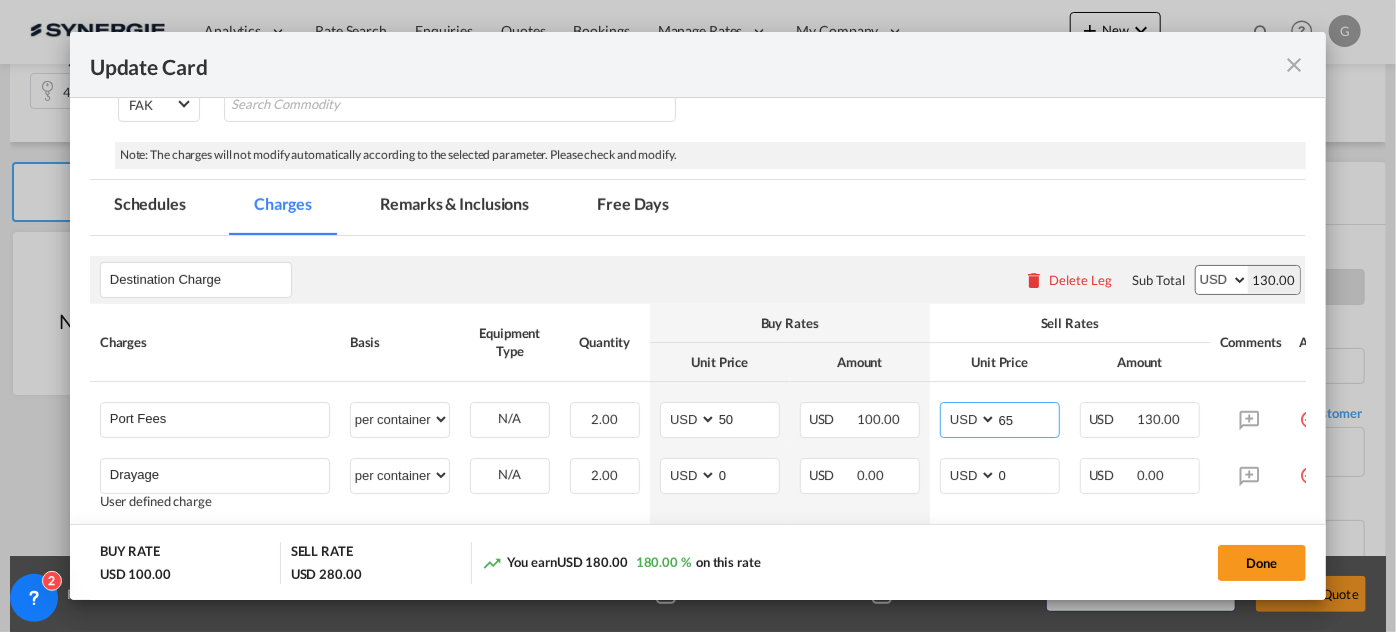 scroll, scrollTop: 454, scrollLeft: 0, axis: vertical 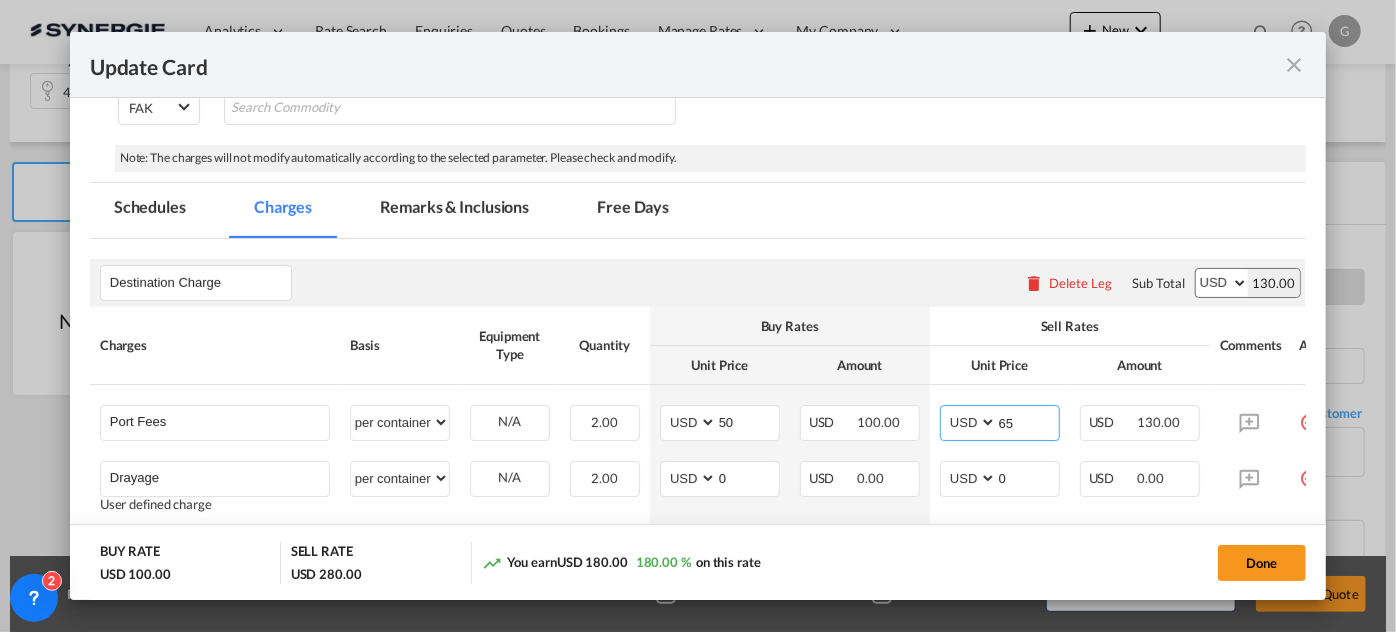 type on "65" 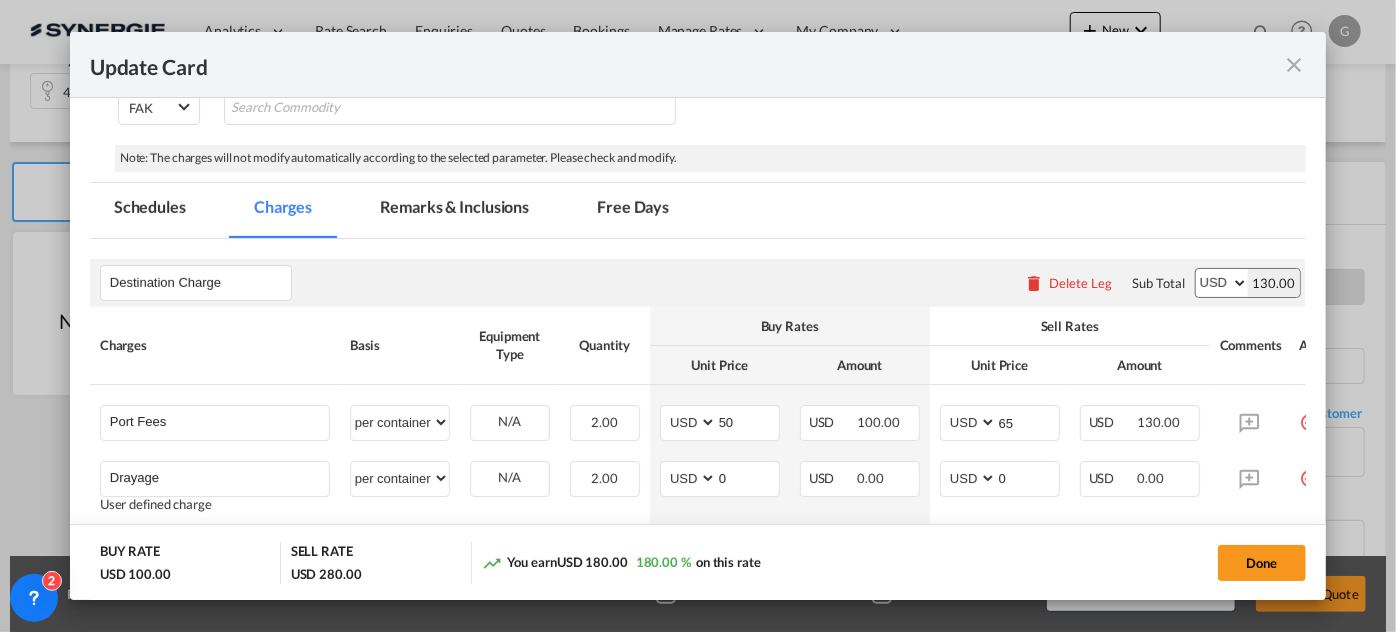click on "Remarks & Inclusions" at bounding box center (454, 210) 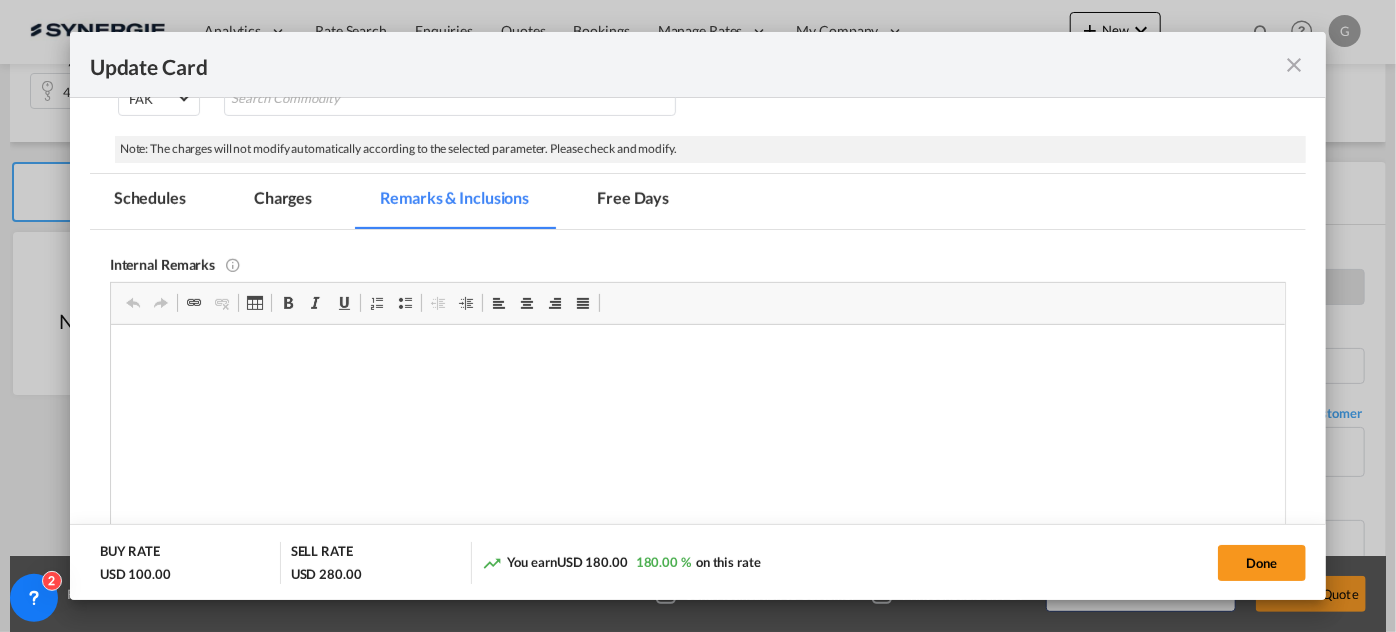 scroll, scrollTop: 0, scrollLeft: 0, axis: both 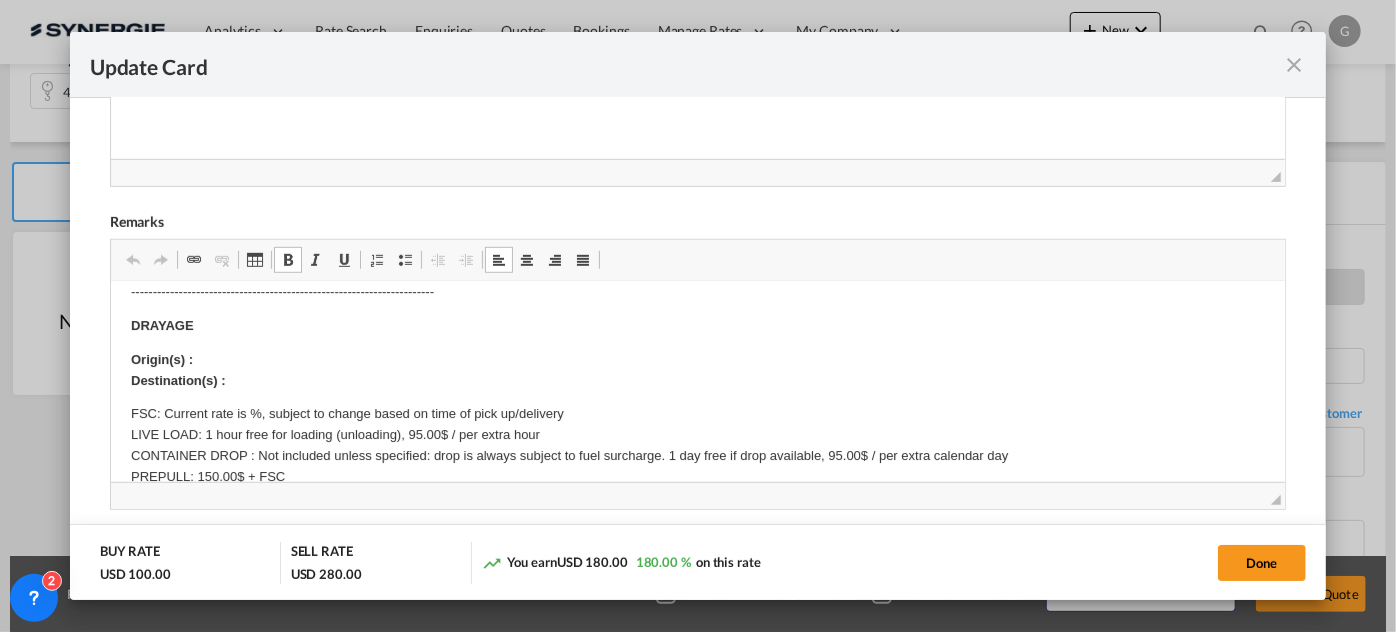 click on "Origin(s) : Destination(s) :" at bounding box center (697, 370) 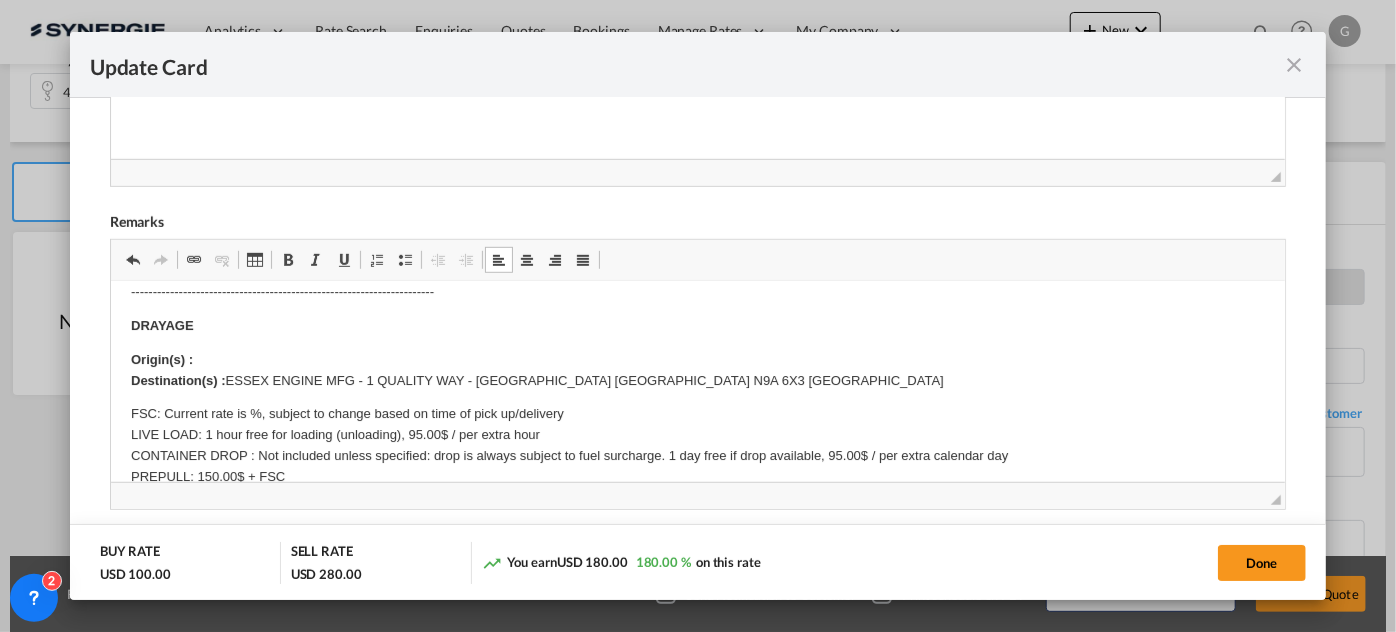 click on "Origin(s) : Destination(s) :  ESSEX ENGINE MFG - 1 QUALITY WAY - [GEOGRAPHIC_DATA] [GEOGRAPHIC_DATA] N9A 6X3 [GEOGRAPHIC_DATA]" at bounding box center (697, 370) 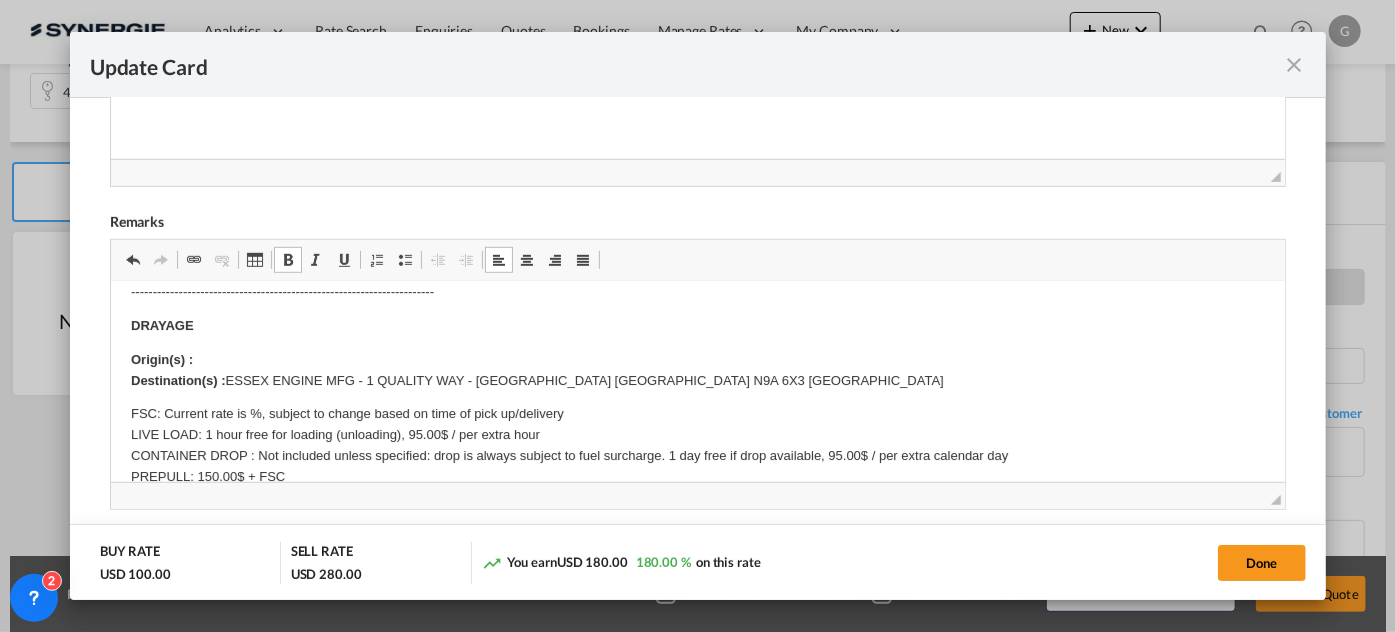 type 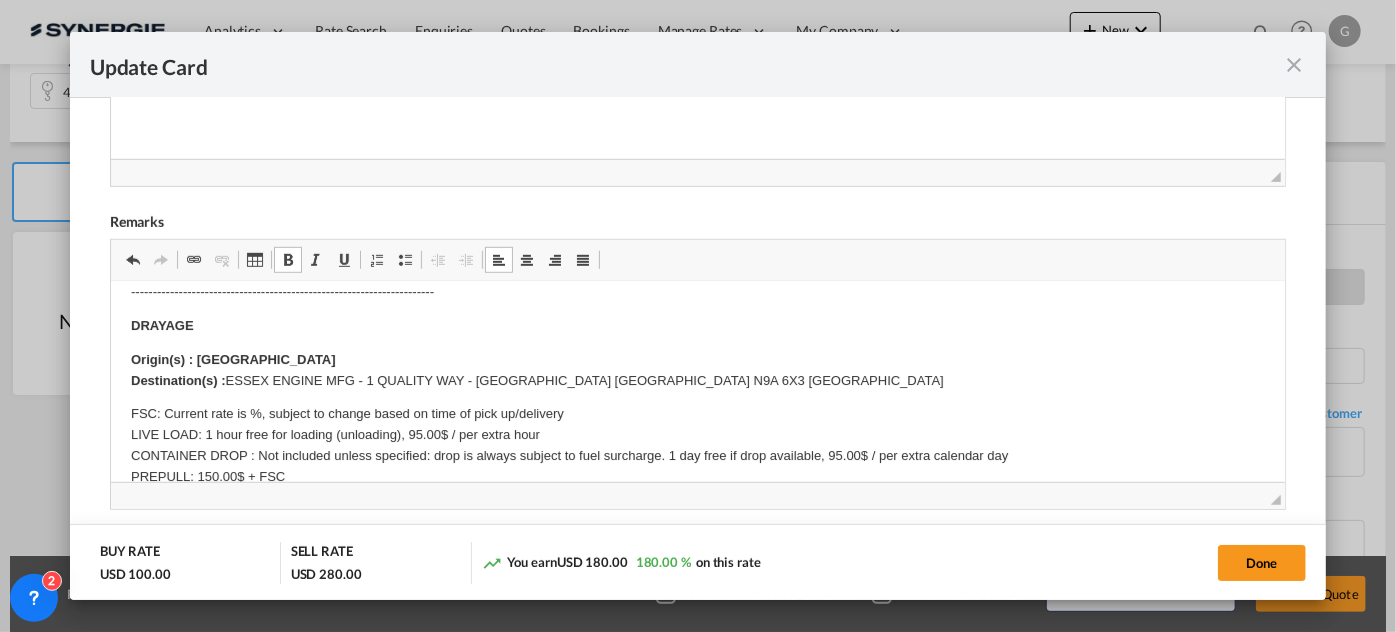click on "FSC: Current rate is %, subject to change based on time of pick up/delivery LIVE LOAD: 1 hour free for loading (unloading), 95.00$ / per extra hour CONTAINER DROP : Not included unless specified: drop is always subject to fuel surcharge. 1 day free if drop available, 95.00$ / per extra calendar day PREPULL: 150.00$ + FSC SUBJECT TO ADDED FEE FOR DEAD-RUN *ADDITIONAL FEES: special requirements (genset, dangerous goods, OT, FR, etc) will be only quoted upon request and are not included unless specified." at bounding box center (697, 465) 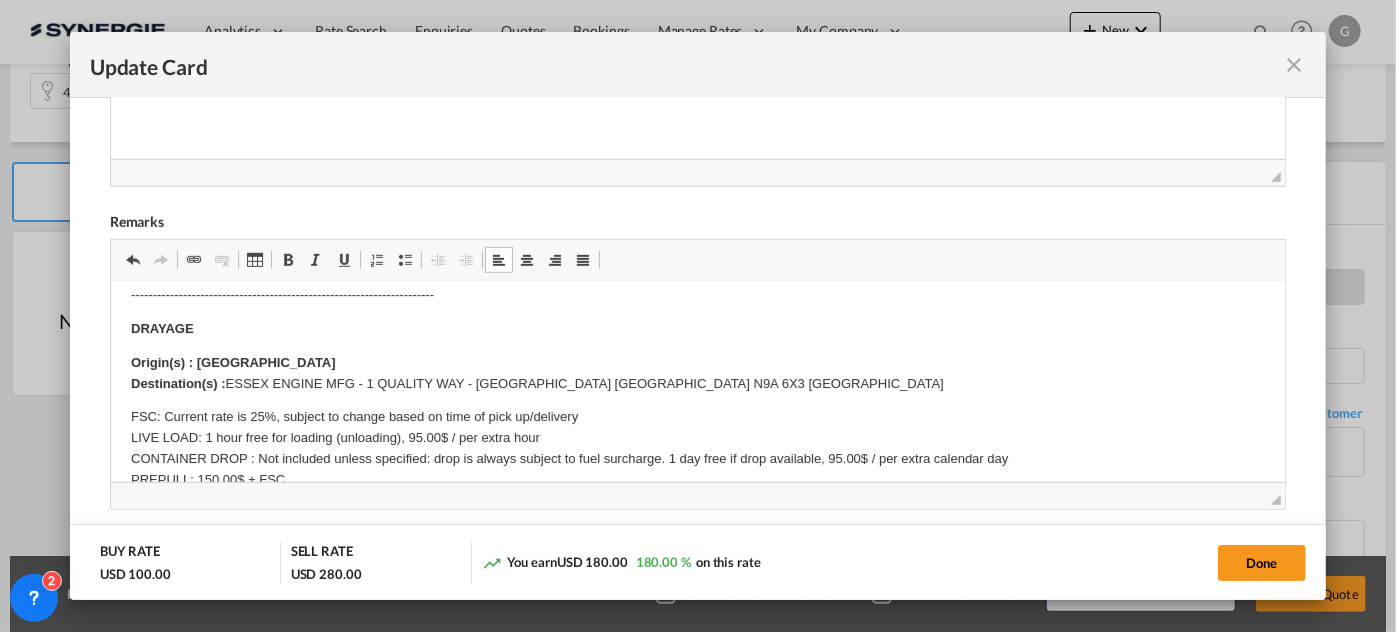 scroll, scrollTop: 240, scrollLeft: 0, axis: vertical 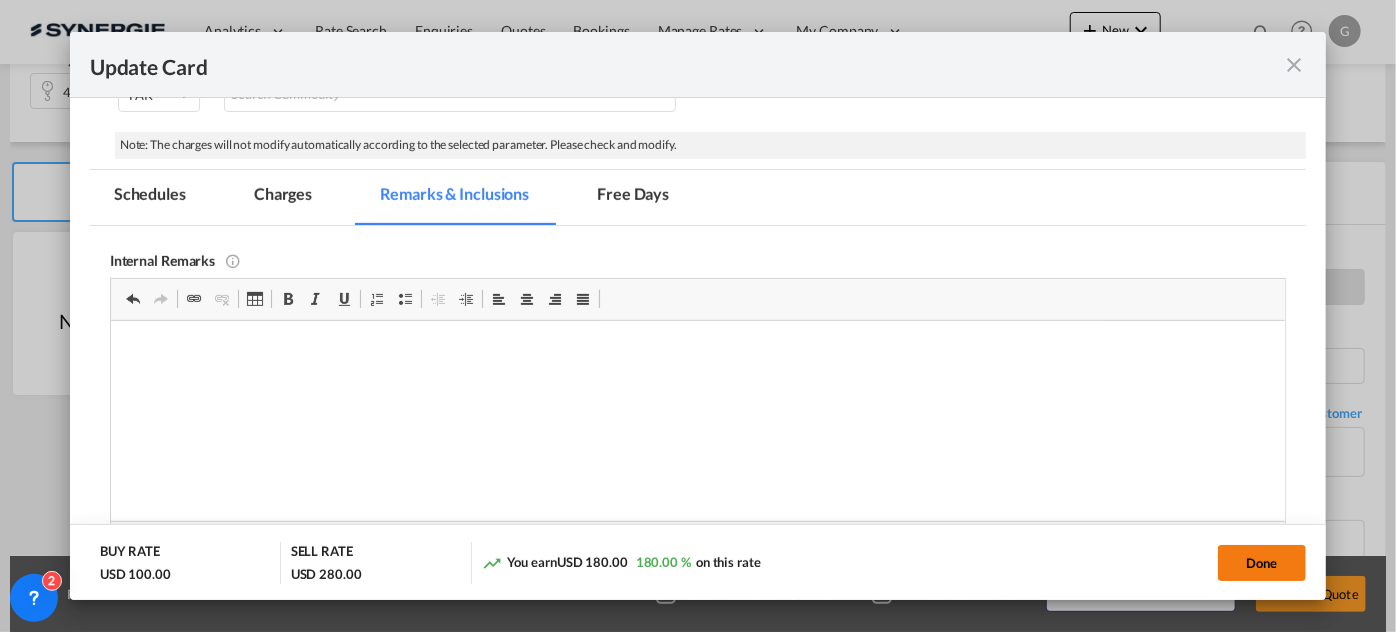 click on "Done" 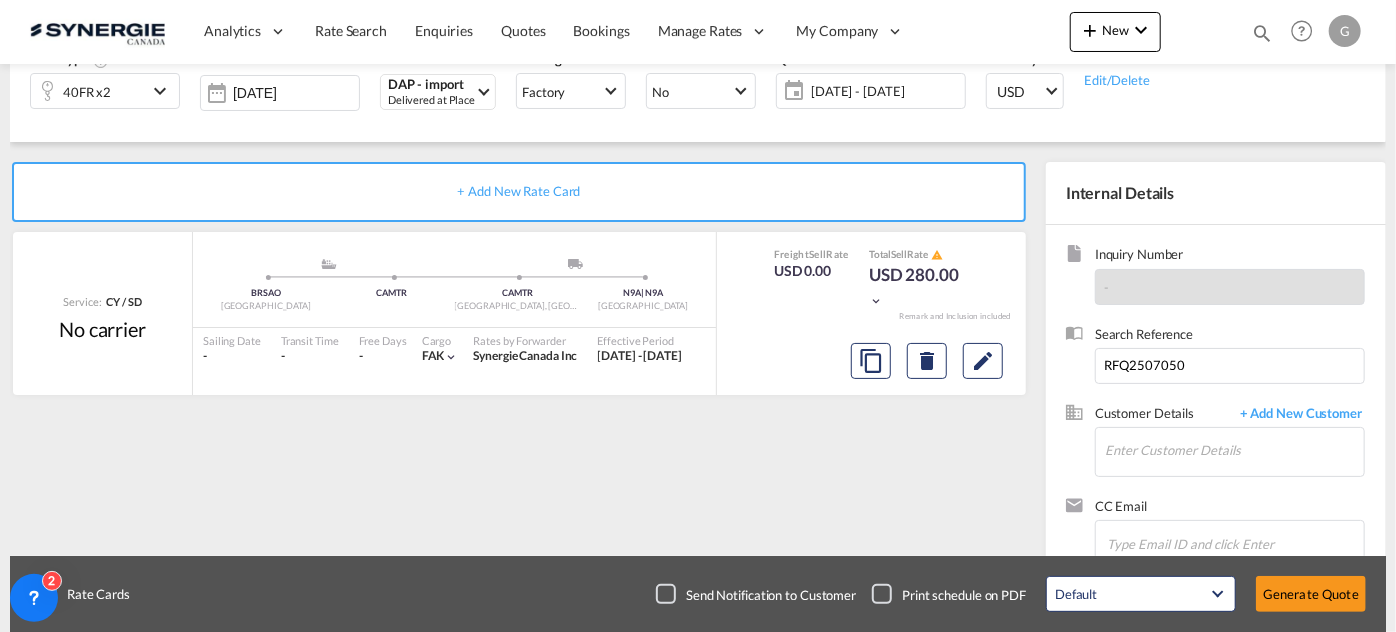 scroll, scrollTop: 467, scrollLeft: 0, axis: vertical 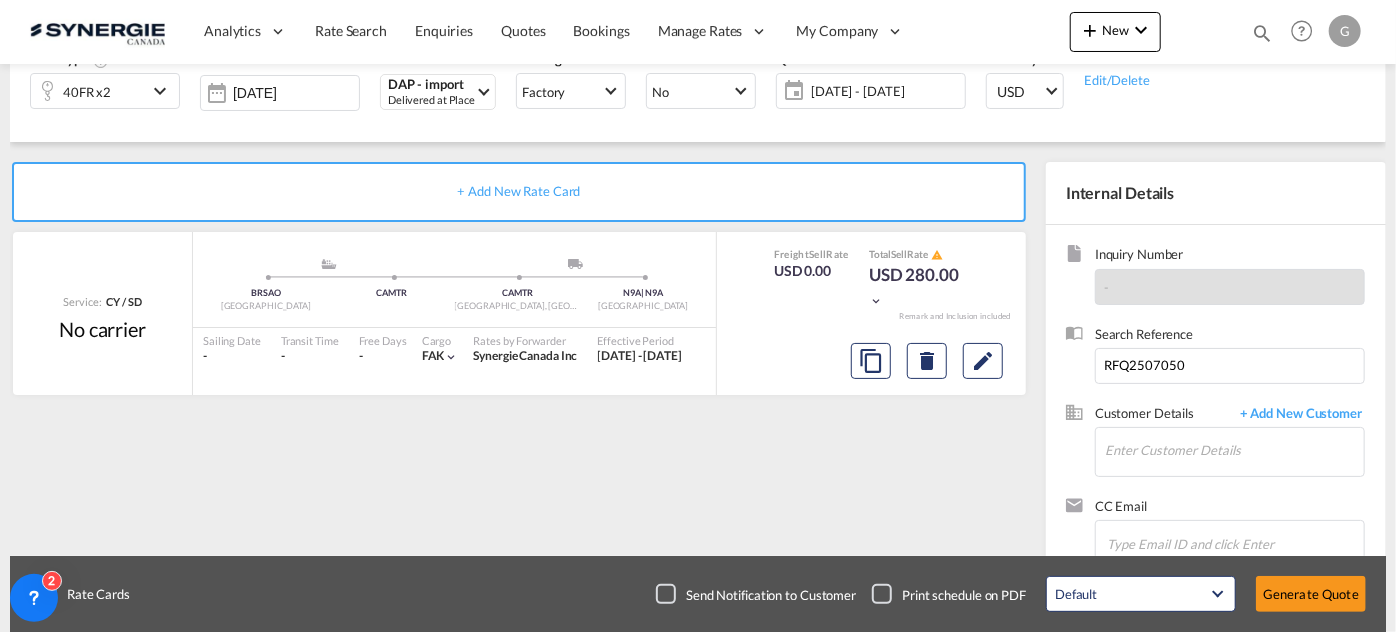 type on "[DATE]" 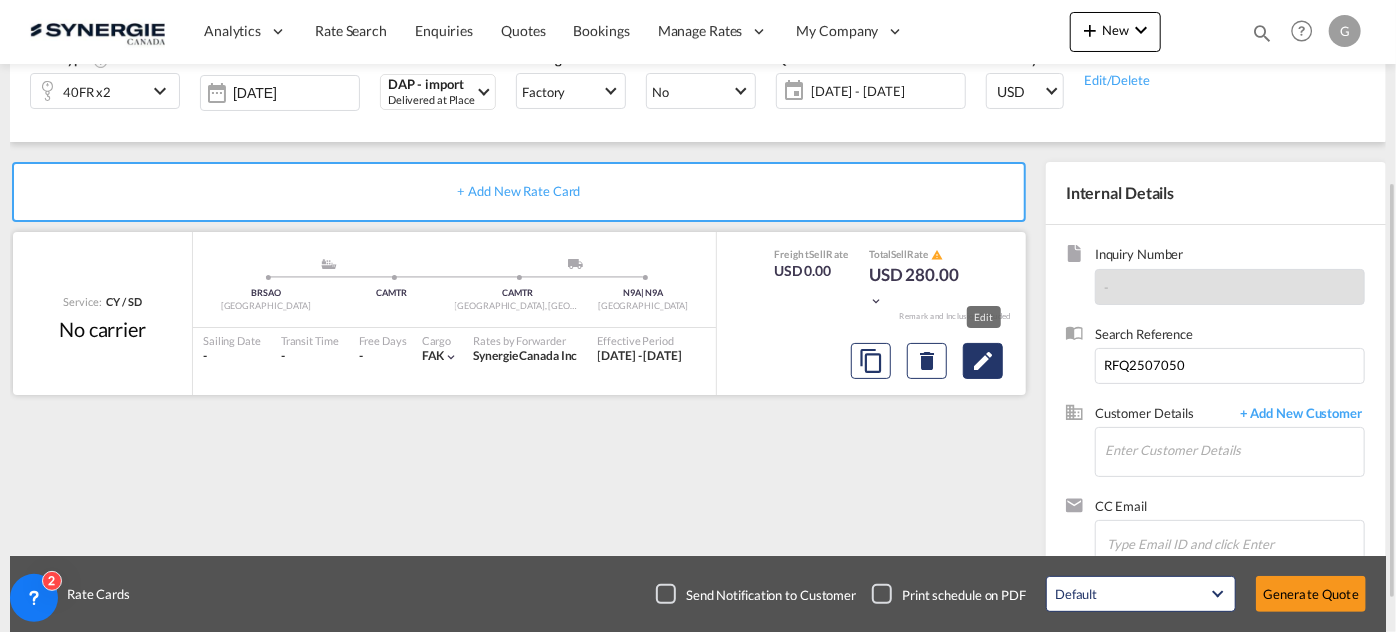 click at bounding box center (983, 361) 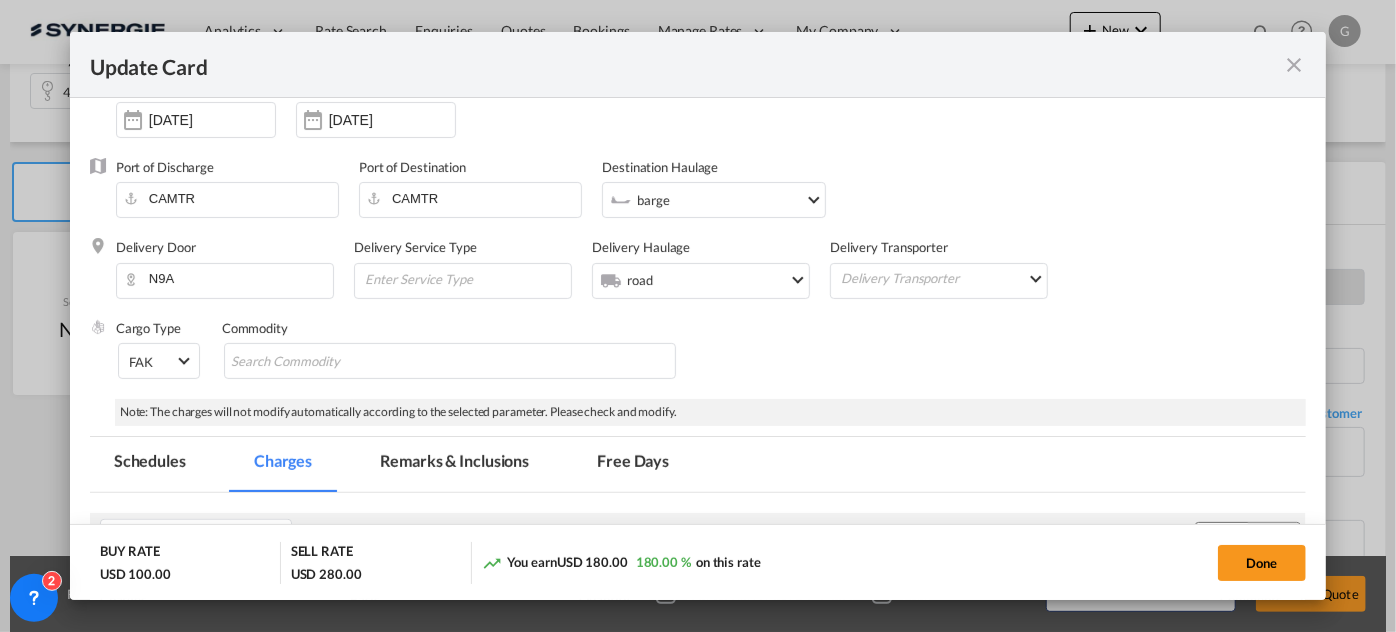 scroll, scrollTop: 272, scrollLeft: 0, axis: vertical 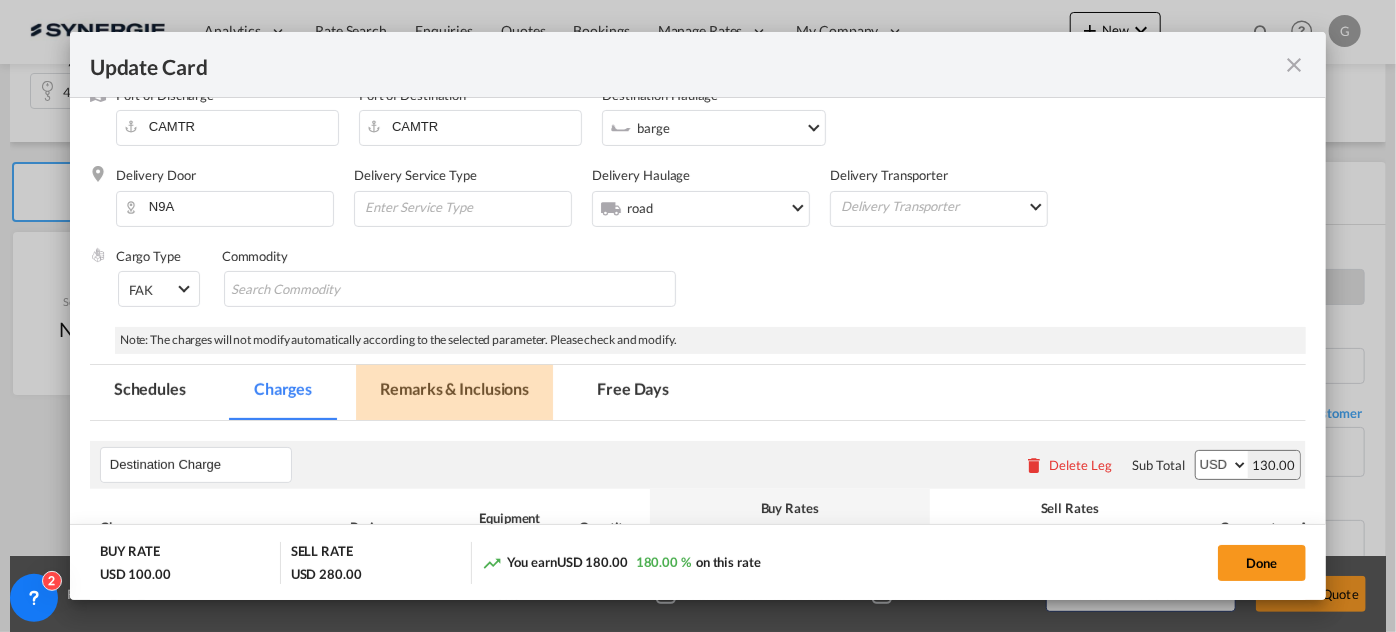 click on "Remarks & Inclusions" at bounding box center (454, 392) 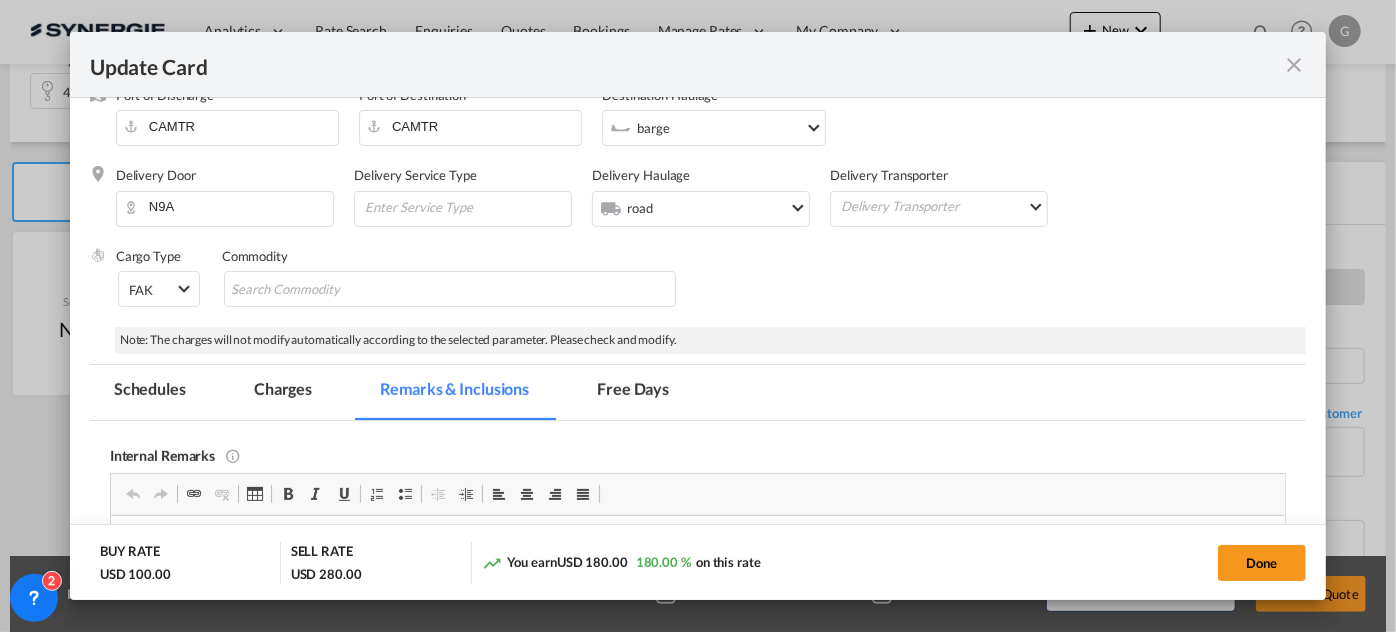 scroll, scrollTop: 0, scrollLeft: 0, axis: both 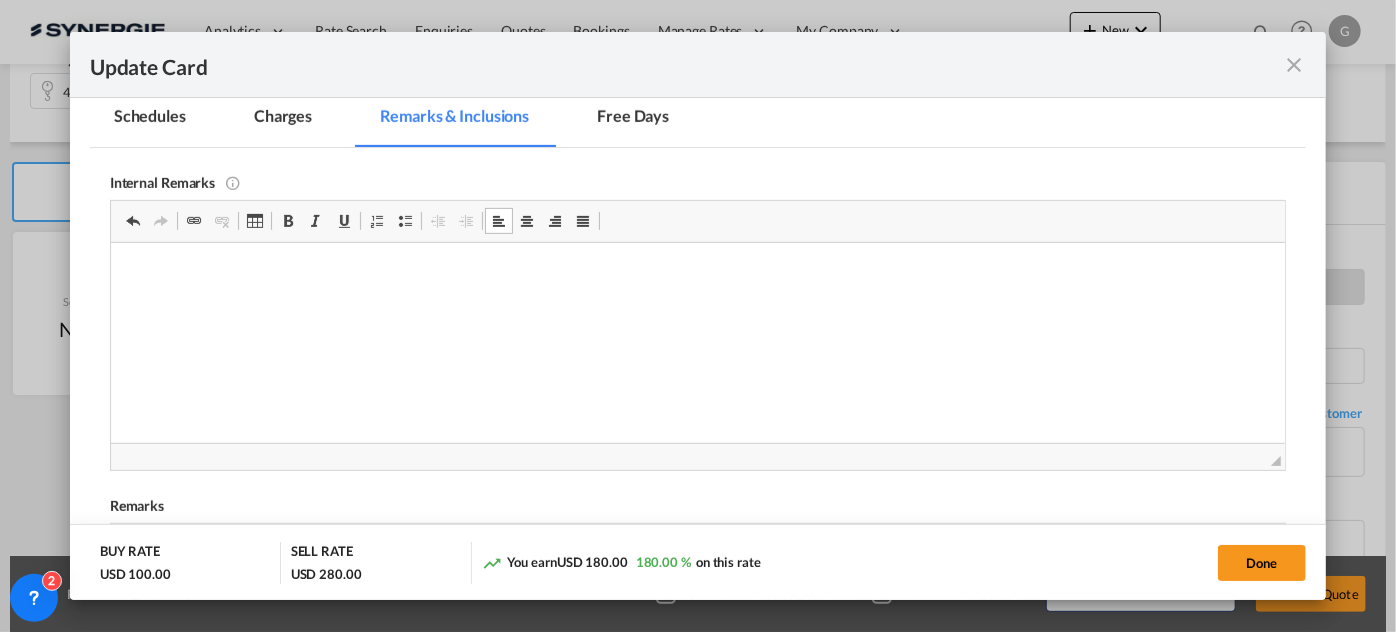 type 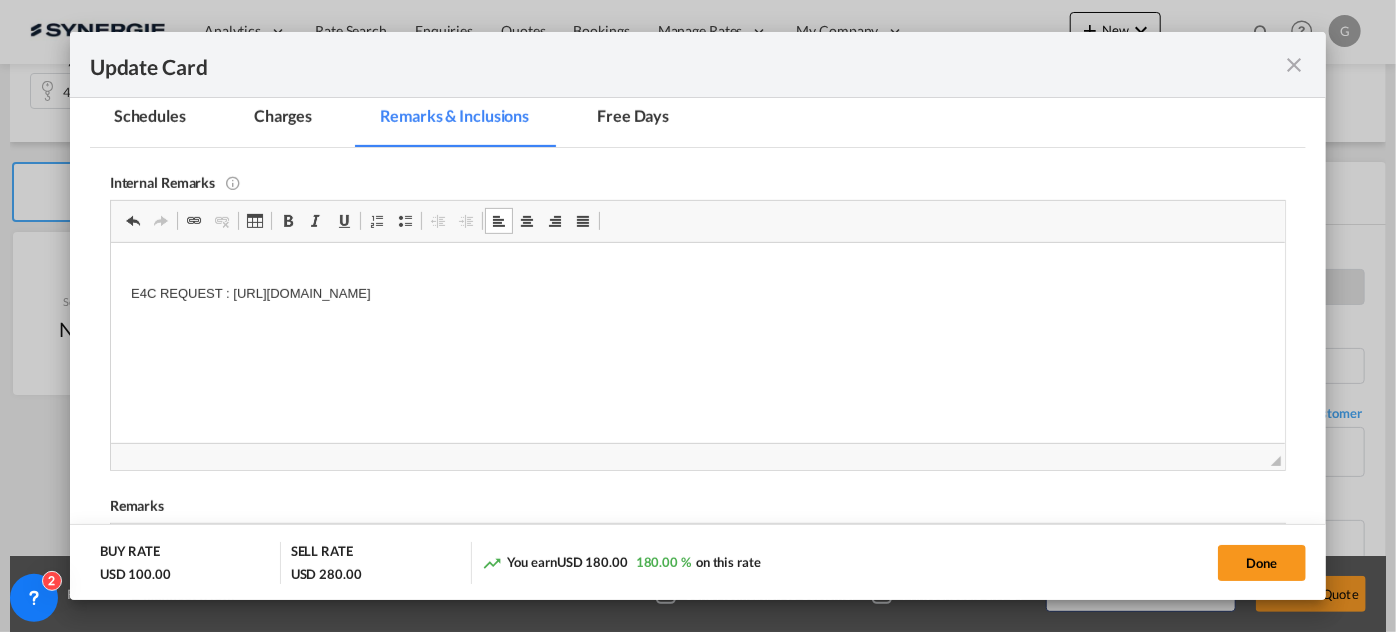 click on "​​​​​​​E4C REQUEST : [URL][DOMAIN_NAME]" at bounding box center [697, 283] 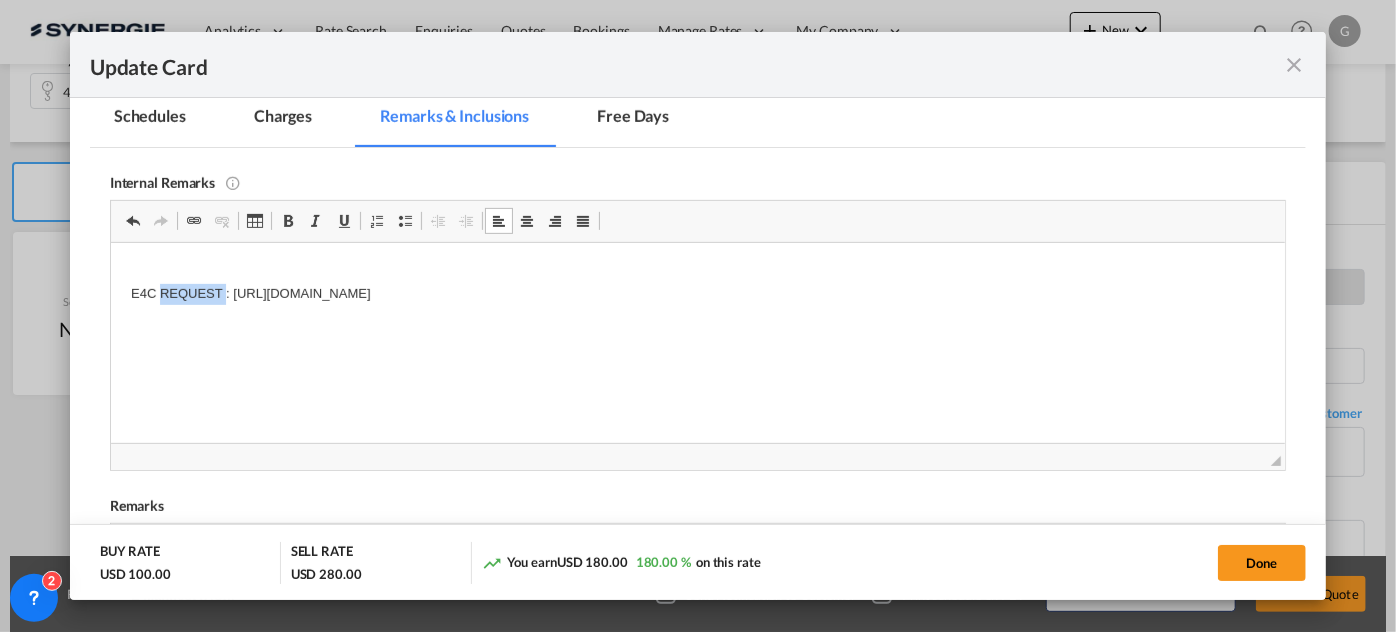 click on "​​​​​​​E4C REQUEST : [URL][DOMAIN_NAME]" at bounding box center (697, 283) 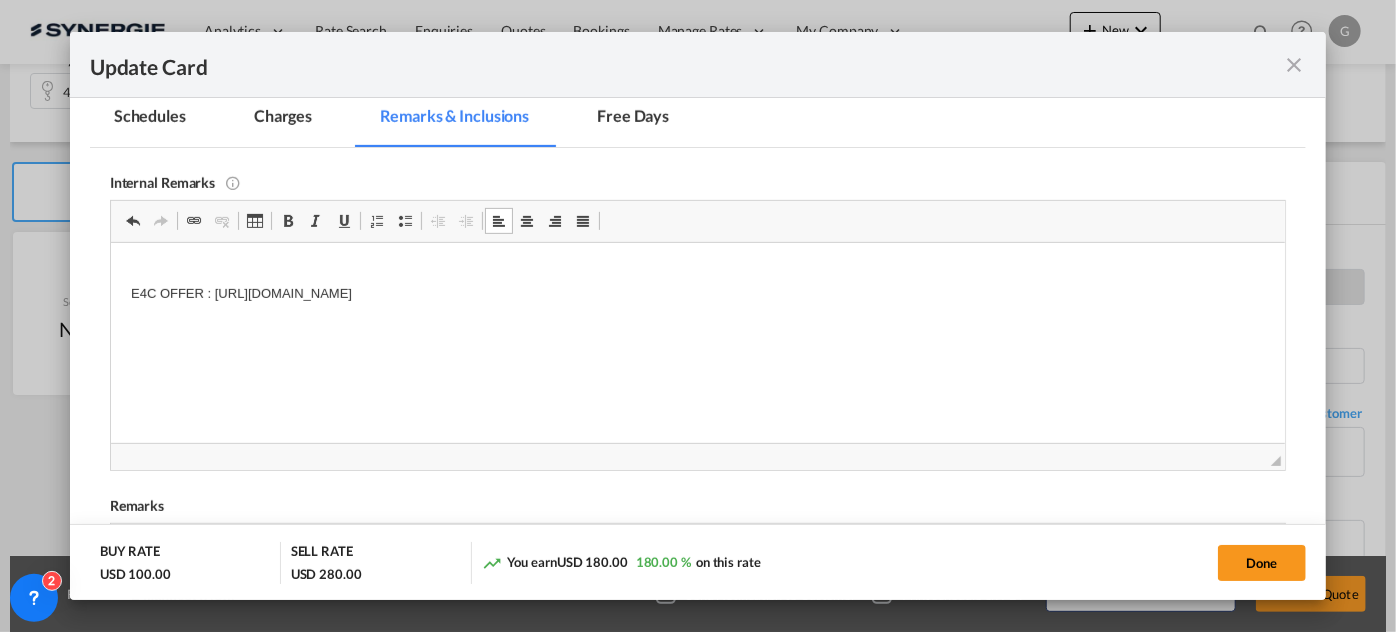 type 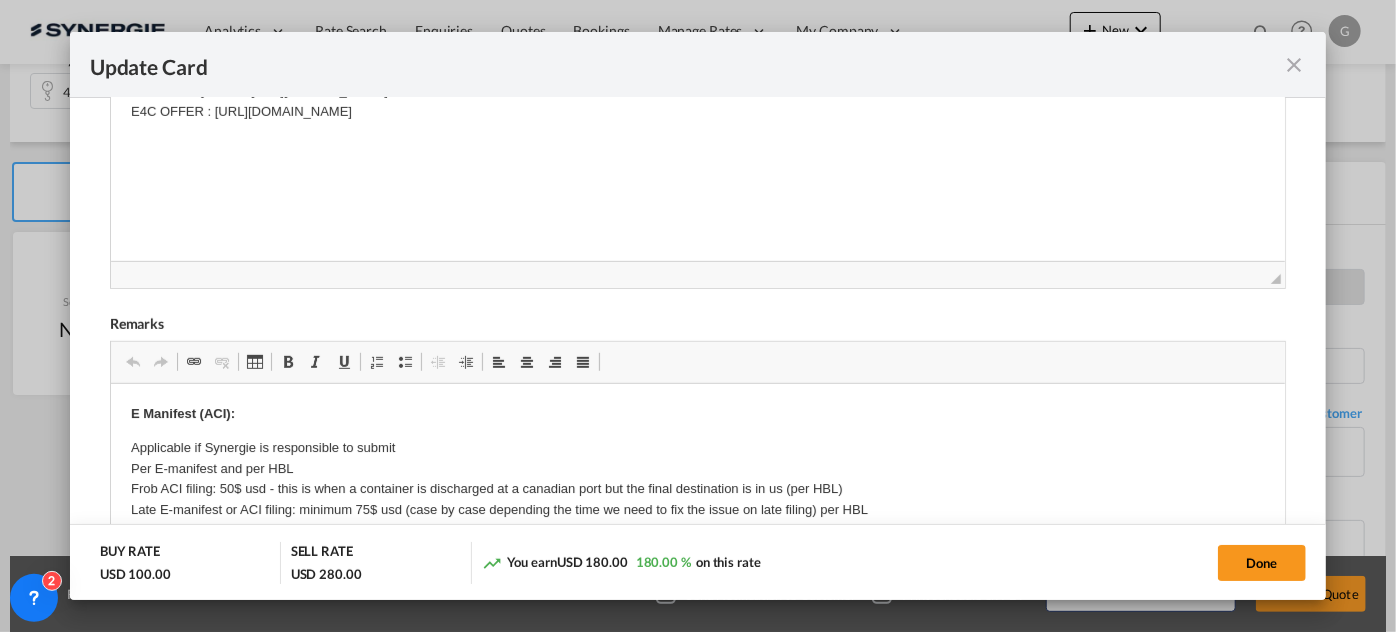 scroll, scrollTop: 909, scrollLeft: 0, axis: vertical 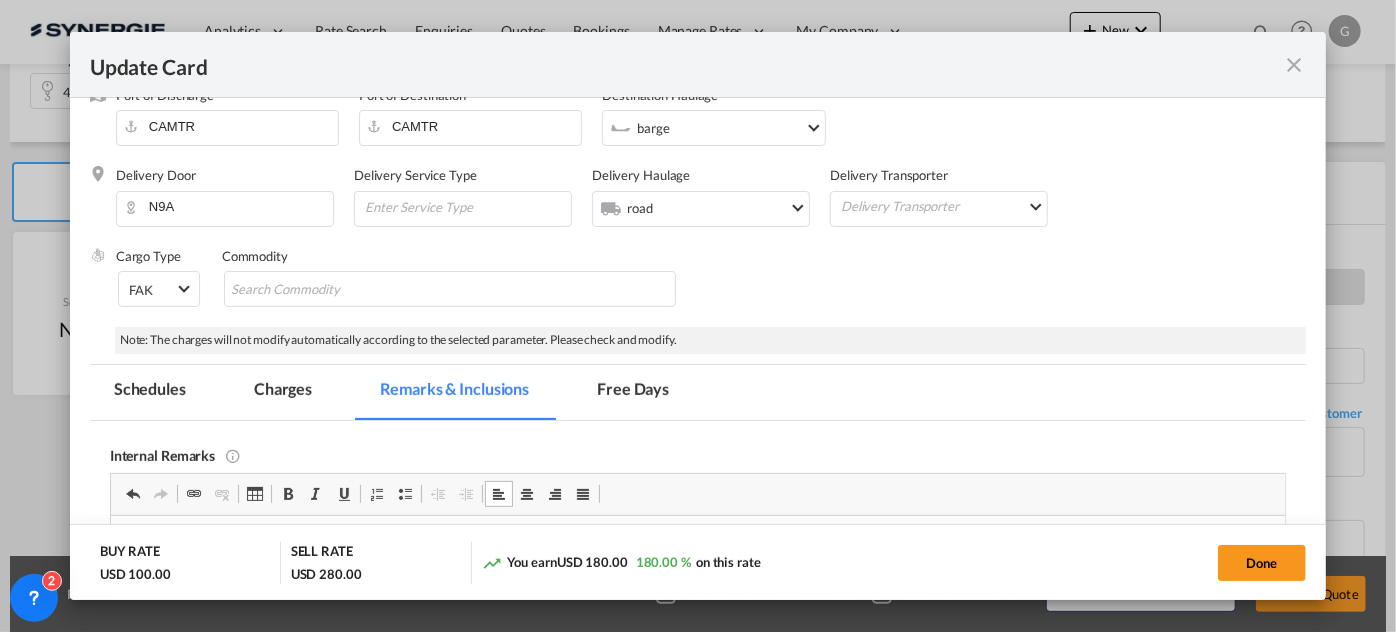 click on "Charges" at bounding box center (283, 392) 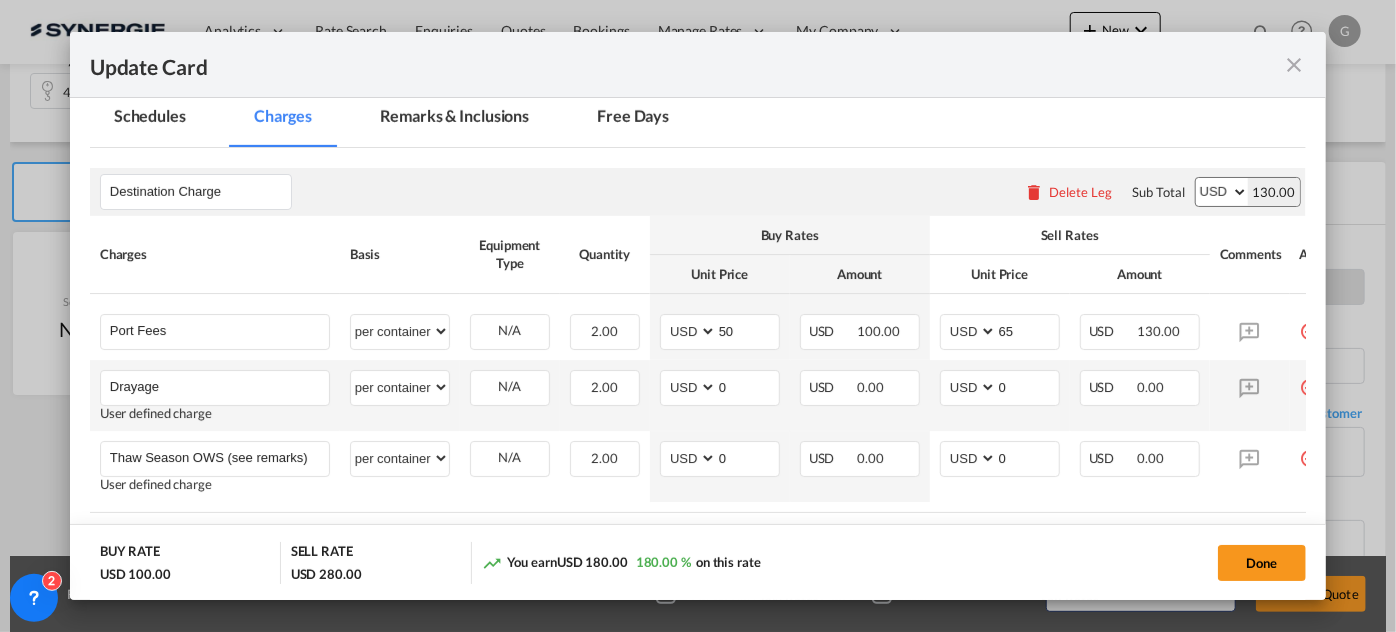 scroll, scrollTop: 636, scrollLeft: 0, axis: vertical 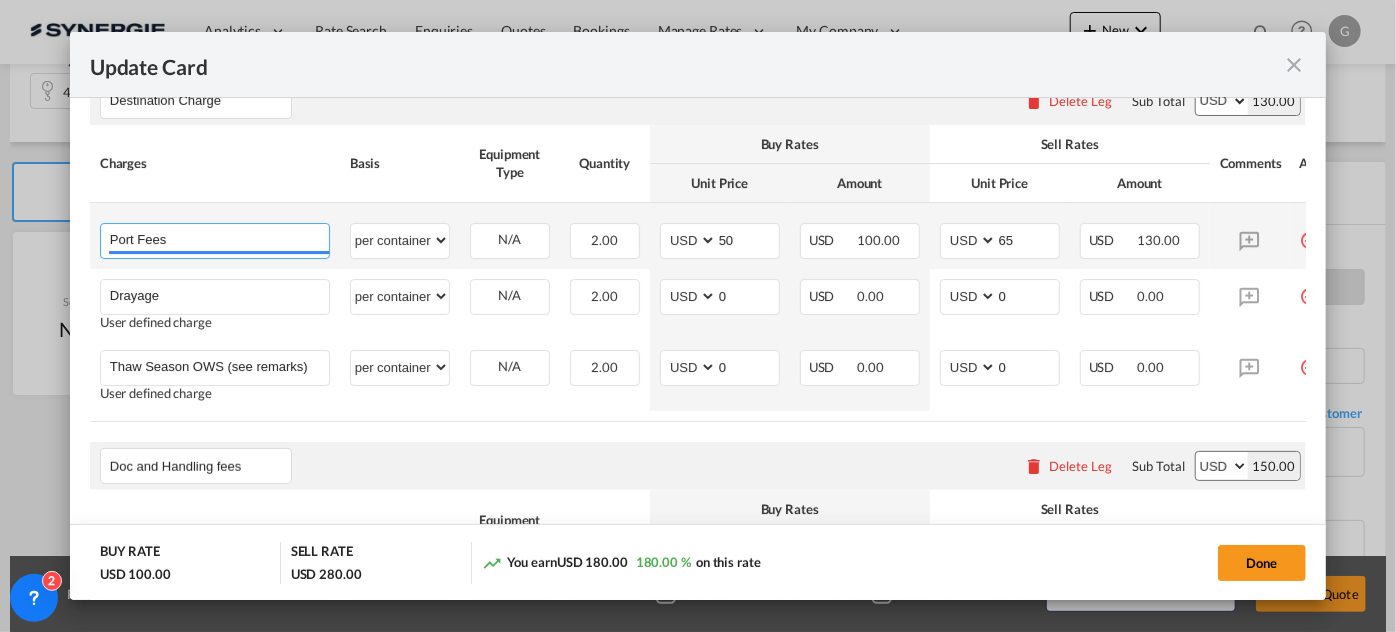 click on "Port Fees" at bounding box center (219, 239) 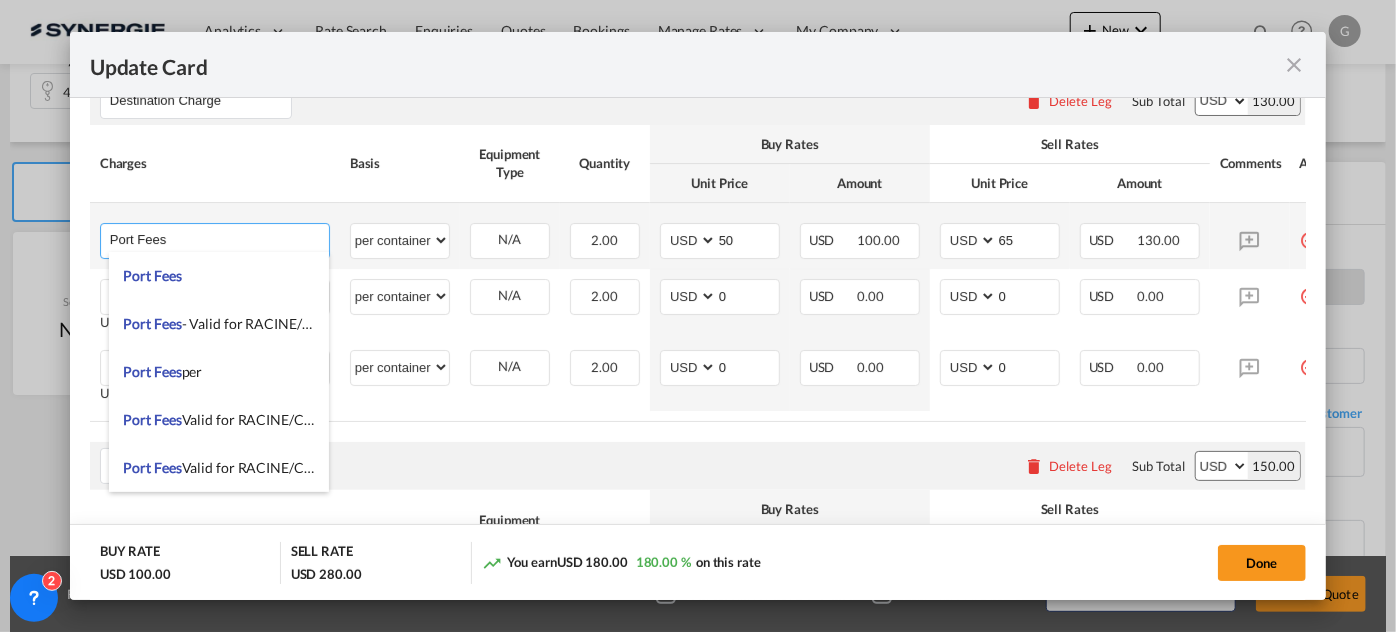 click on "Port Fees" at bounding box center (219, 239) 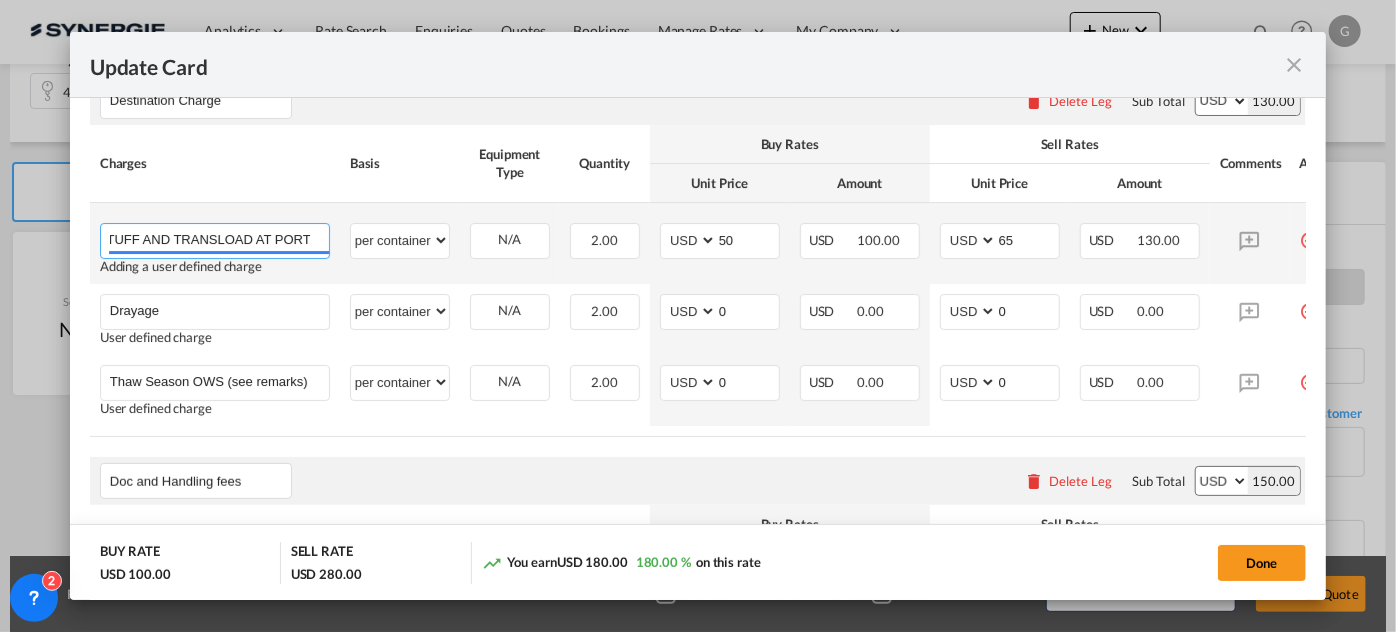 scroll, scrollTop: 0, scrollLeft: 29, axis: horizontal 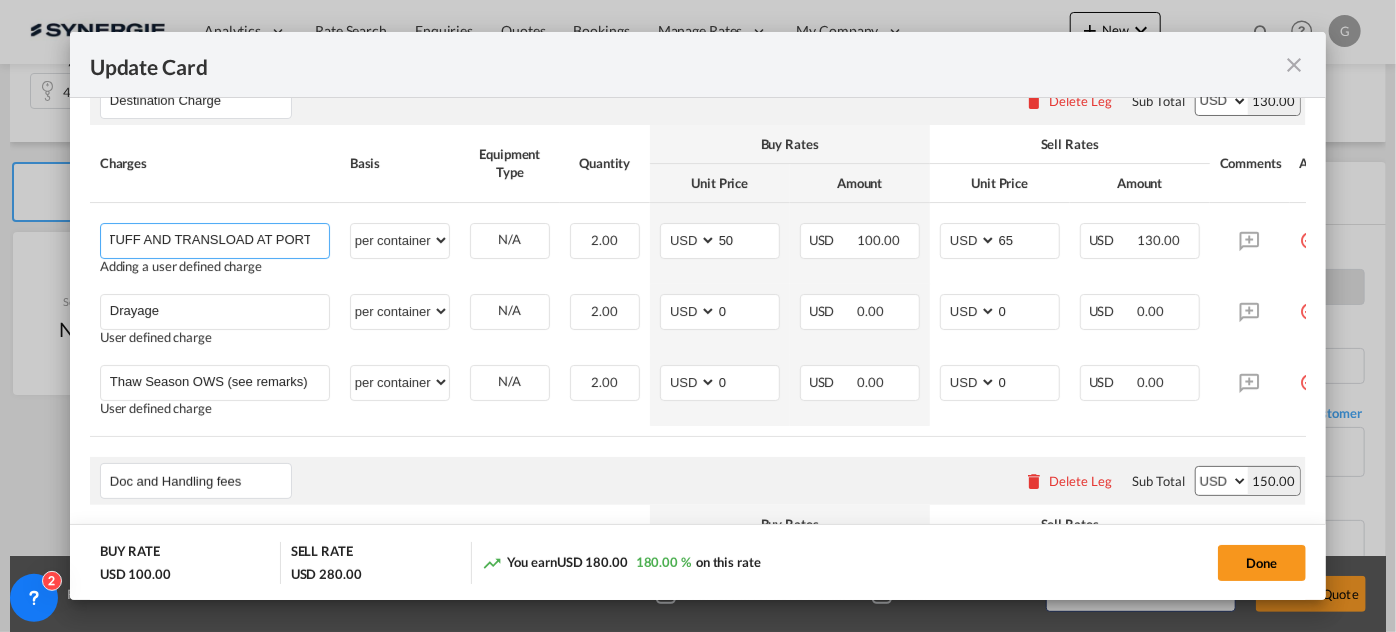 type on "DESTUFF AND TRANSLOAD AT PORT" 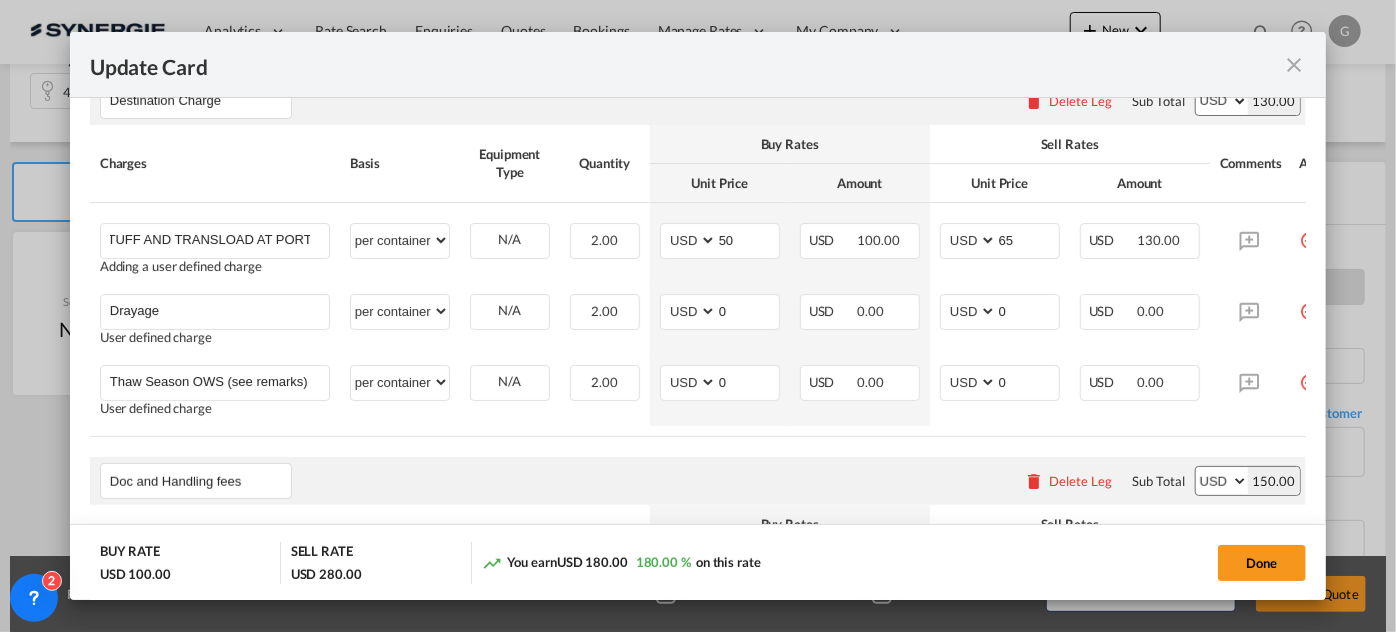 scroll, scrollTop: 0, scrollLeft: 0, axis: both 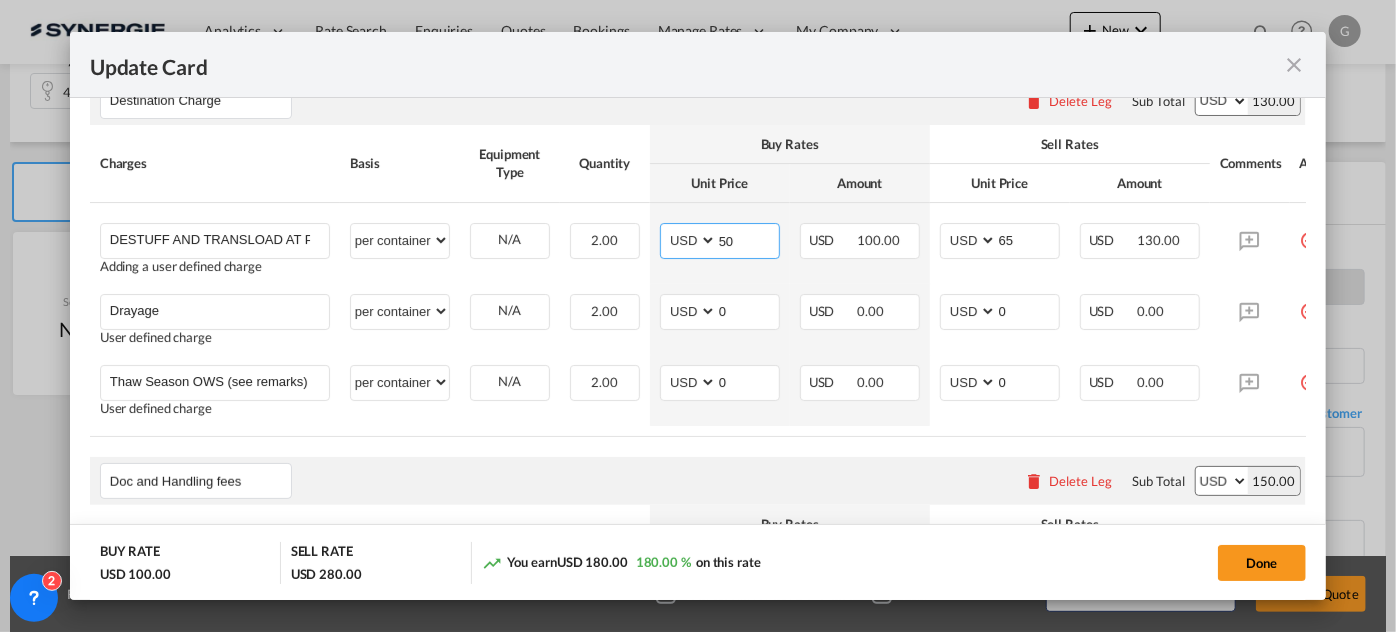 drag, startPoint x: 749, startPoint y: 236, endPoint x: 621, endPoint y: 196, distance: 134.10443 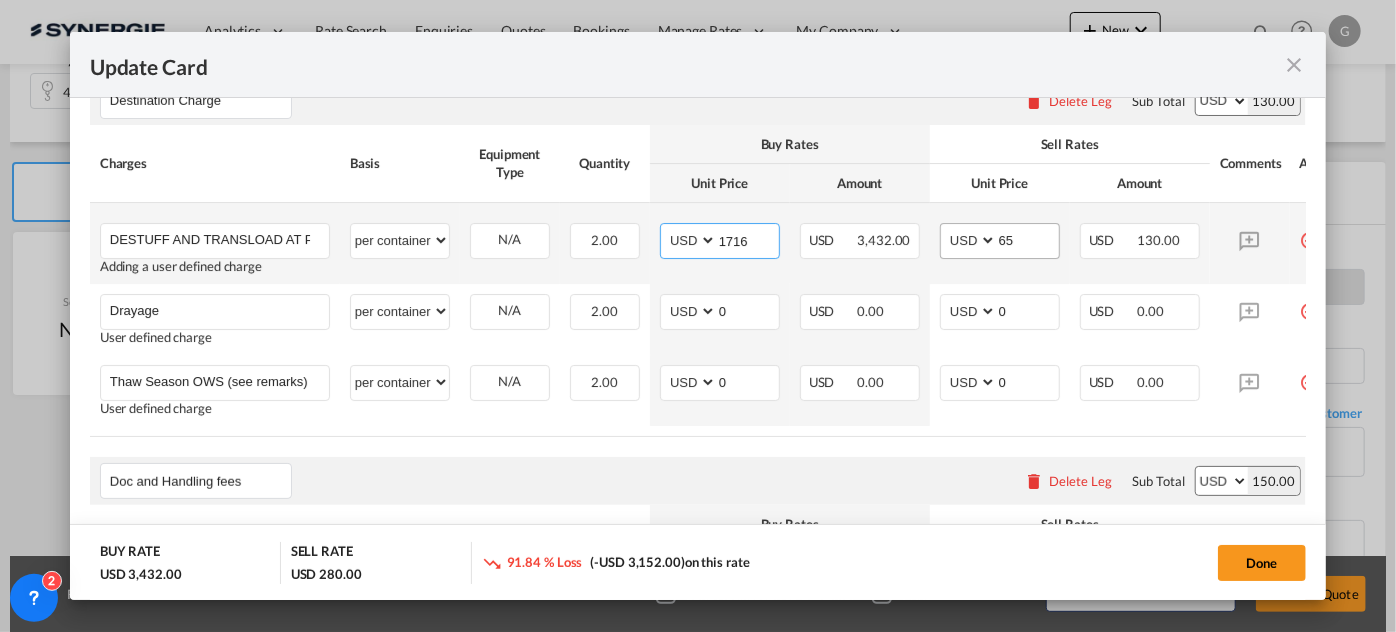 type on "1716" 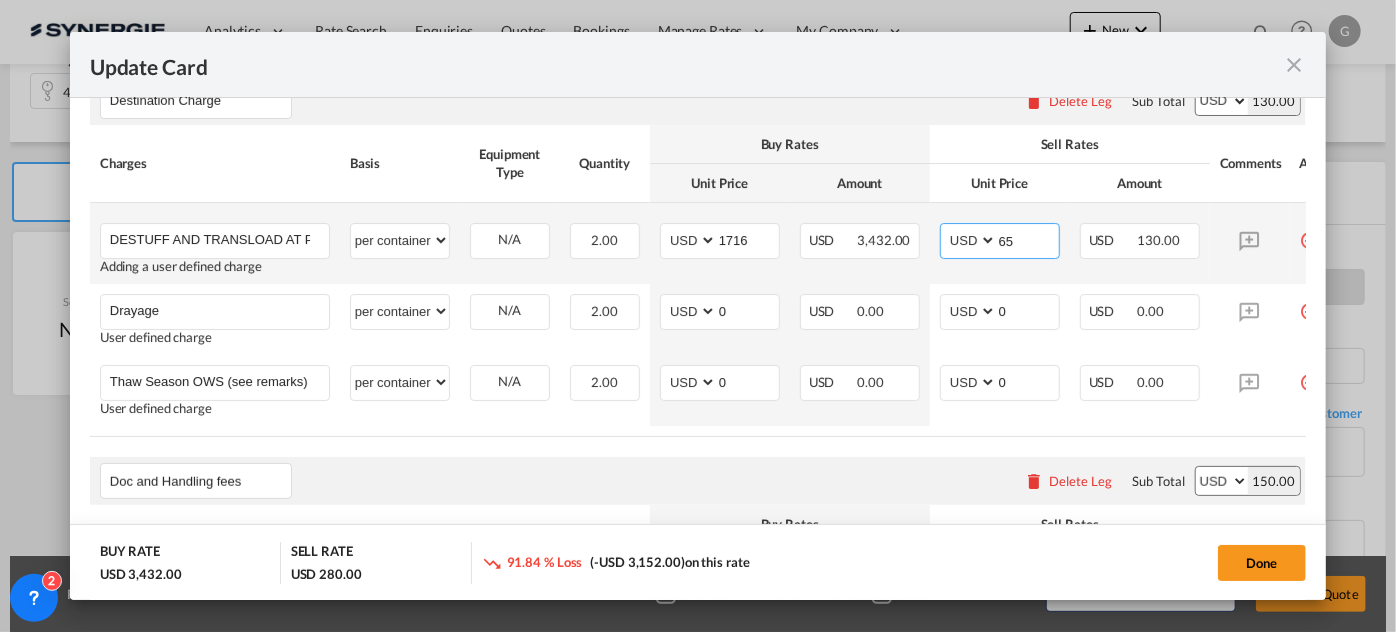 drag, startPoint x: 1016, startPoint y: 239, endPoint x: 928, endPoint y: 231, distance: 88.362885 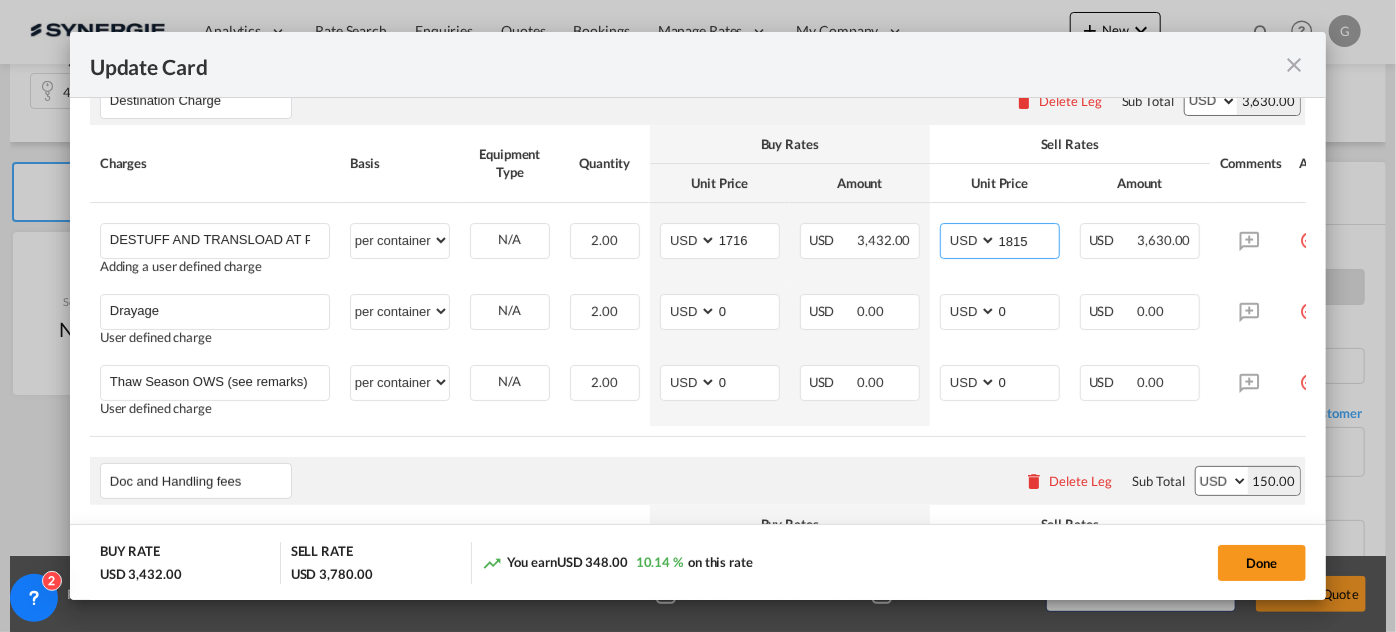 type on "1815" 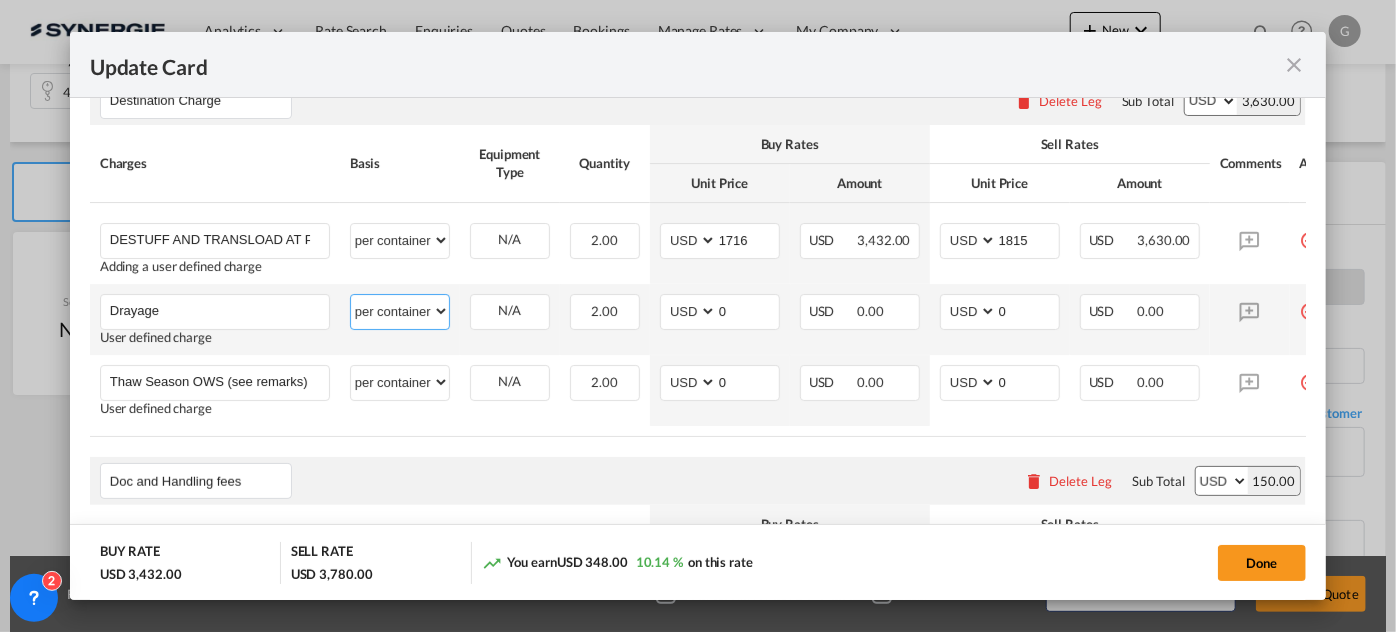 click on "per equipment
per container
per B/L
per shipping bill
per shipment
per pallet
per carton
per vehicle
per shift
per invoice
per package
per day
per revalidation
per teu
per kg
per ton
per hour
flat
per_hbl
per belt
% on freight total
per_declaration
per_document
per chasis split
per clearance" at bounding box center (400, 311) 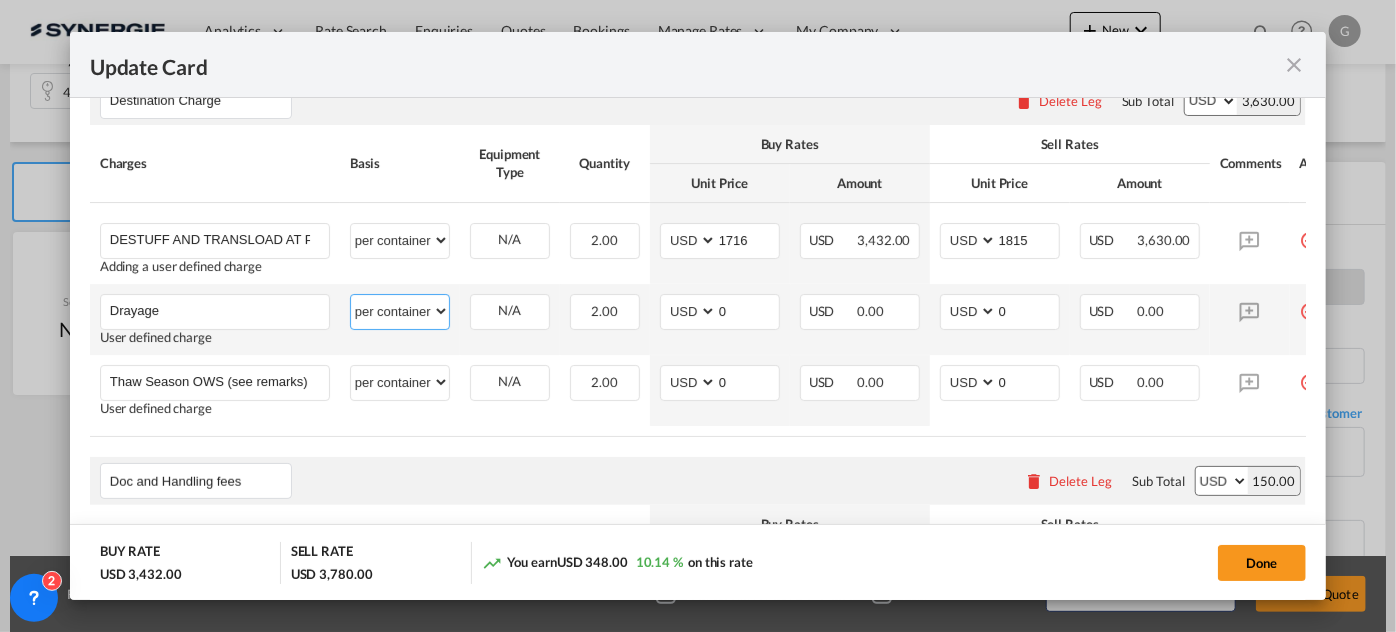 select on "per equipment" 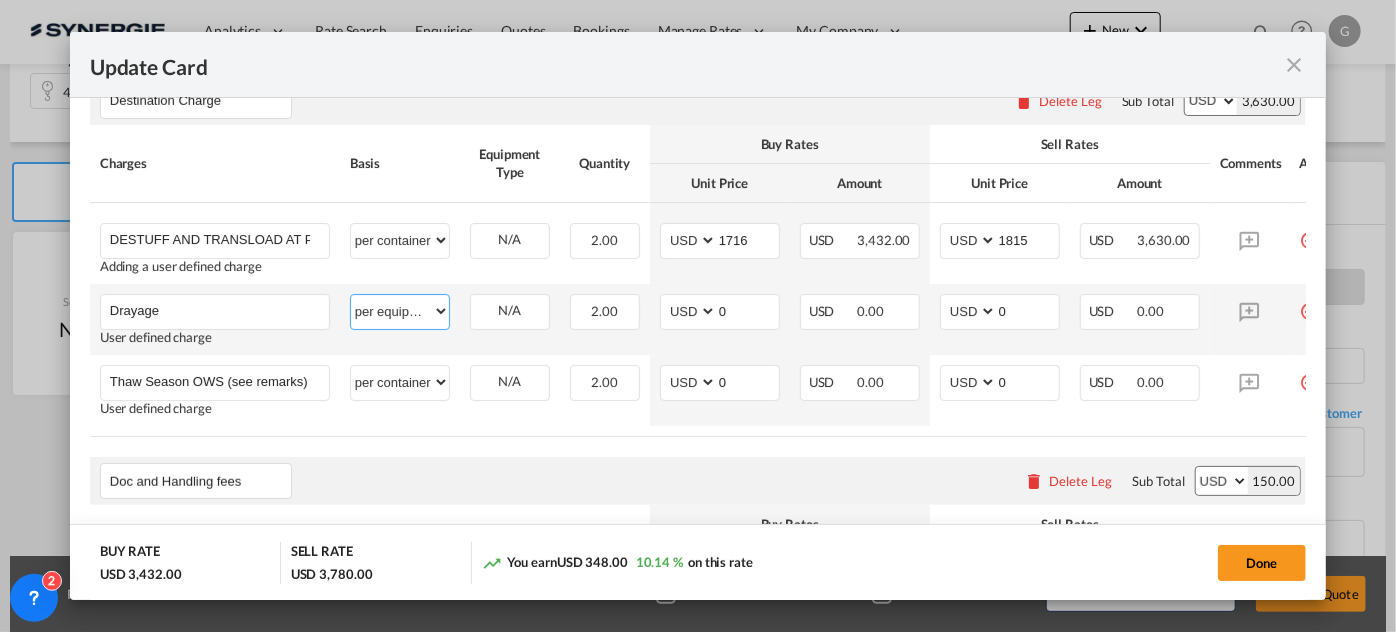 click on "per equipment
per container
per B/L
per shipping bill
per shipment
per pallet
per carton
per vehicle
per shift
per invoice
per package
per day
per revalidation
per teu
per kg
per ton
per hour
flat
per_hbl
per belt
% on freight total
per_declaration
per_document
per chasis split
per clearance" at bounding box center (400, 311) 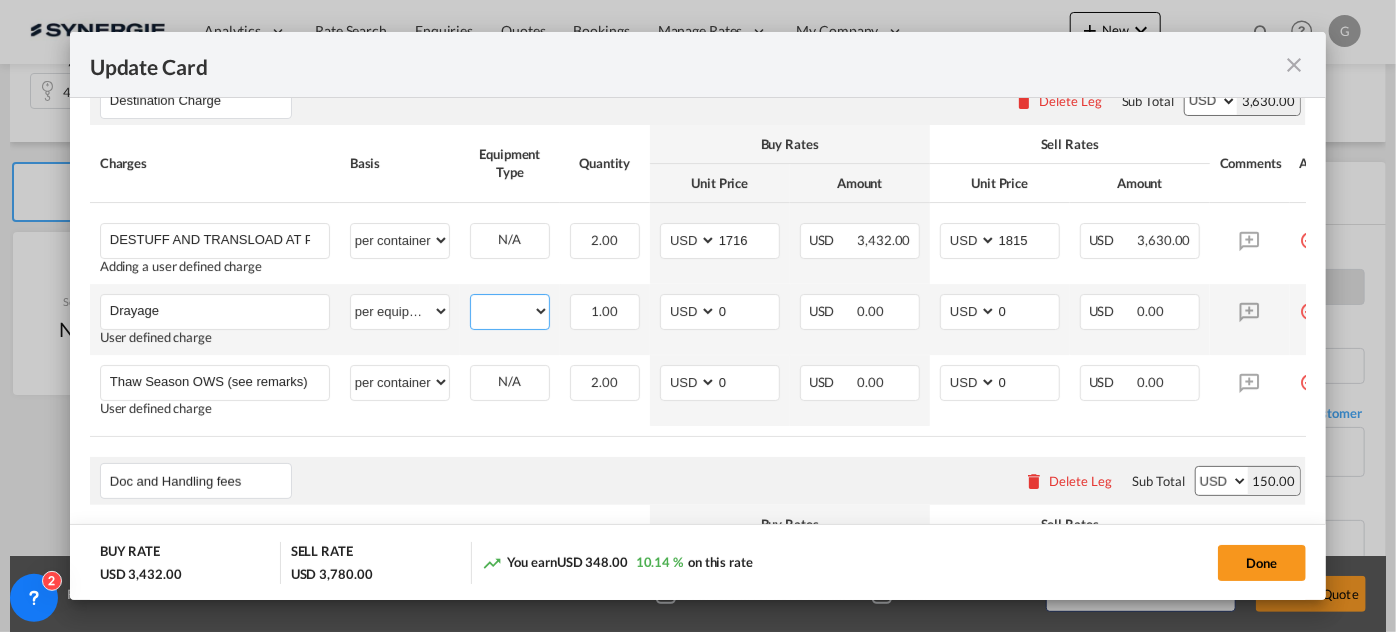 click on "40FR" at bounding box center [510, 311] 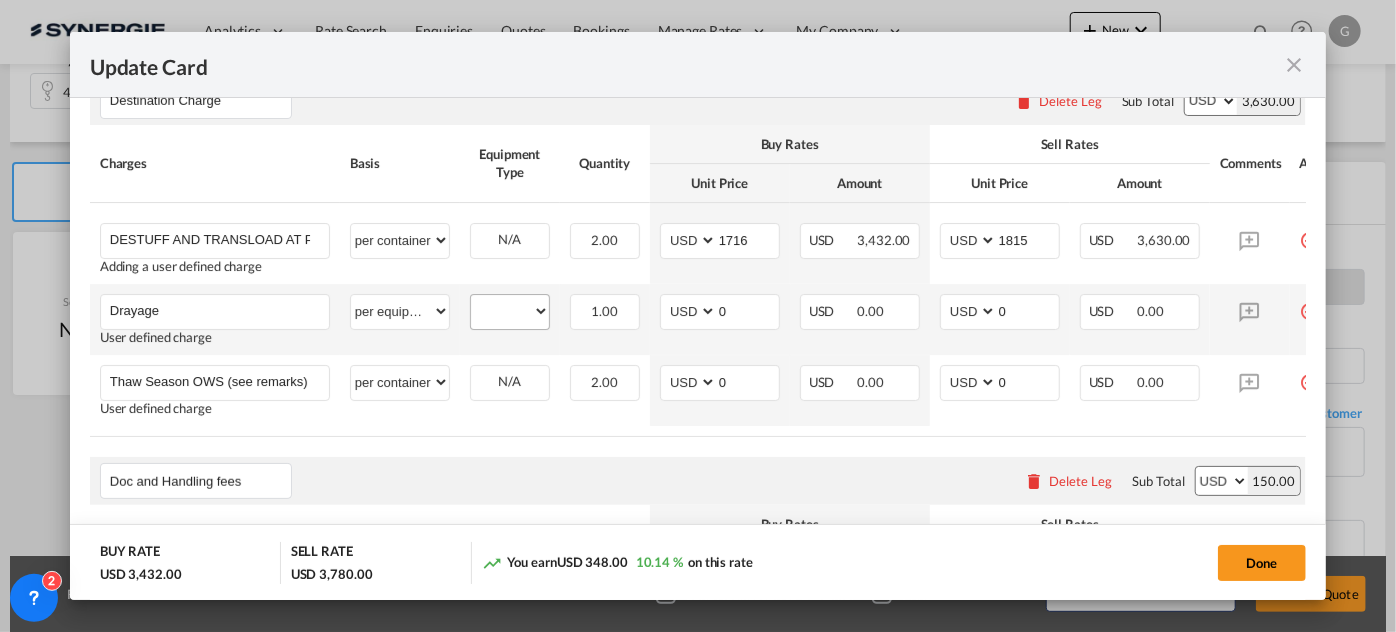 click on "40FR" at bounding box center (510, 312) 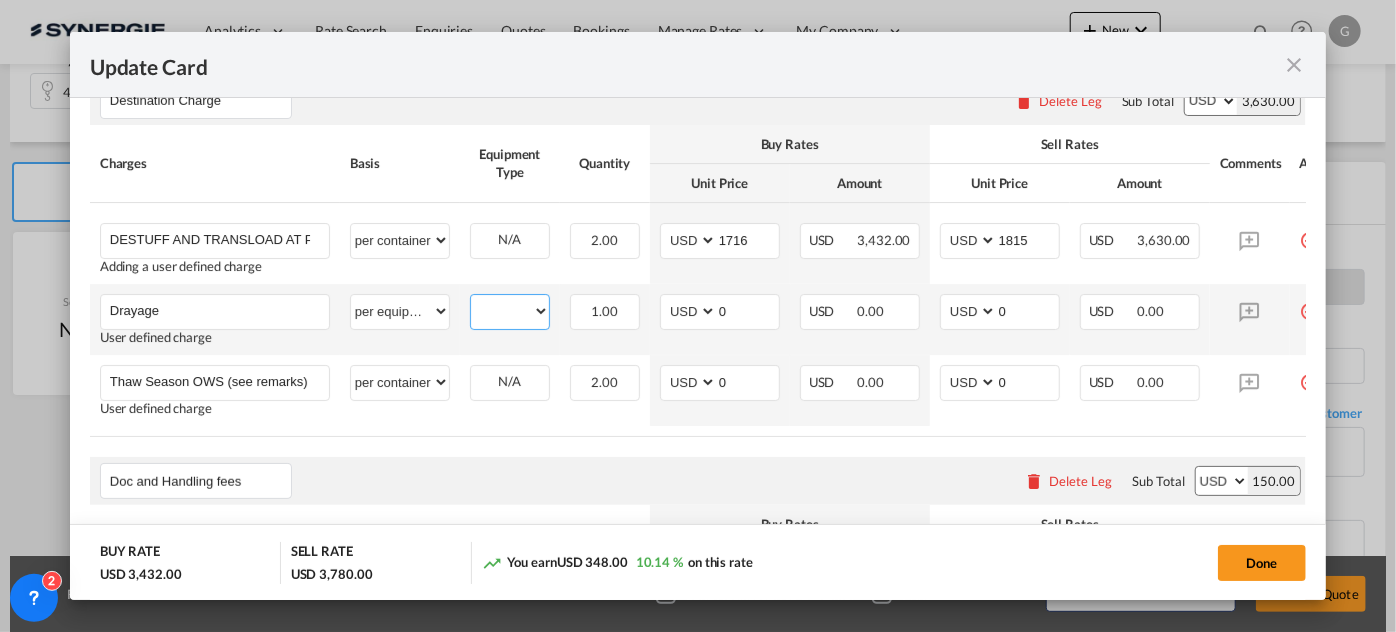 click on "40FR" at bounding box center [510, 311] 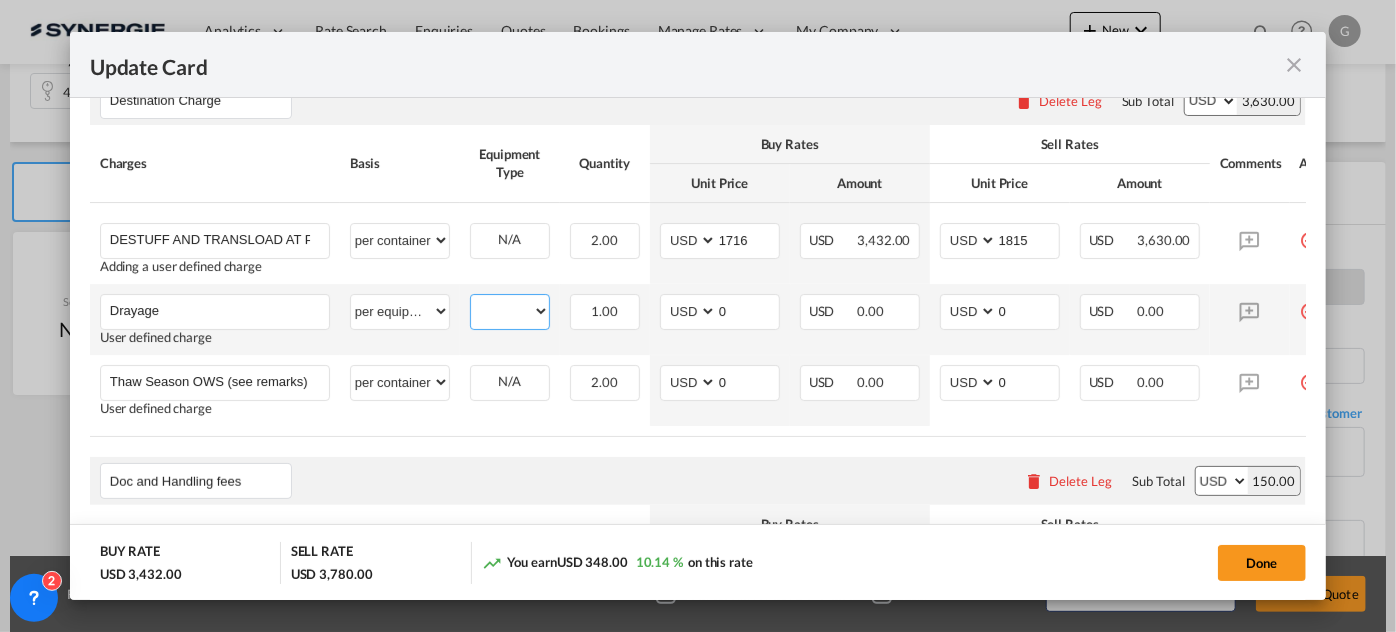select on "40FR" 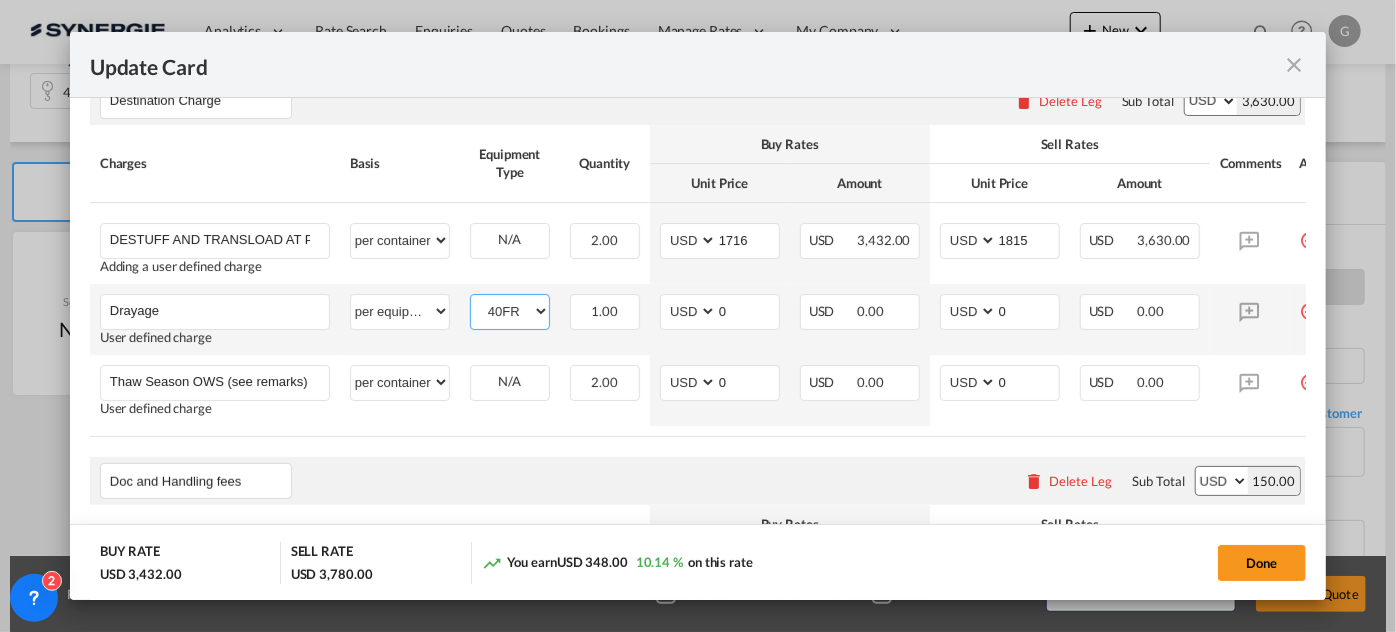 click on "40FR" at bounding box center [510, 311] 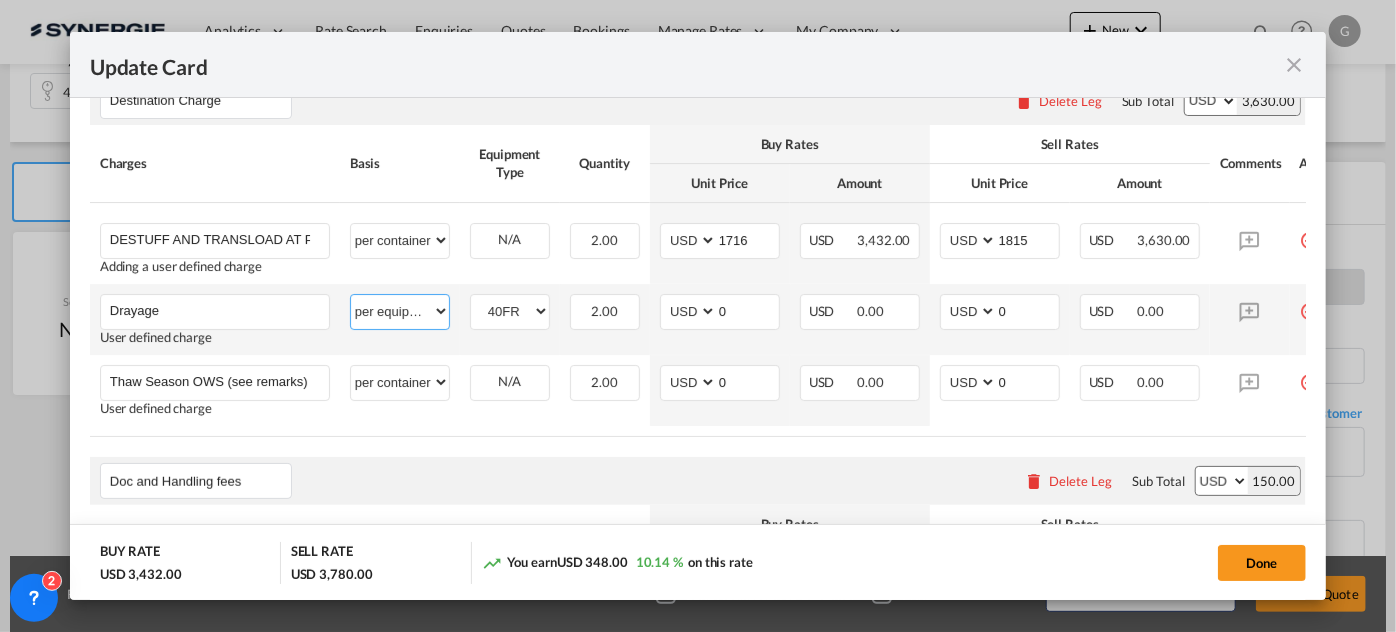click on "per equipment
per container
per B/L
per shipping bill
per shipment
per pallet
per carton
per vehicle
per shift
per invoice
per package
per day
per revalidation
per teu
per kg
per ton
per hour
flat
per_hbl
per belt
% on freight total
per_declaration
per_document
per chasis split
per clearance" at bounding box center (400, 311) 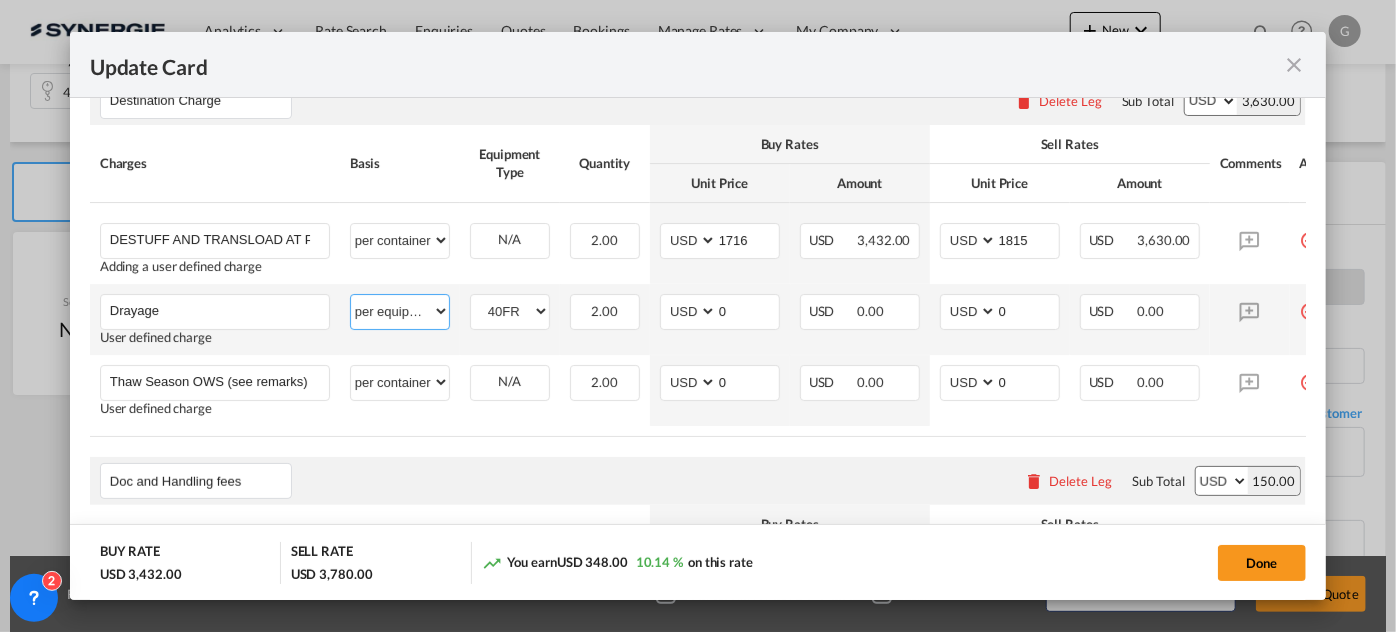 click on "per equipment
per container
per B/L
per shipping bill
per shipment
per pallet
per carton
per vehicle
per shift
per invoice
per package
per day
per revalidation
per teu
per kg
per ton
per hour
flat
per_hbl
per belt
% on freight total
per_declaration
per_document
per chasis split
per clearance" at bounding box center (400, 311) 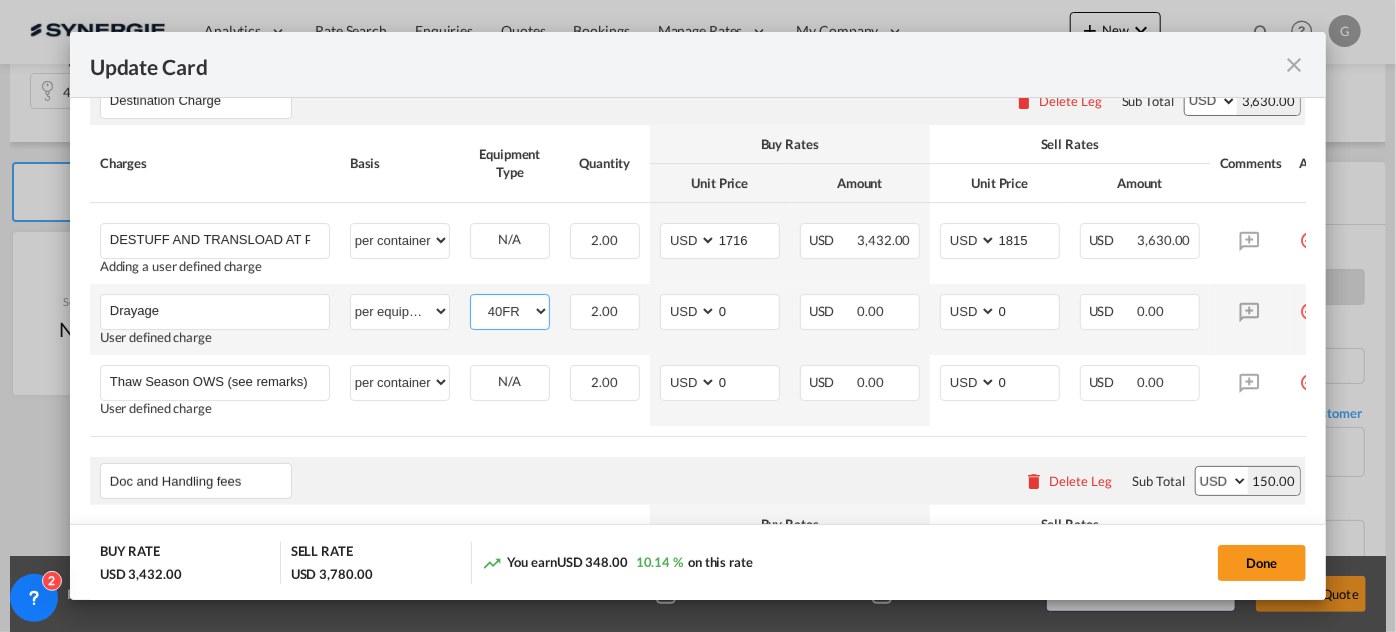 click on "40FR" at bounding box center [510, 311] 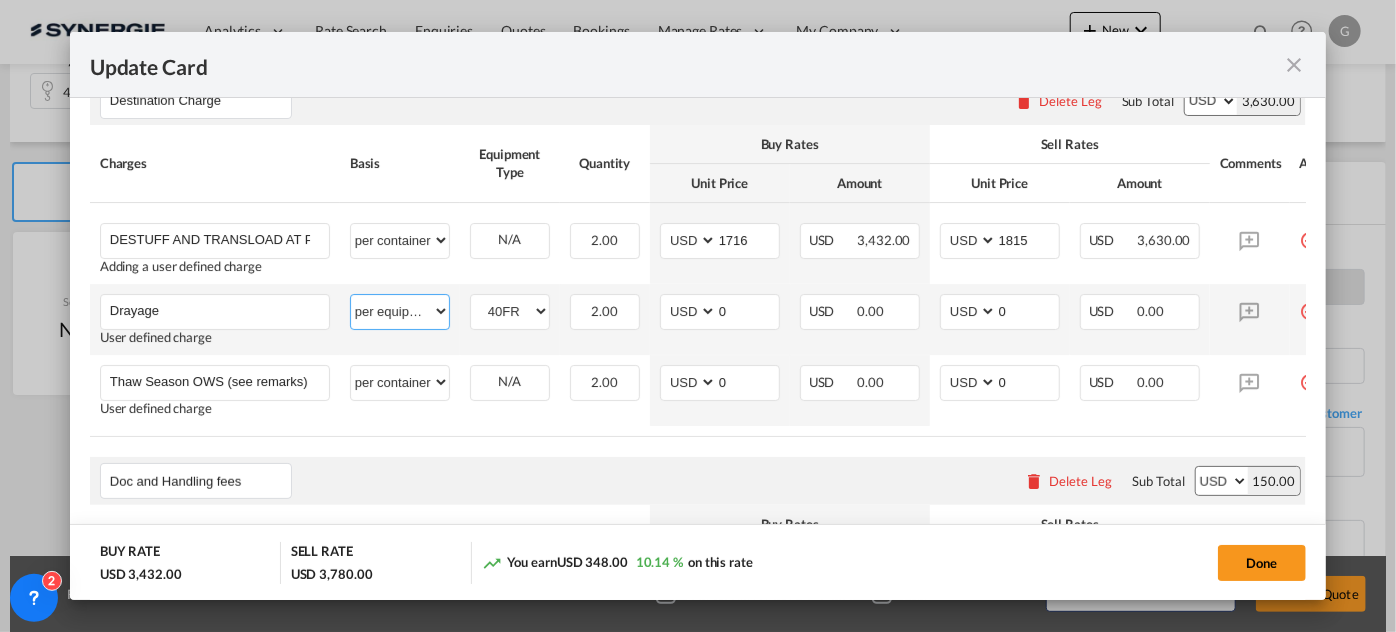 click on "per equipment
per container
per B/L
per shipping bill
per shipment
per pallet
per carton
per vehicle
per shift
per invoice
per package
per day
per revalidation
per teu
per kg
per ton
per hour
flat
per_hbl
per belt
% on freight total
per_declaration
per_document
per chasis split
per clearance" at bounding box center [400, 311] 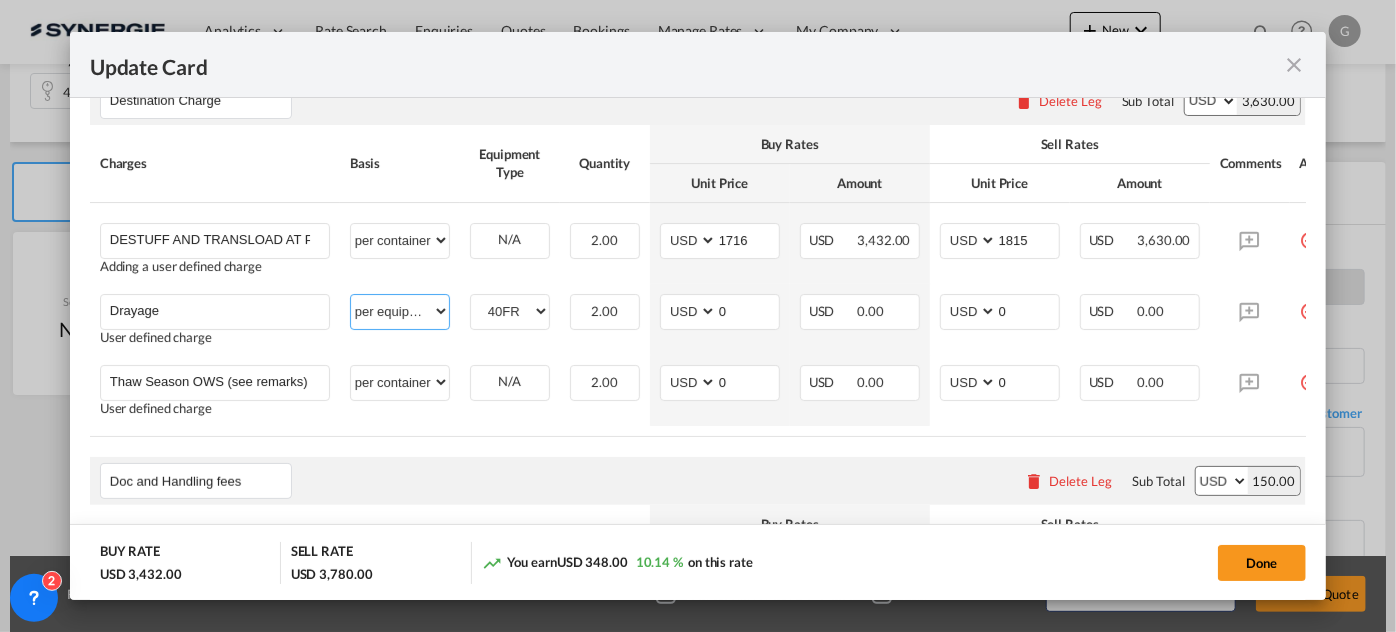 select on "per vehicle" 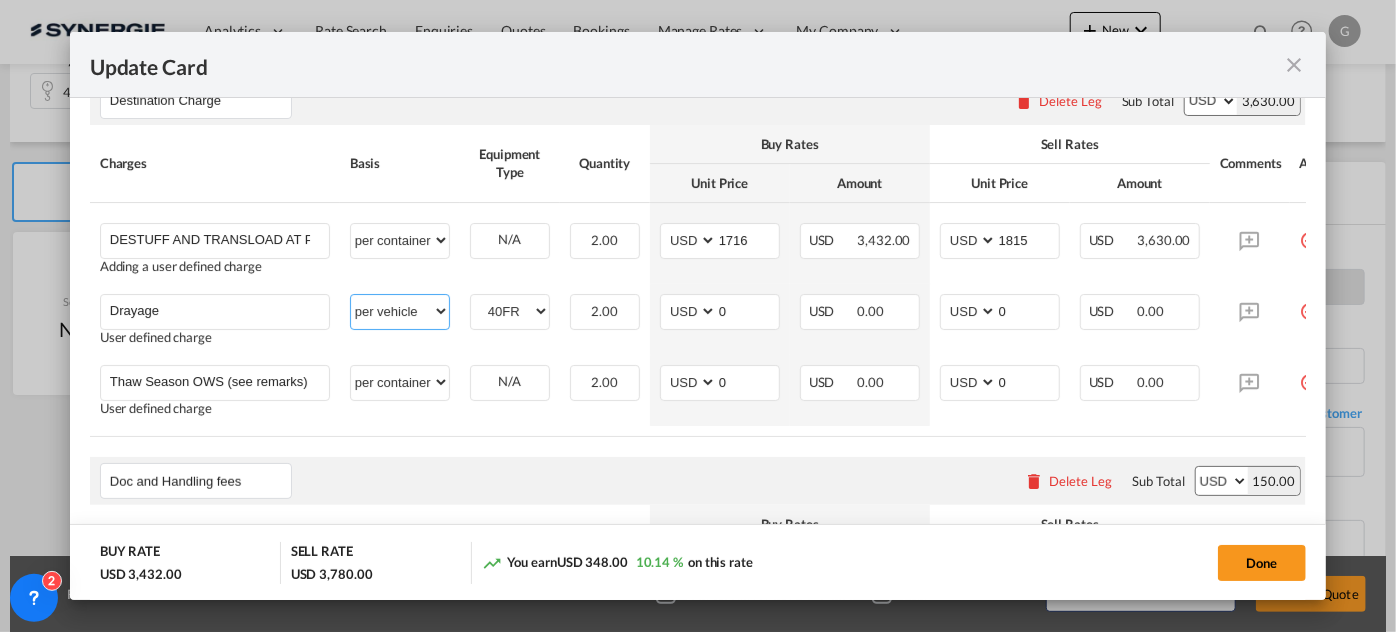 click on "per equipment
per container
per B/L
per shipping bill
per shipment
per pallet
per carton
per vehicle
per shift
per invoice
per package
per day
per revalidation
per teu
per kg
per ton
per hour
flat
per_hbl
per belt
% on freight total
per_declaration
per_document
per chasis split
per clearance" at bounding box center [400, 311] 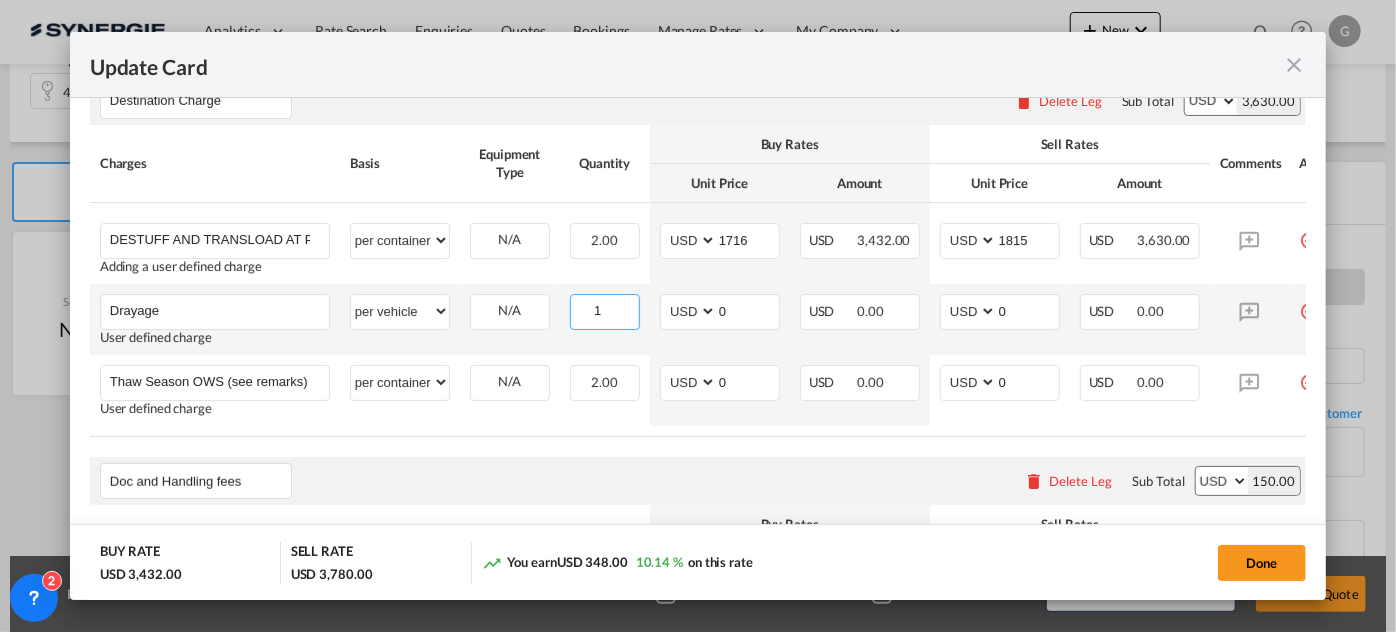 click on "1" at bounding box center [605, 310] 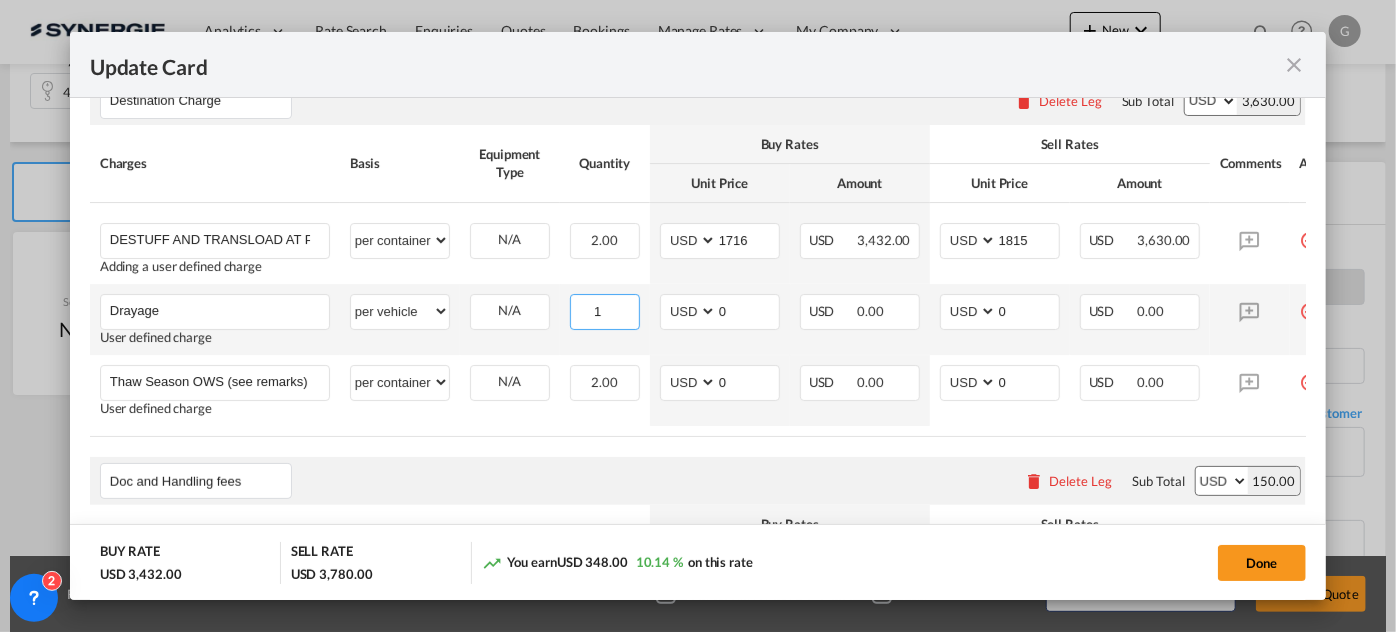 click on "1" at bounding box center [605, 310] 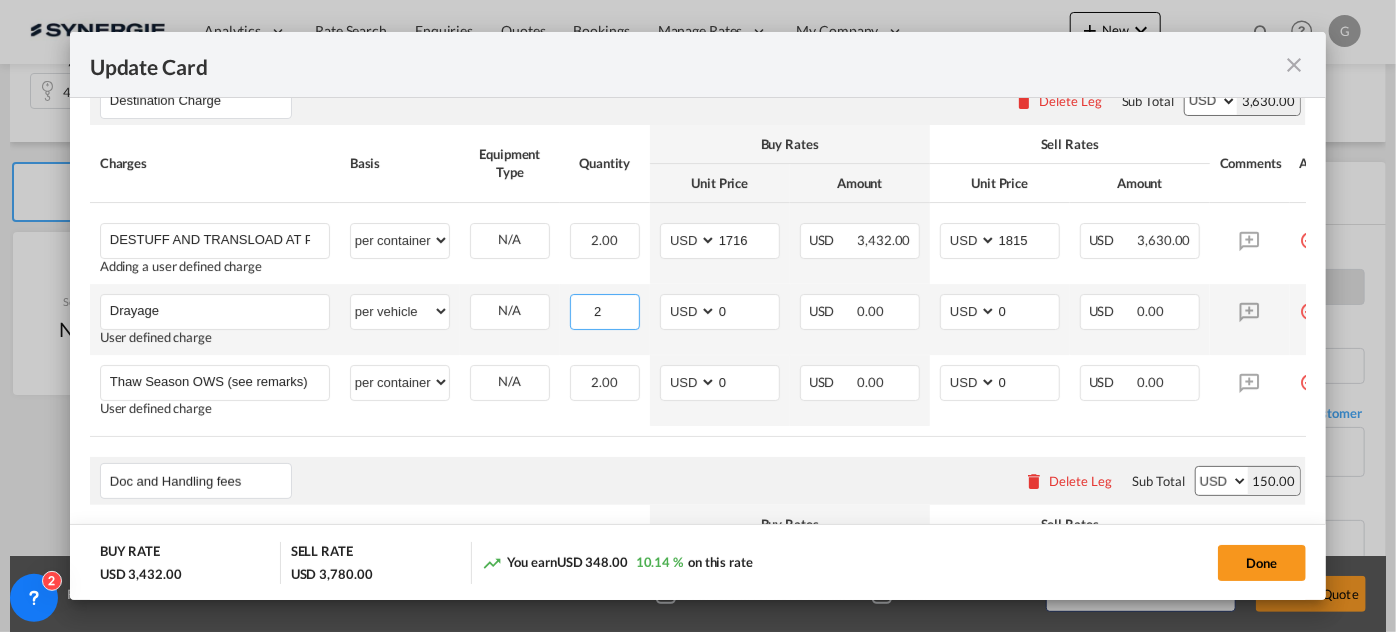 click on "2" at bounding box center (605, 310) 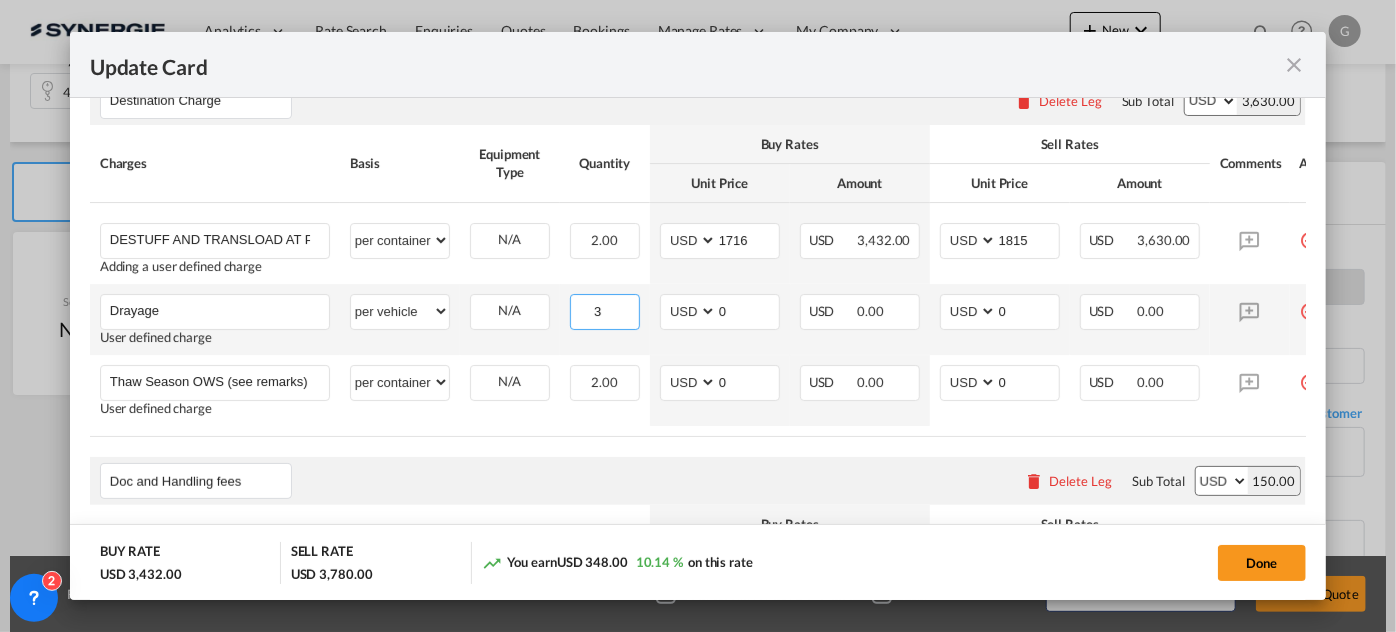 type on "3" 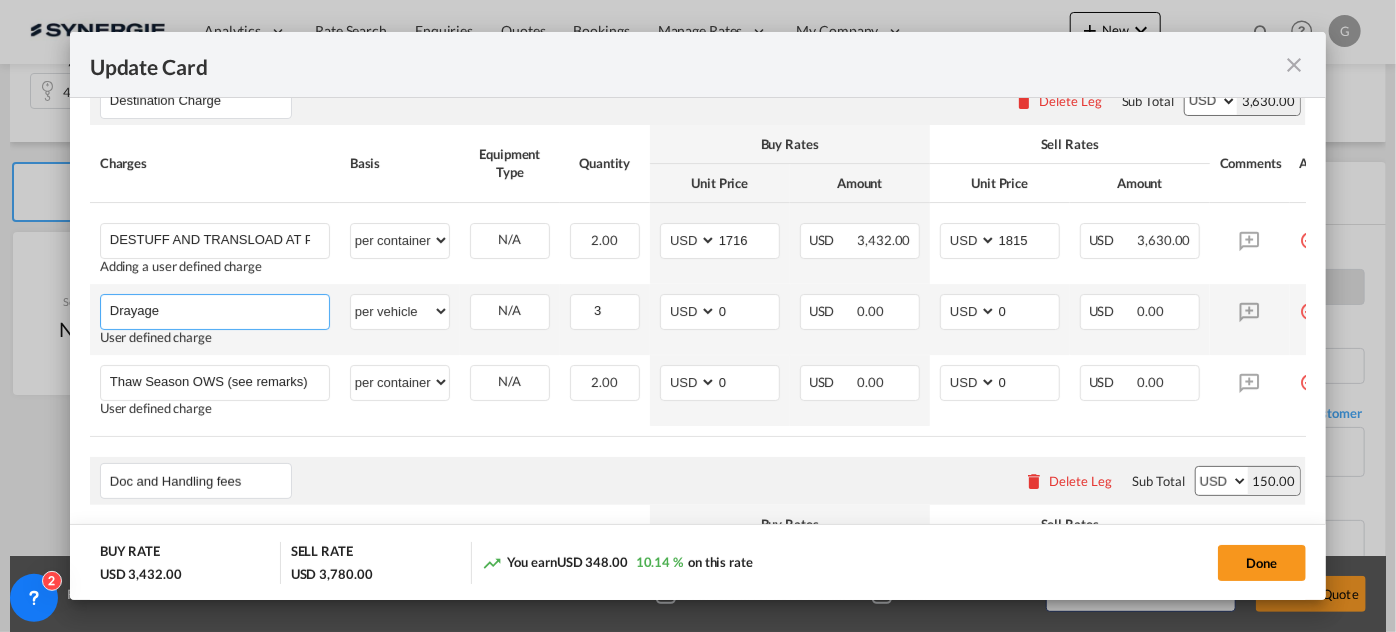 click on "Drayage" at bounding box center (219, 310) 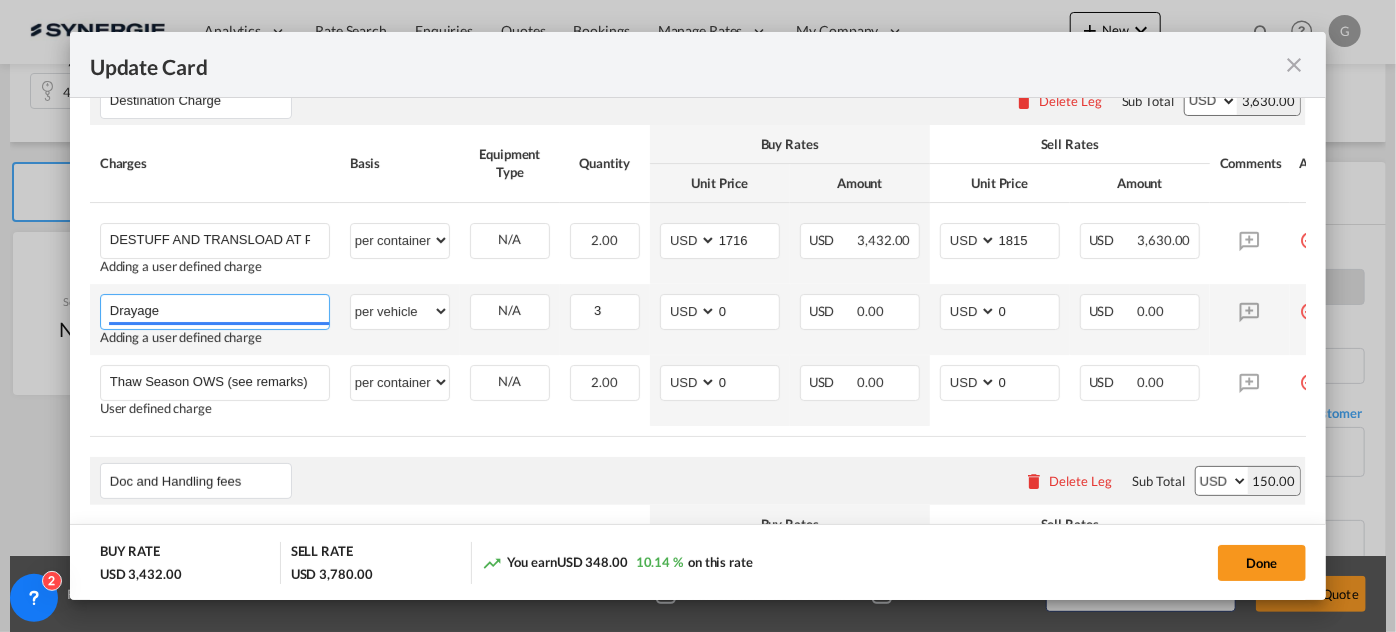 paste on "Loaded on low boy trailer" 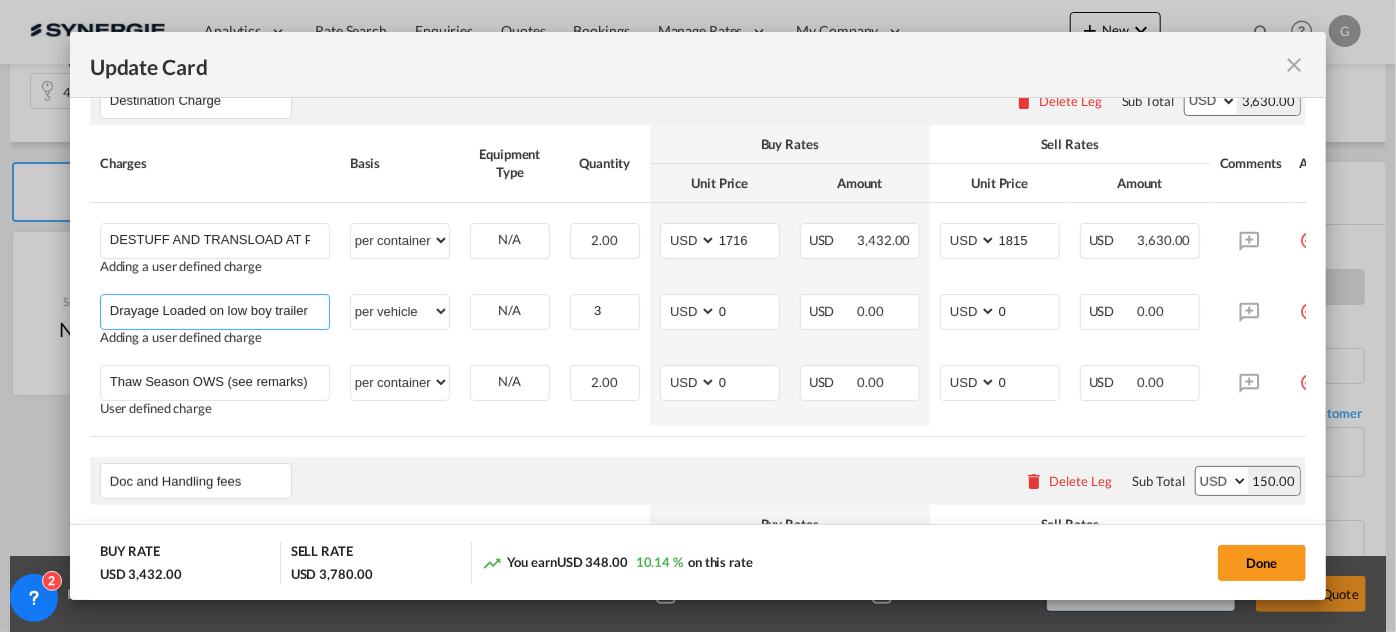 drag, startPoint x: 158, startPoint y: 308, endPoint x: 54, endPoint y: 301, distance: 104.23531 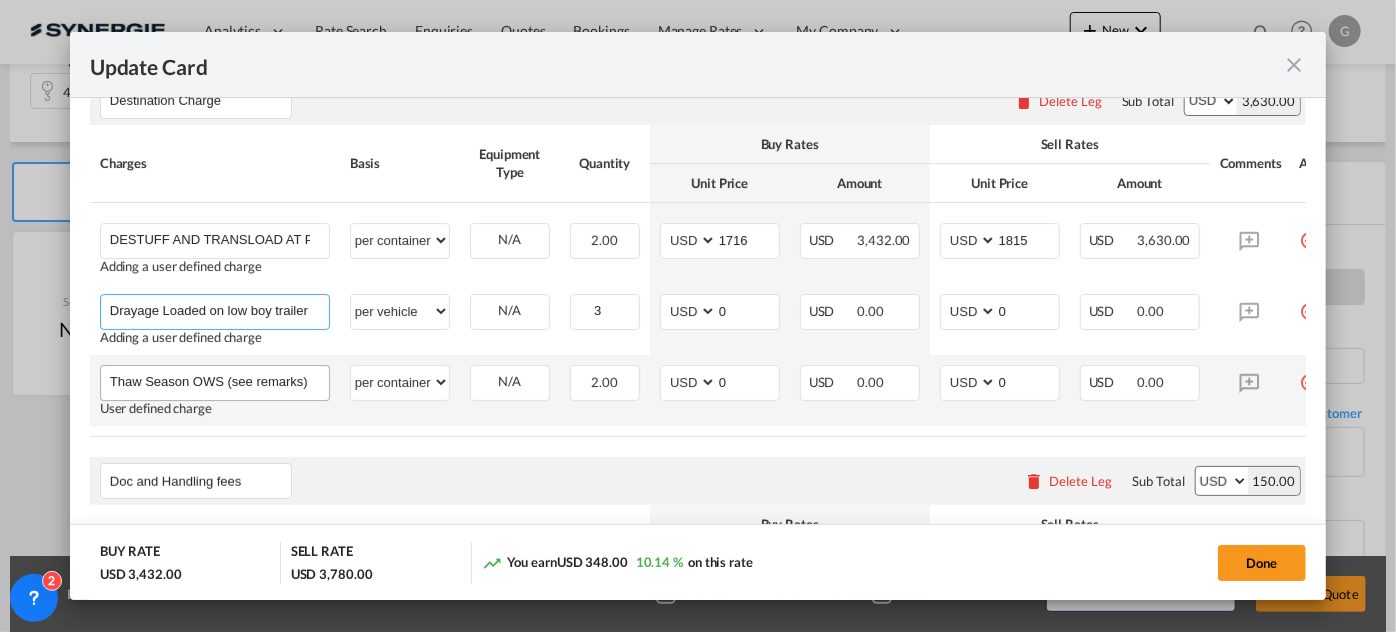 type on "Drayage Loaded on low boy trailer" 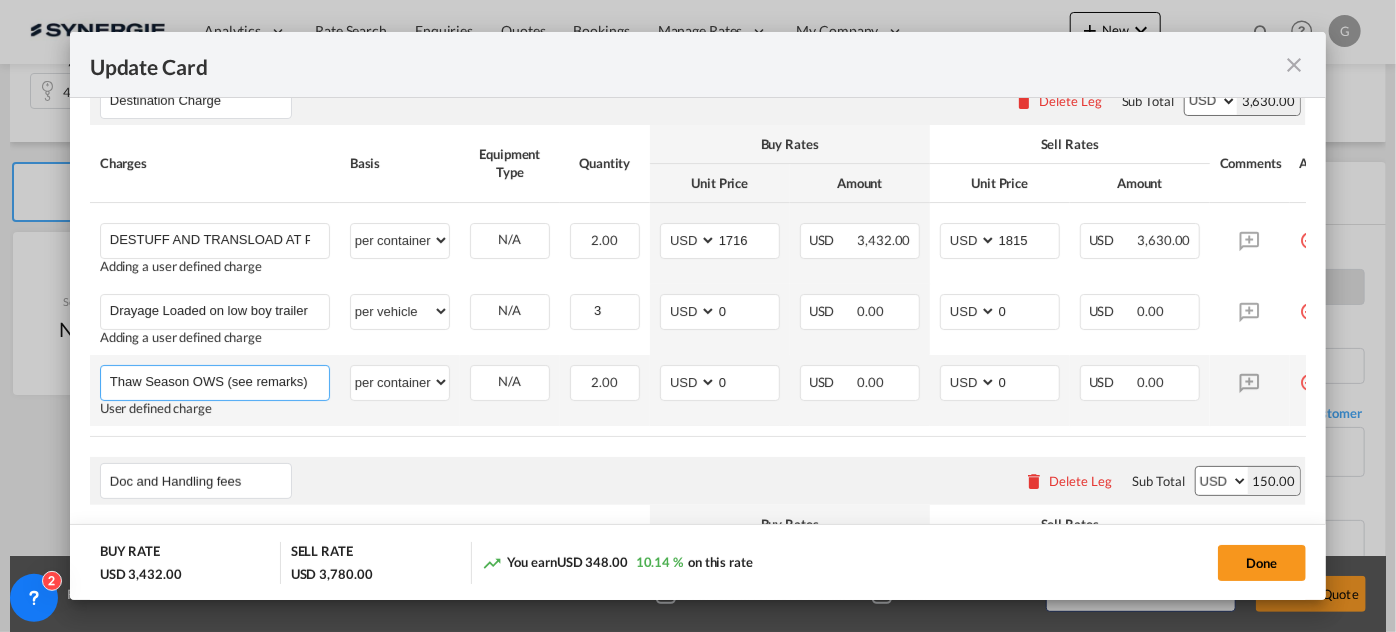 click on "Thaw Season OWS (see remarks) - 290 USD if applicable" at bounding box center [219, 381] 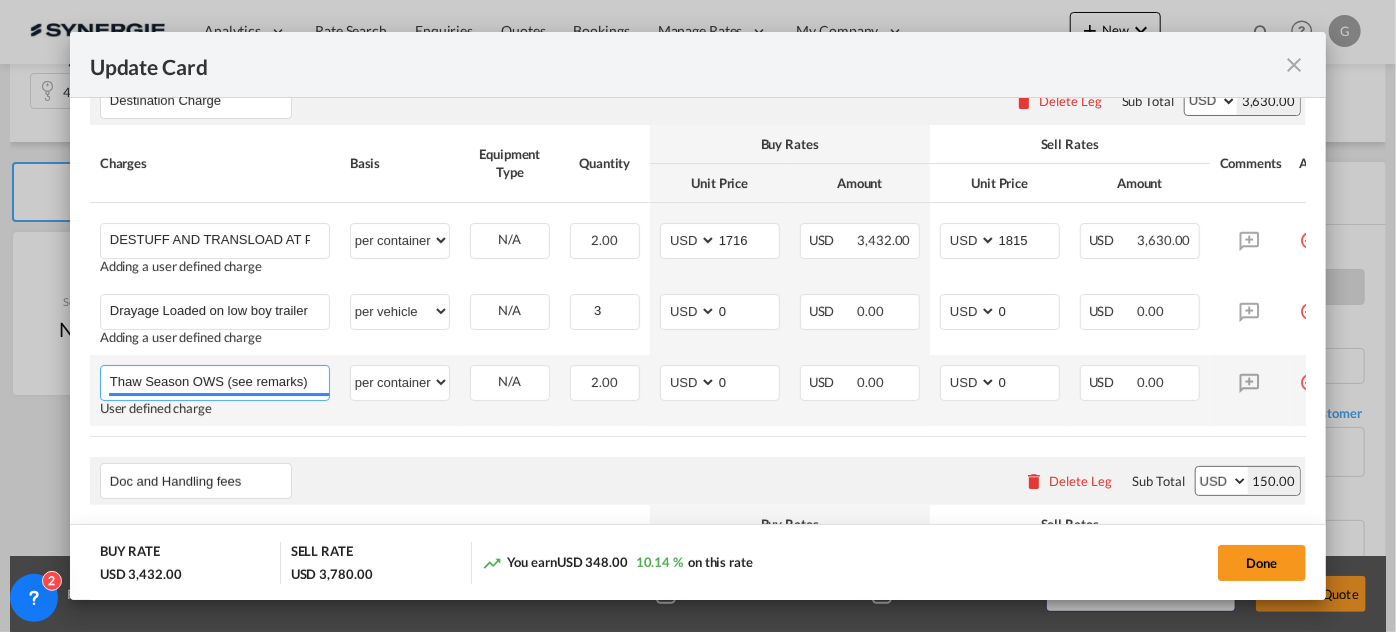 click on "Thaw Season OWS (see remarks) - 290 USD if applicable" at bounding box center [219, 381] 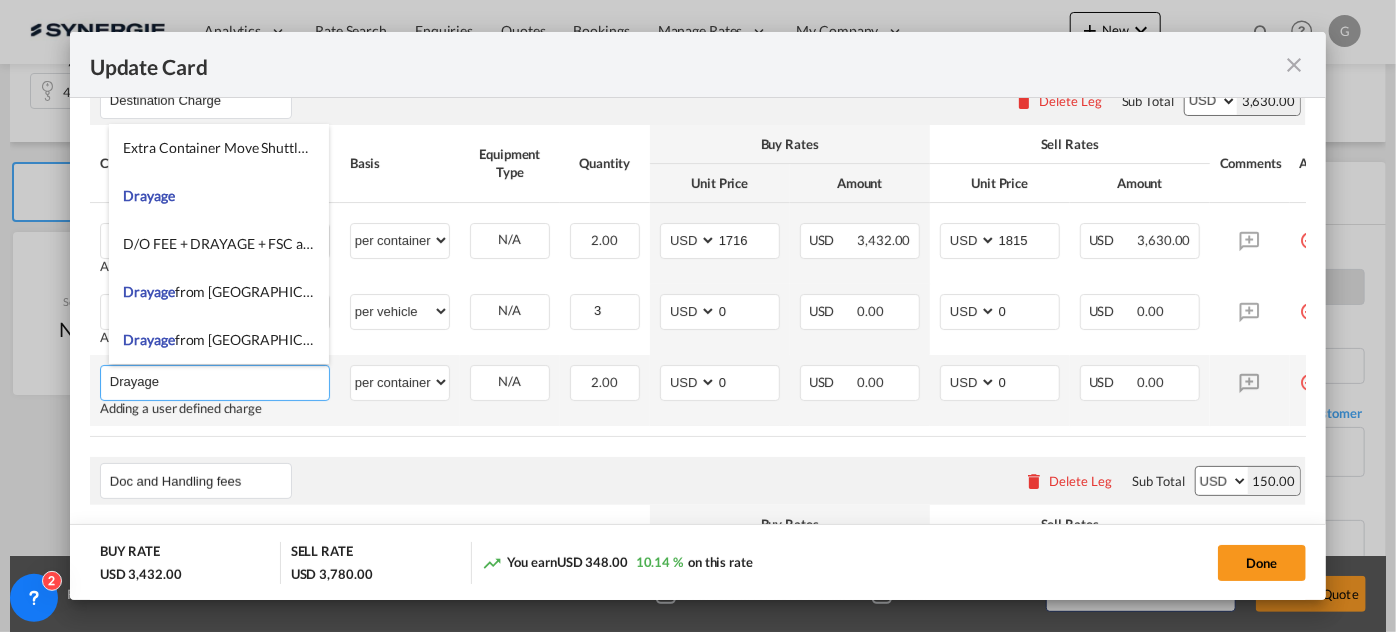 click on "Drayage" at bounding box center (219, 381) 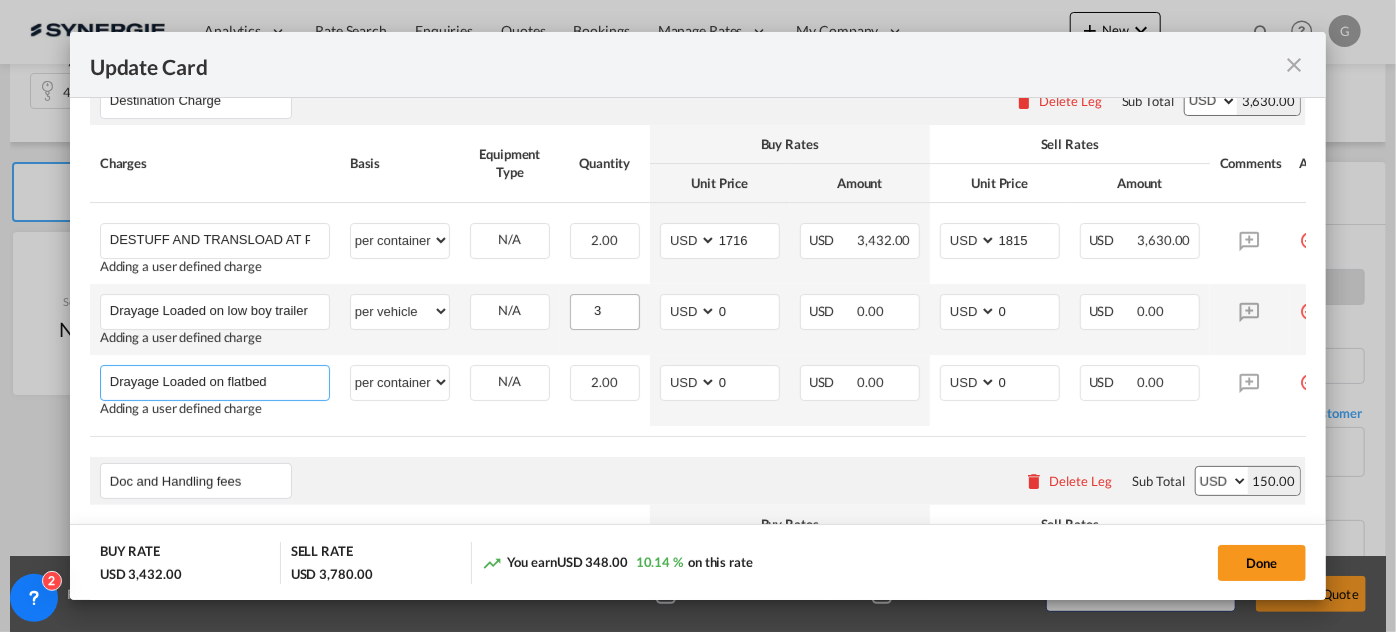 type on "Drayage Loaded on flatbed" 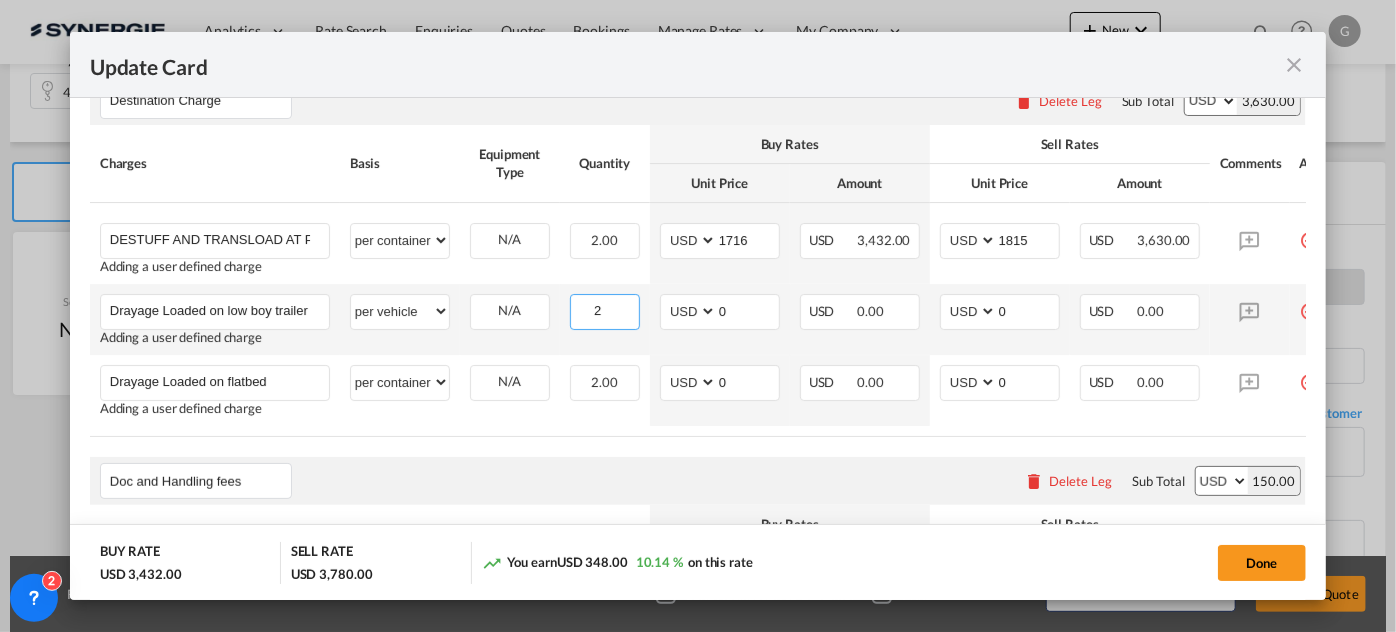 type on "2" 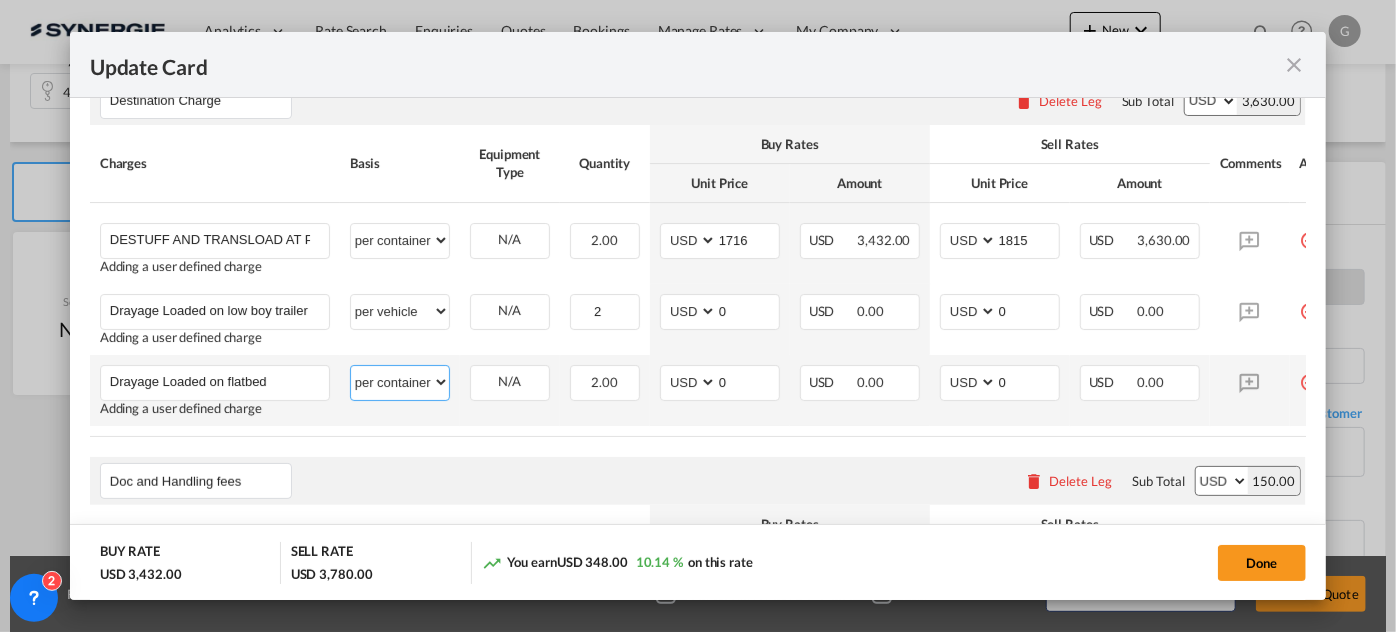 click on "per equipment
per container
per B/L
per shipping bill
per shipment
per pallet
per carton
per vehicle
per shift
per invoice
per package
per day
per revalidation
per teu
per kg
per ton
per hour
flat
per_hbl
per belt
% on freight total
per_declaration
per_document
per chasis split
per clearance" at bounding box center (400, 382) 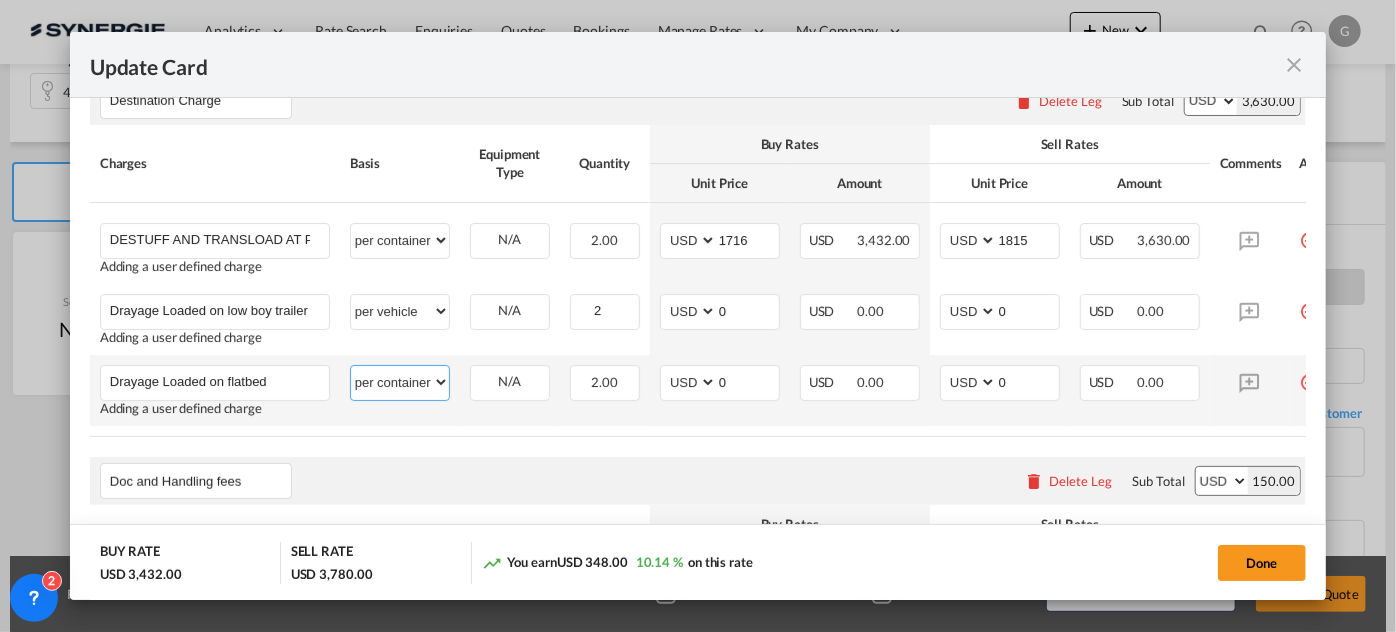select on "per vehicle" 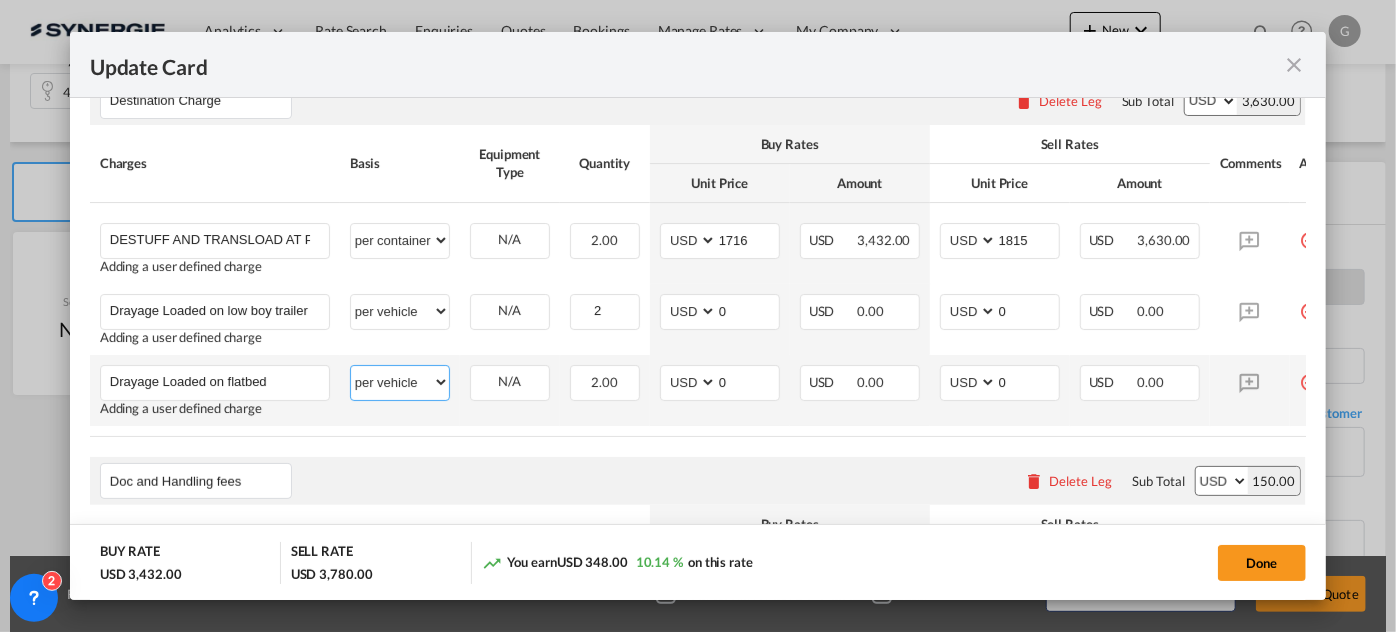 click on "per equipment
per container
per B/L
per shipping bill
per shipment
per pallet
per carton
per vehicle
per shift
per invoice
per package
per day
per revalidation
per teu
per kg
per ton
per hour
flat
per_hbl
per belt
% on freight total
per_declaration
per_document
per chasis split
per clearance" at bounding box center (400, 382) 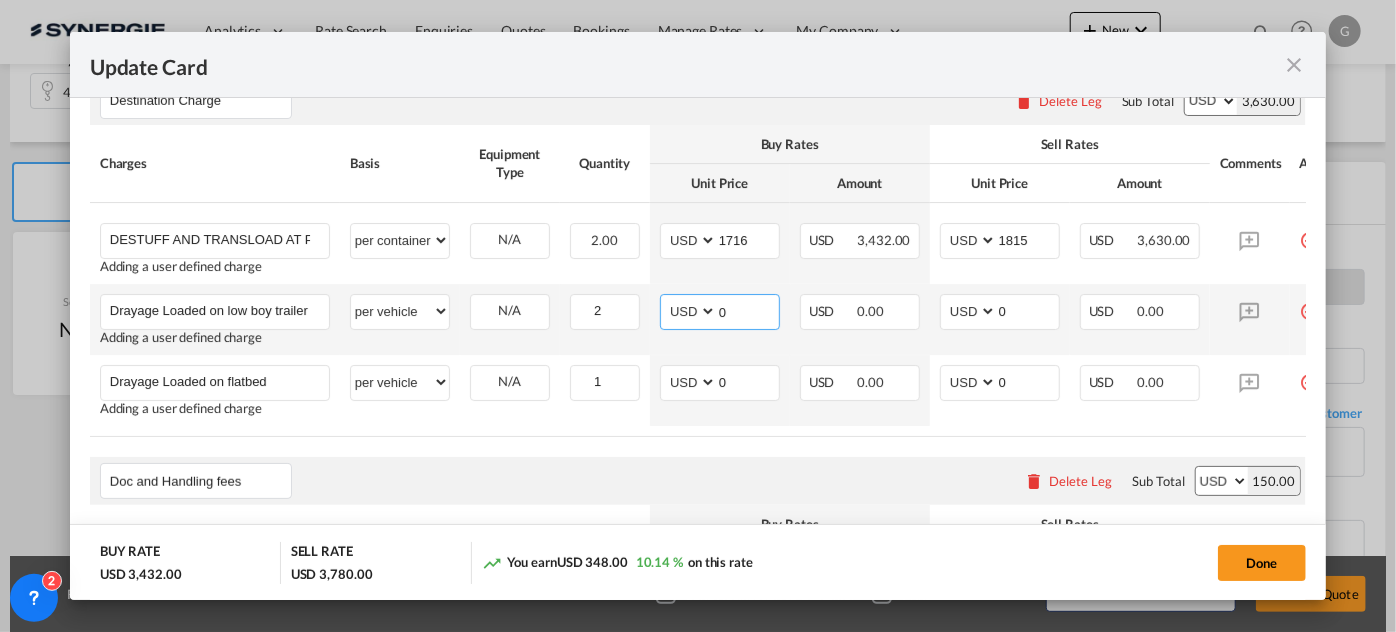 click on "0" at bounding box center (748, 310) 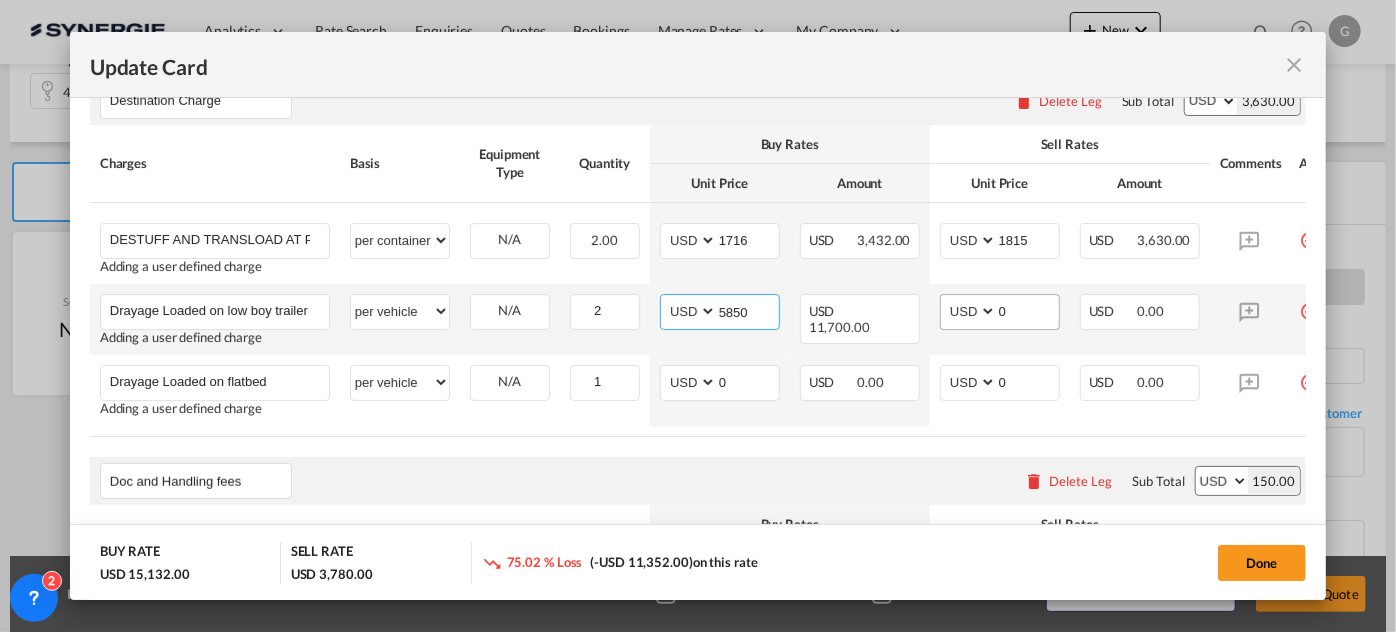 type on "5850" 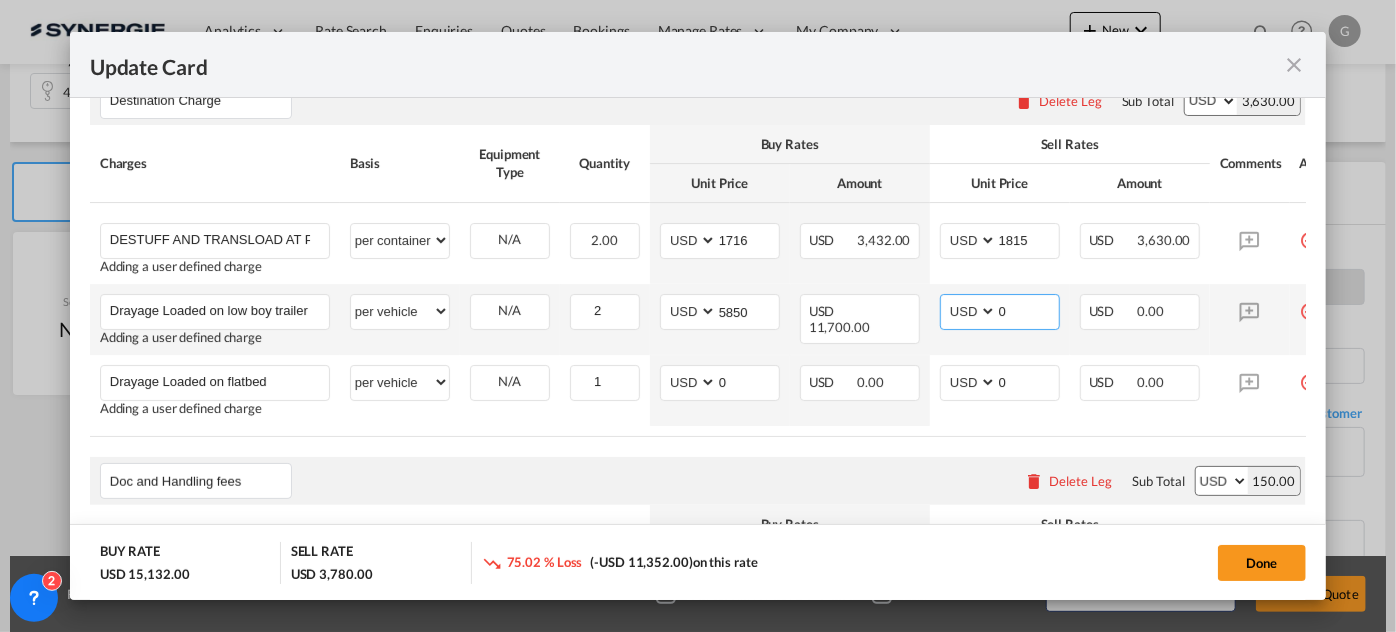 click on "0" at bounding box center (1028, 310) 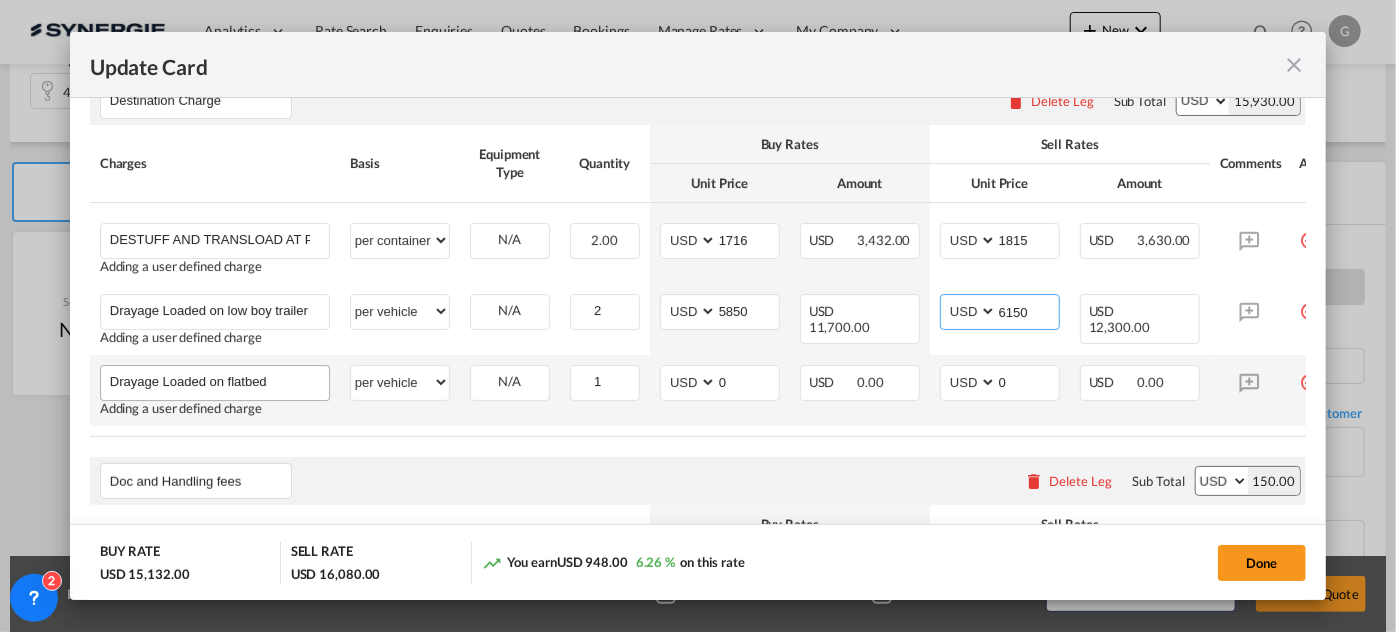 type on "6150" 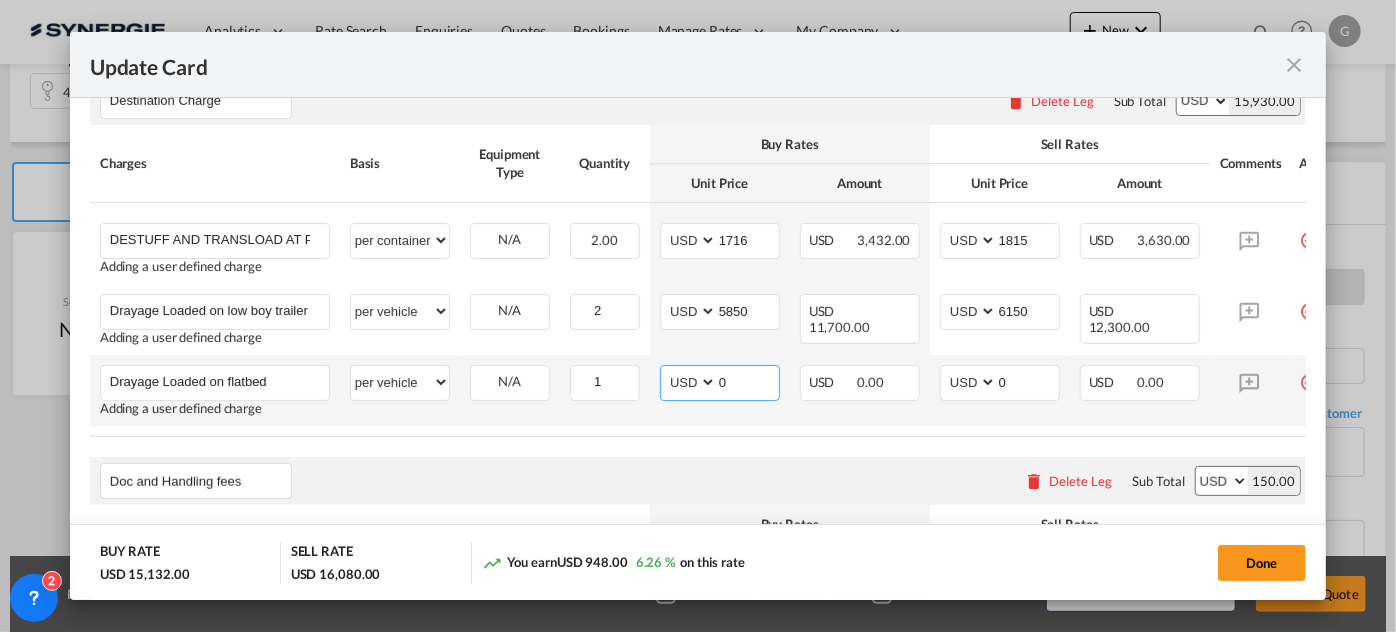 click on "AED AFN ALL AMD ANG AOA ARS AUD AWG AZN BAM BBD BDT BGN BHD BIF BMD BND [PERSON_NAME] BRL BSD BTN BWP BYN BZD CAD CDF CHF CLP CNY COP CRC CUC CUP CVE CZK DJF DKK DOP DZD EGP ERN ETB EUR FJD FKP FOK GBP GEL GGP GHS GIP GMD GNF GTQ GYD HKD HNL HRK HTG HUF IDR ILS IMP INR IQD IRR ISK JMD JOD JPY KES KGS KHR KID KMF KRW KWD KYD KZT LAK LBP LKR LRD LSL LYD MAD MDL MGA MKD MMK MNT MOP MRU MUR MVR MWK MXN MYR MZN NAD NGN NIO NOK NPR NZD OMR PAB PEN PGK PHP PKR PLN PYG QAR [PERSON_NAME] RSD RUB RWF SAR SBD SCR SDG SEK SGD SHP SLL SOS SRD SSP STN SYP SZL THB TJS TMT TND TOP TRY TTD TVD TWD TZS UAH UGX USD UYU UZS VES VND VUV WST XAF XCD XDR XOF XPF YER ZAR ZMW" at bounding box center (690, 382) 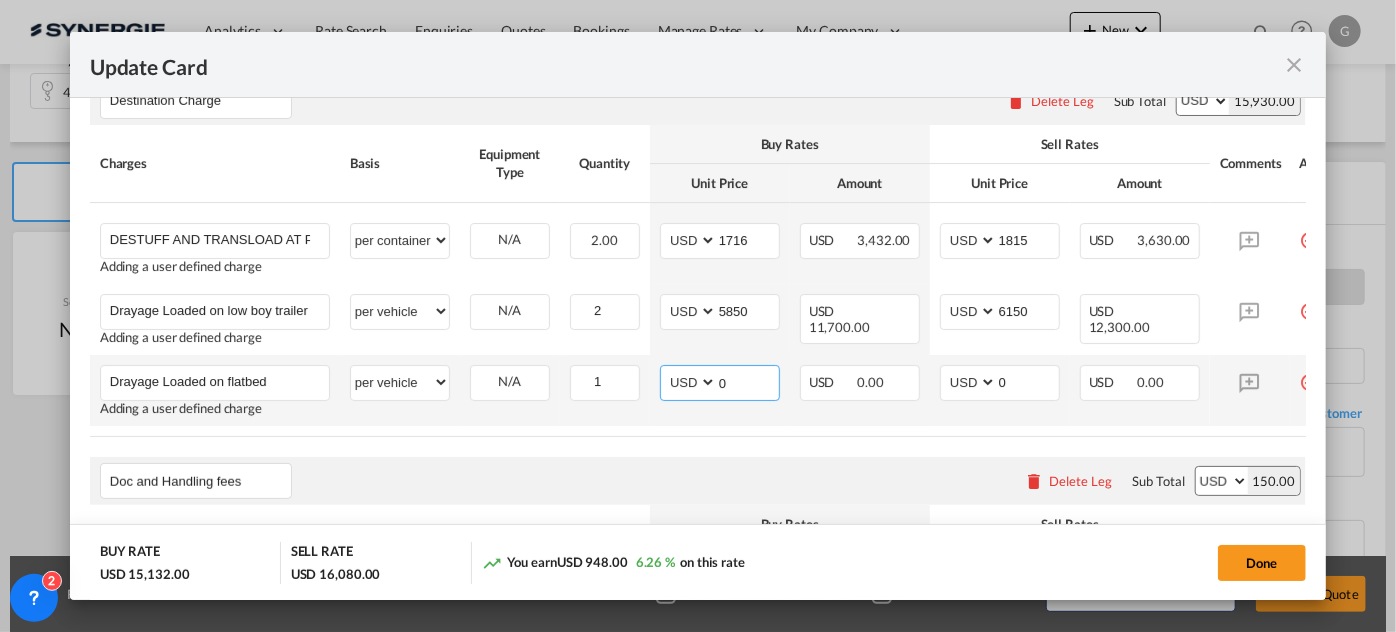 click on "0" at bounding box center [748, 381] 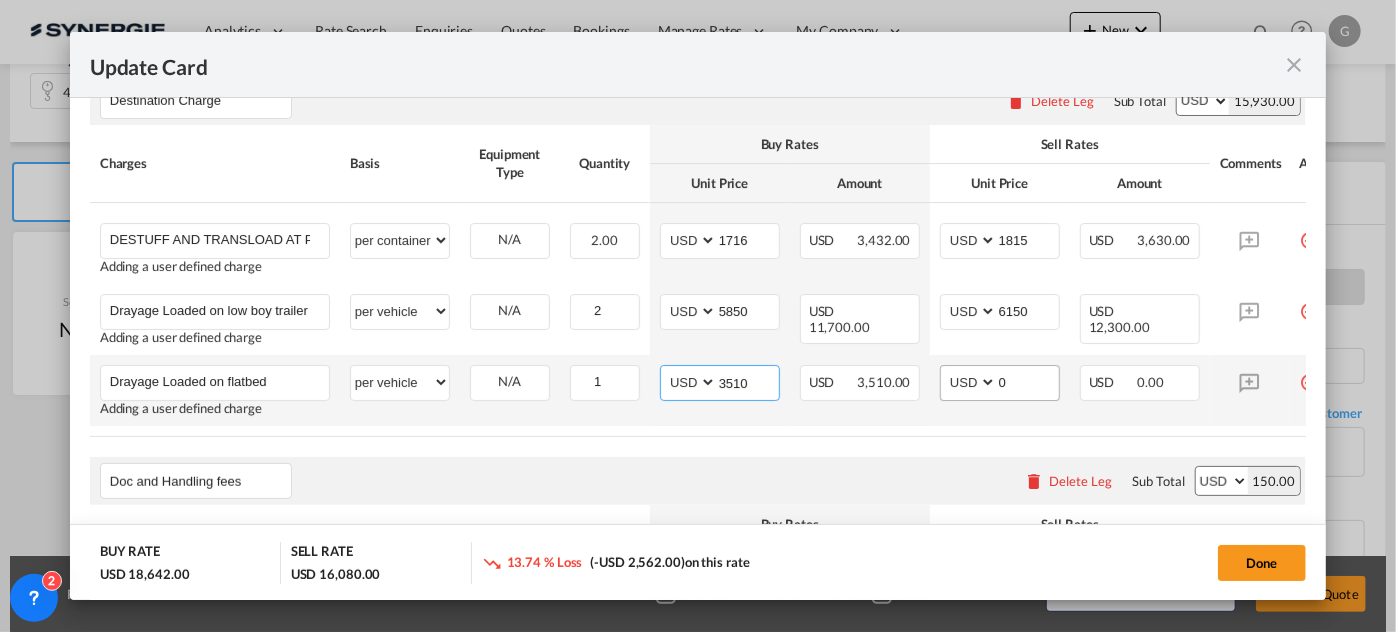 type on "3510" 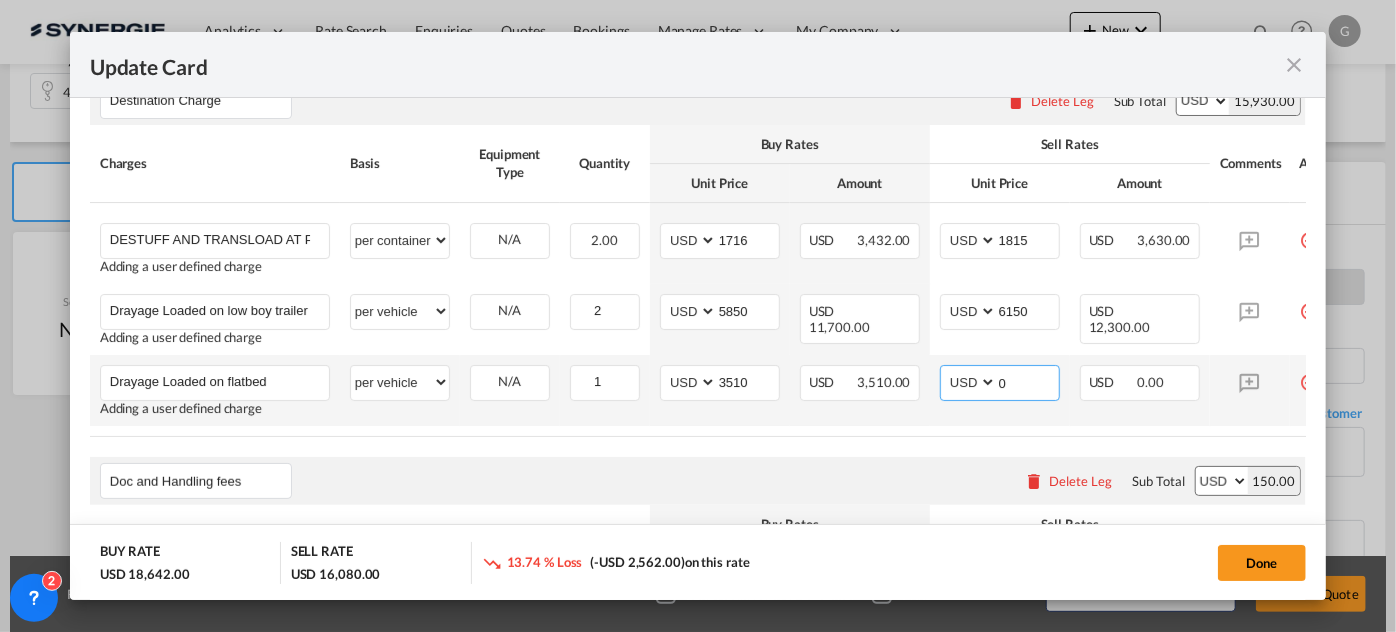 click on "0" at bounding box center (1028, 381) 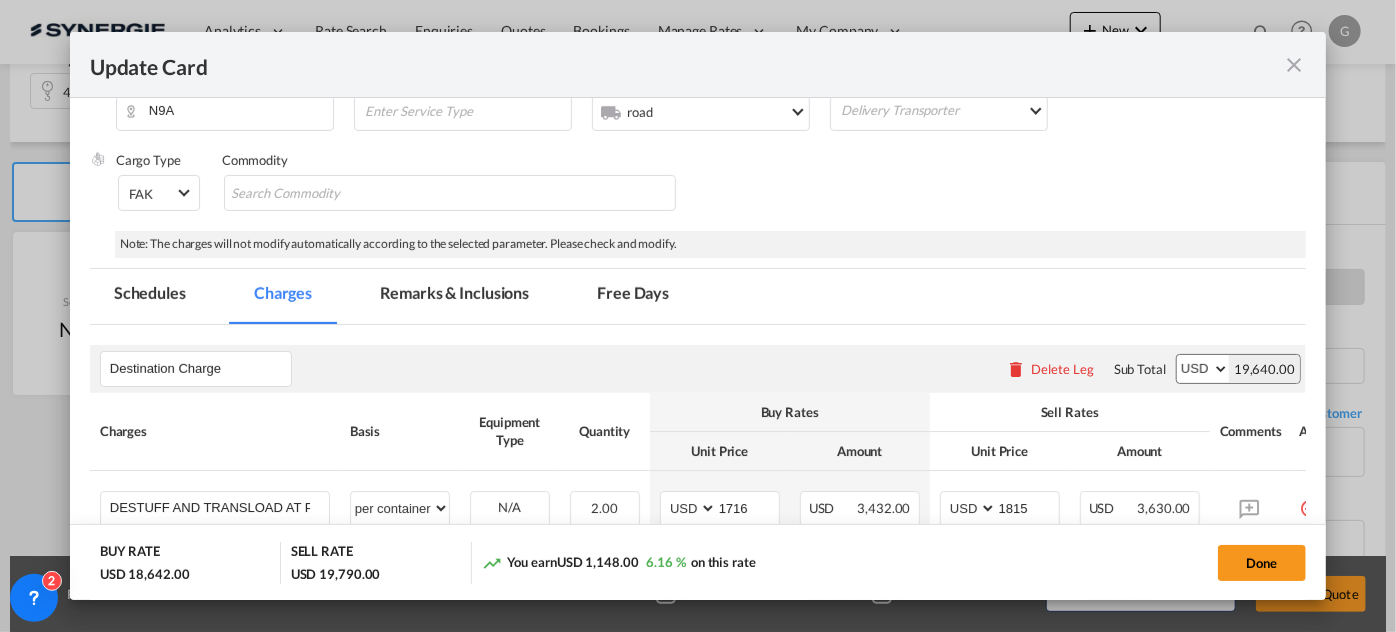 scroll, scrollTop: 363, scrollLeft: 0, axis: vertical 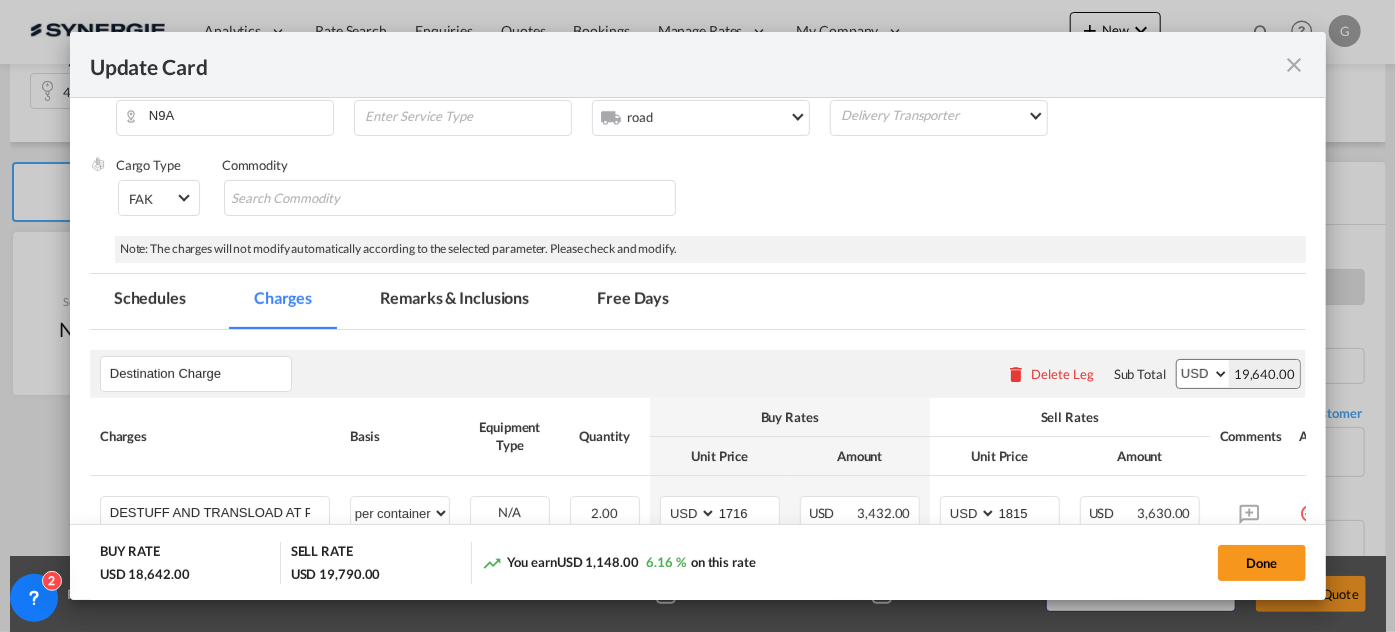 type on "3710" 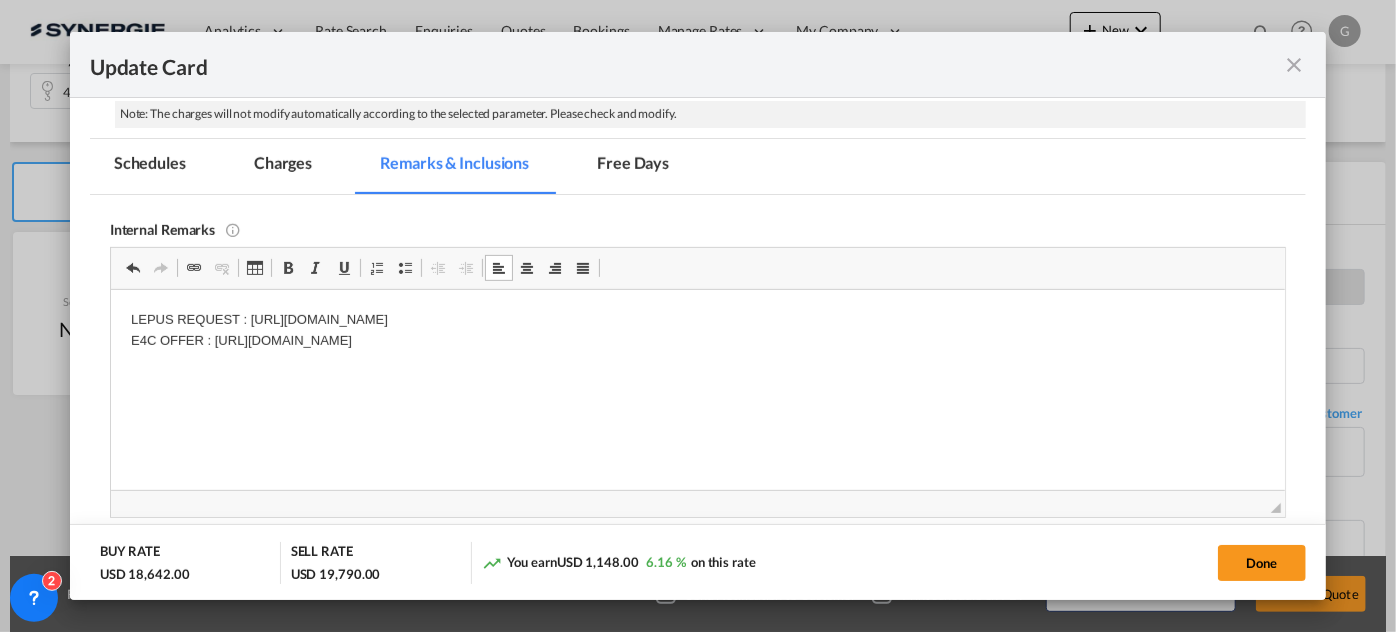scroll, scrollTop: 545, scrollLeft: 0, axis: vertical 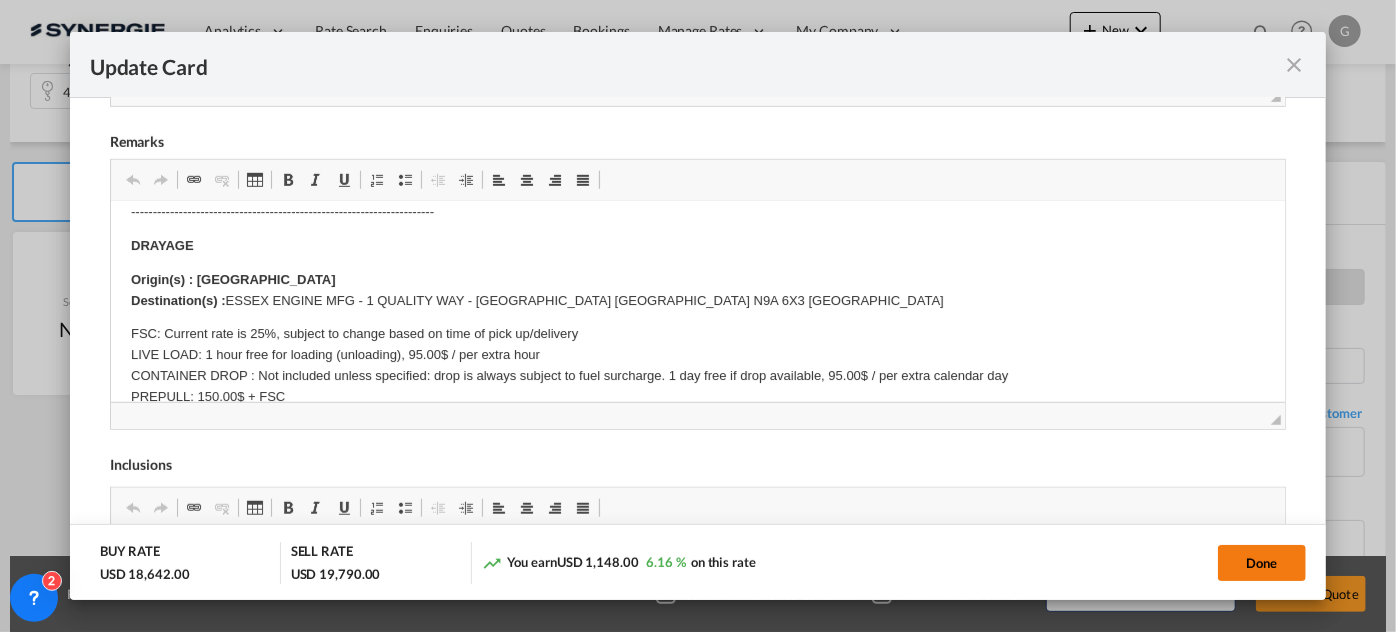 click on "Done" 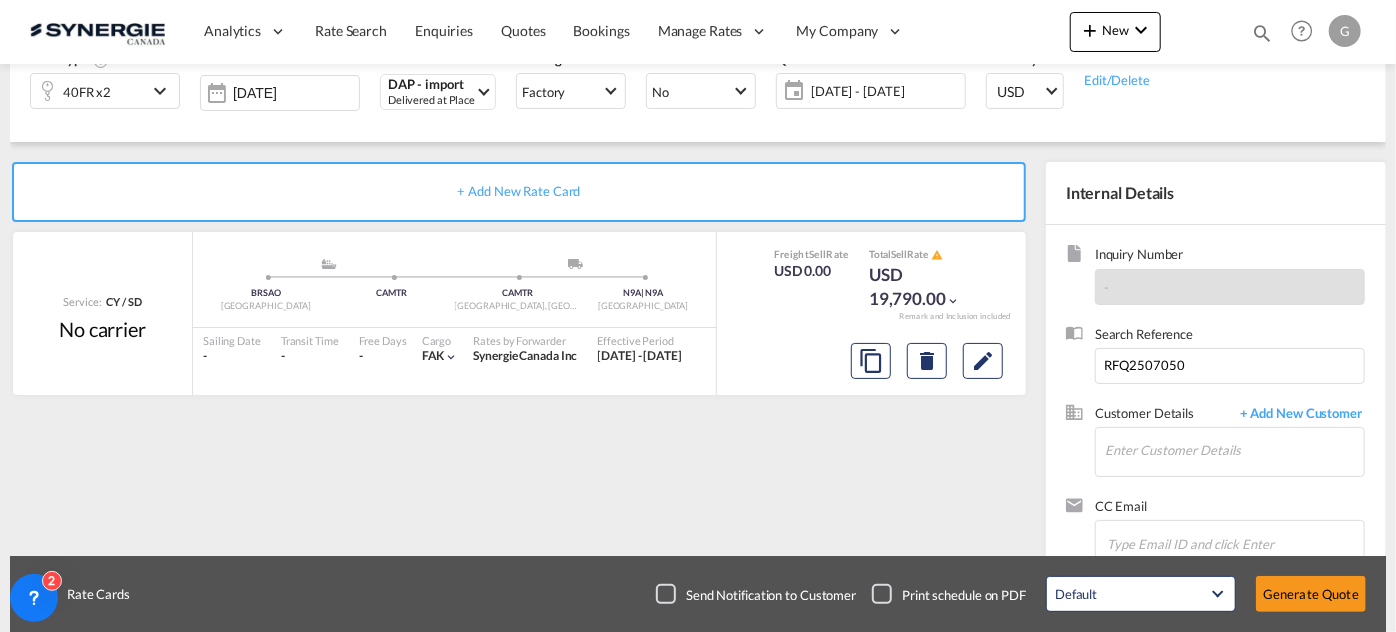 scroll, scrollTop: 557, scrollLeft: 0, axis: vertical 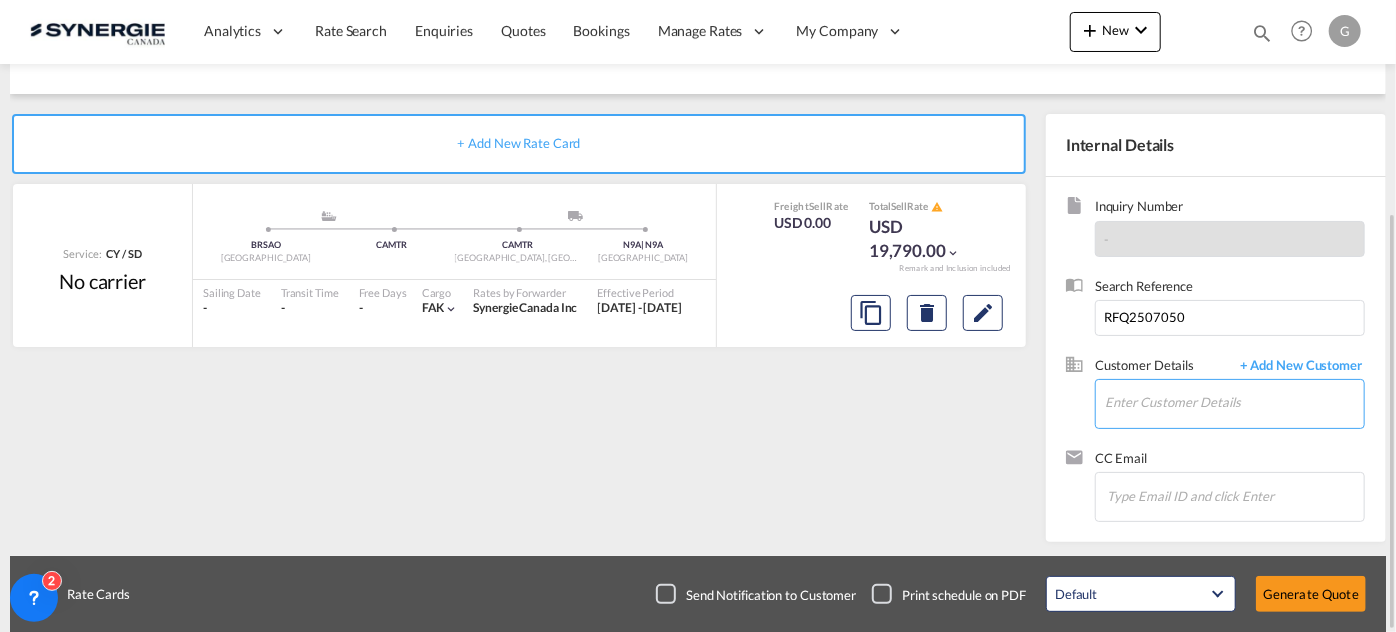paste on "[PERSON_NAME][EMAIL_ADDRESS][DOMAIN_NAME]" 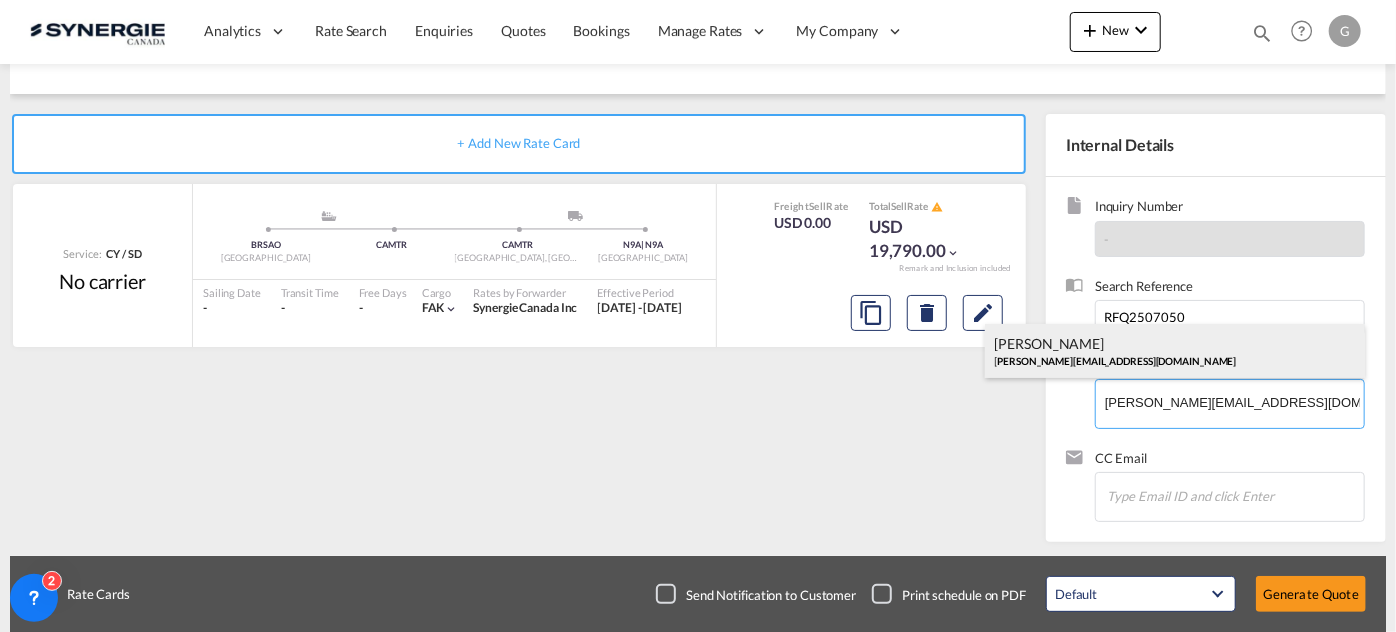 click on "[PERSON_NAME] [PERSON_NAME][EMAIL_ADDRESS][DOMAIN_NAME]" at bounding box center [1175, 351] 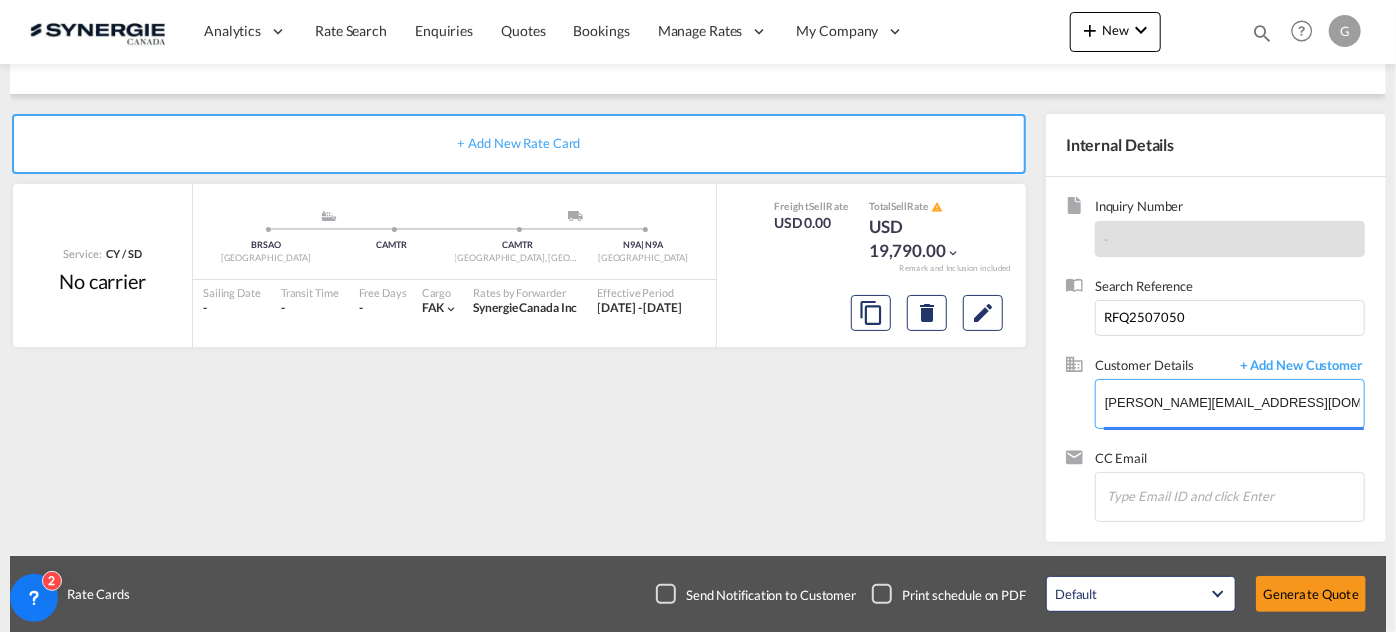 type on "Lepus Logistics, [PERSON_NAME], [PERSON_NAME][EMAIL_ADDRESS][DOMAIN_NAME]" 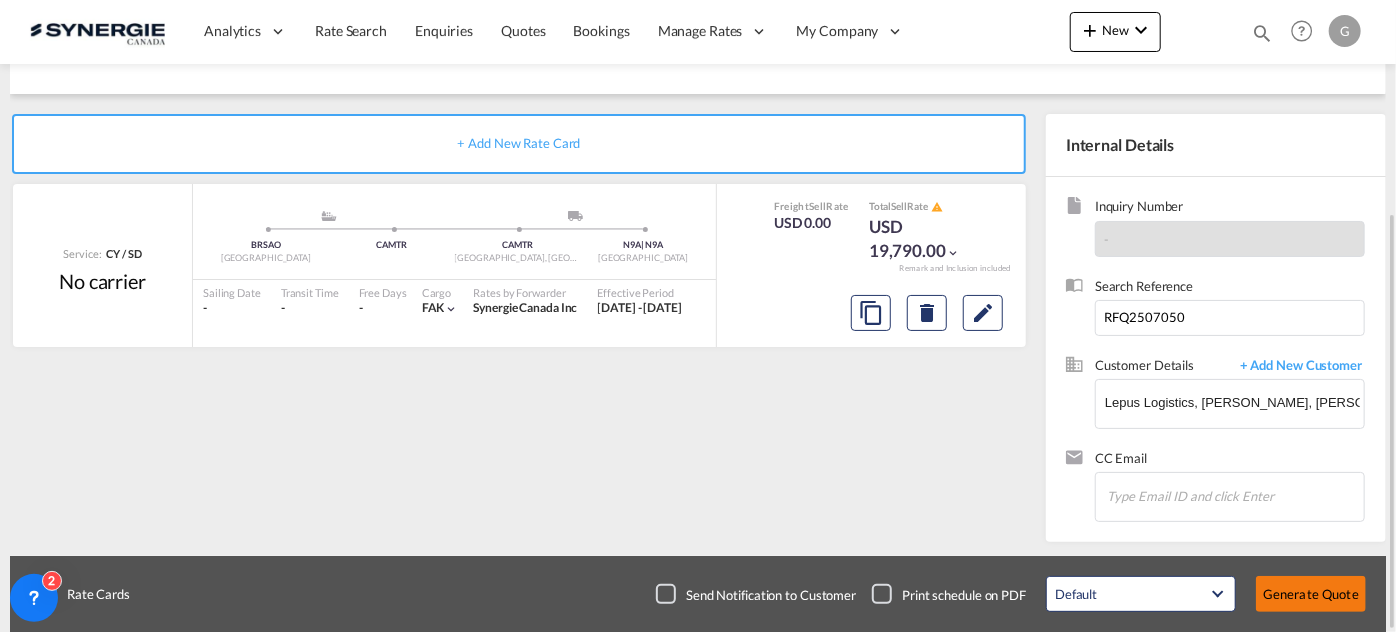 click on "Generate Quote" at bounding box center [1311, 594] 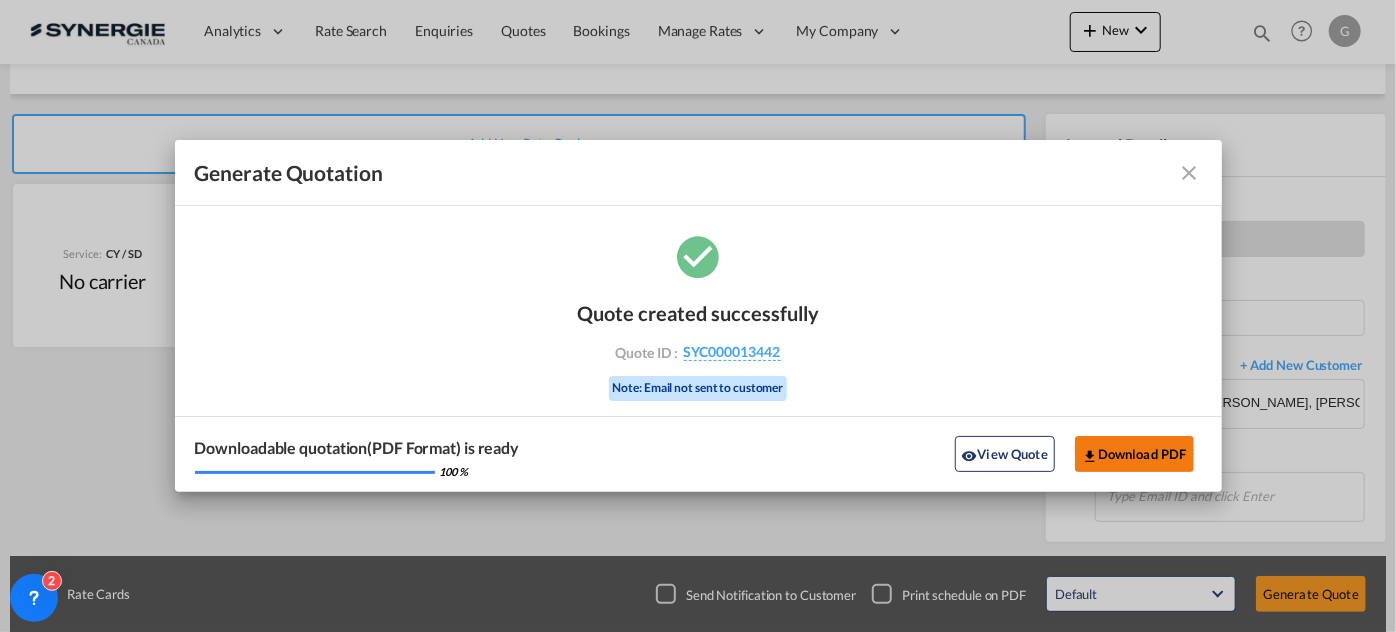 click on "Download PDF" at bounding box center (1134, 454) 